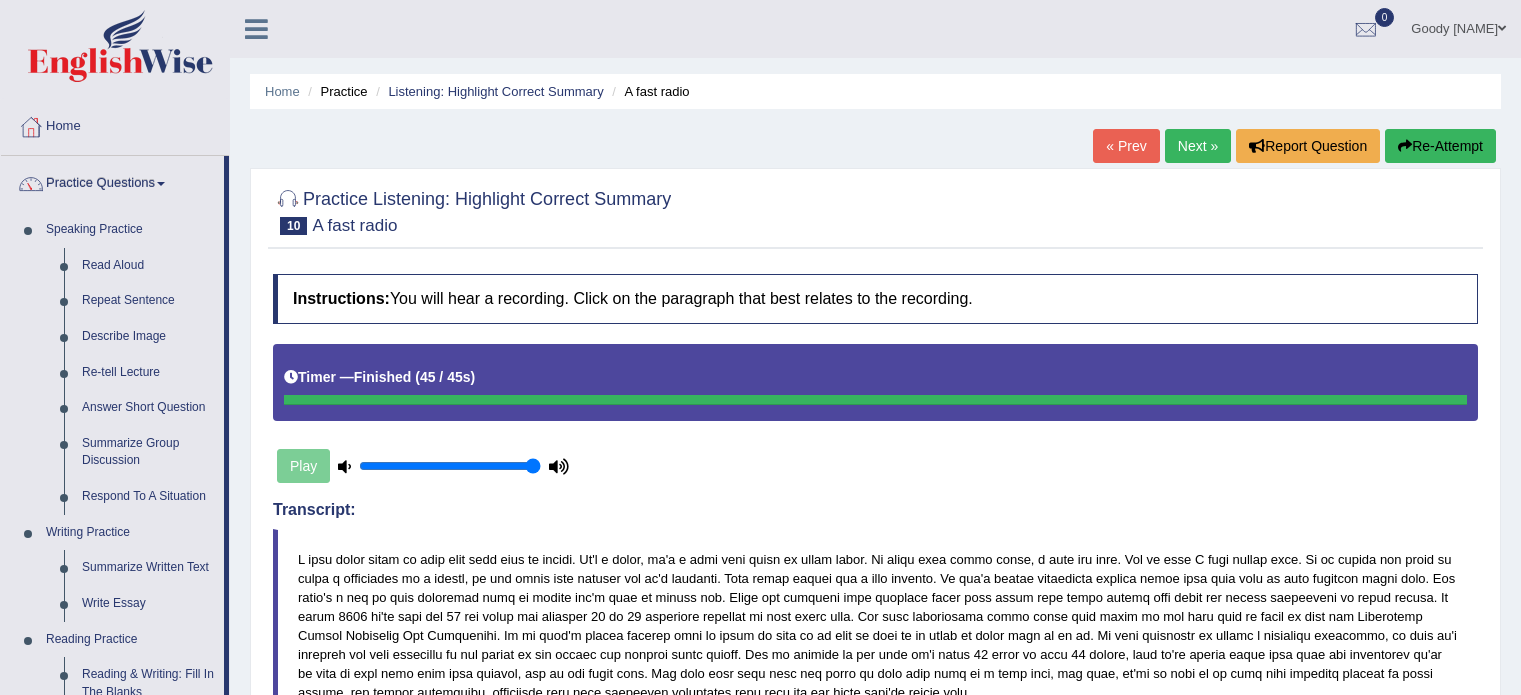 scroll, scrollTop: 870, scrollLeft: 0, axis: vertical 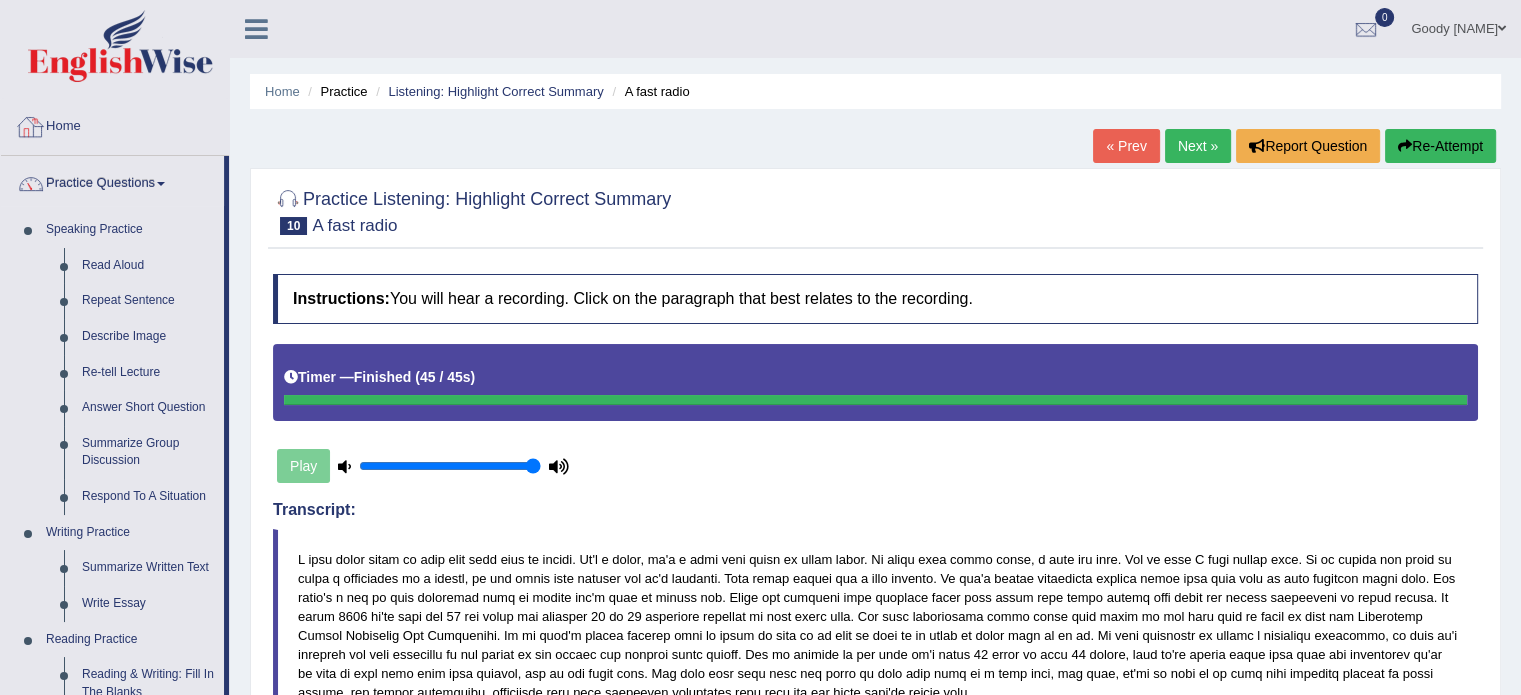 click on "Home" at bounding box center [115, 124] 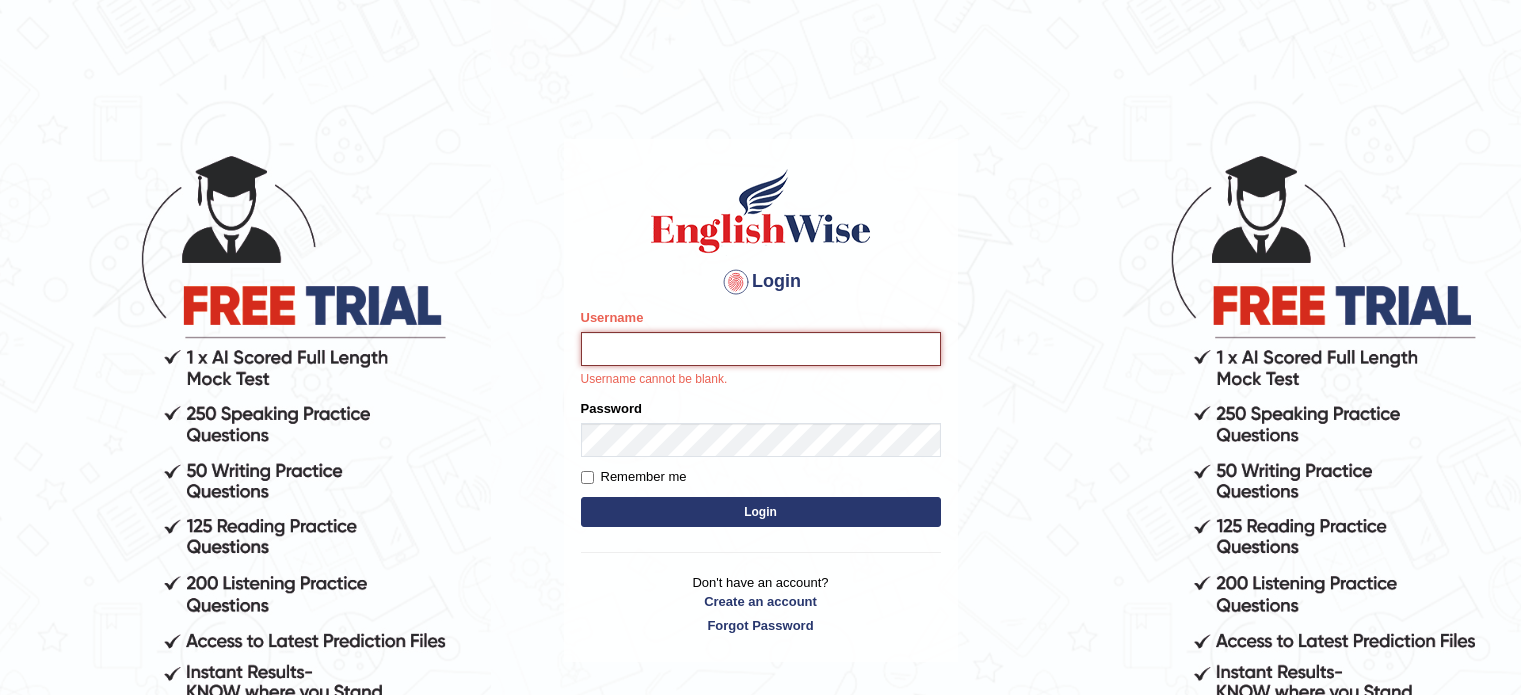 scroll, scrollTop: 0, scrollLeft: 0, axis: both 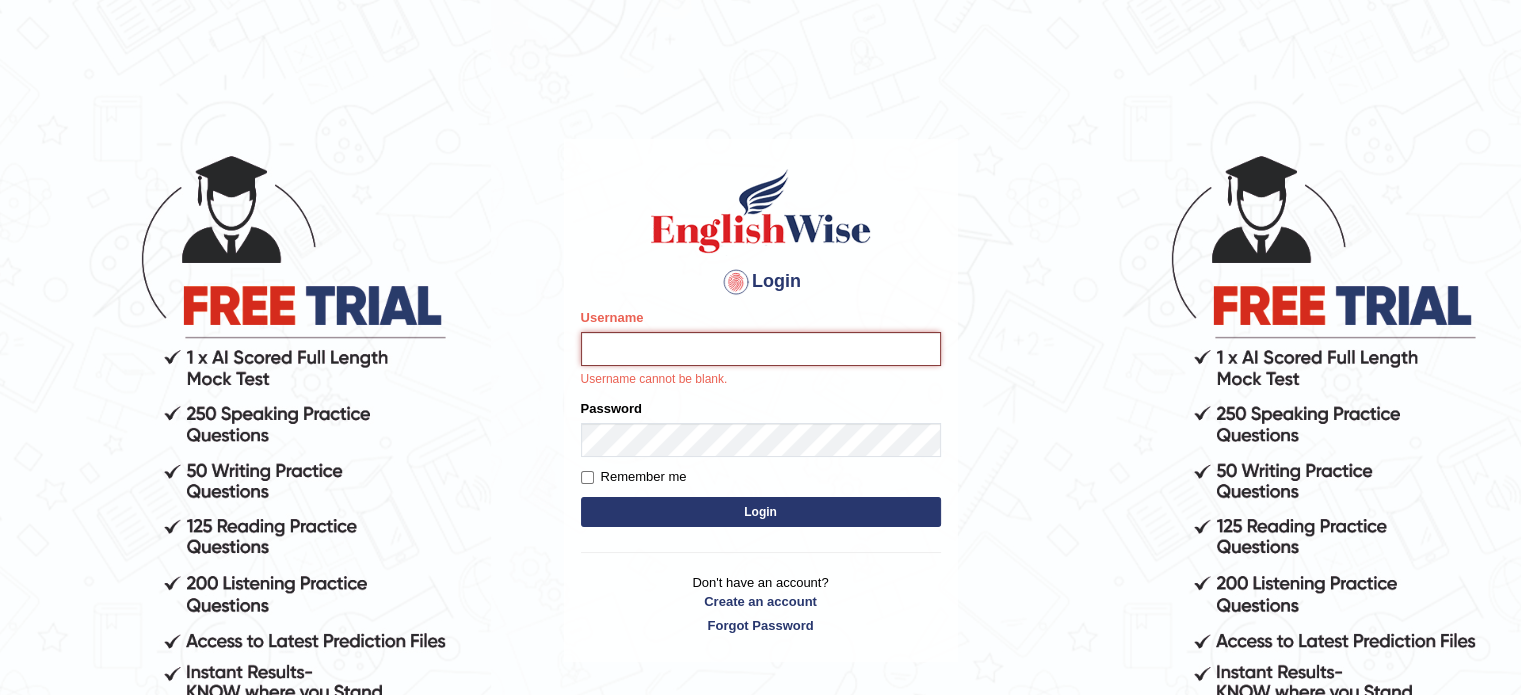type on "EllenG" 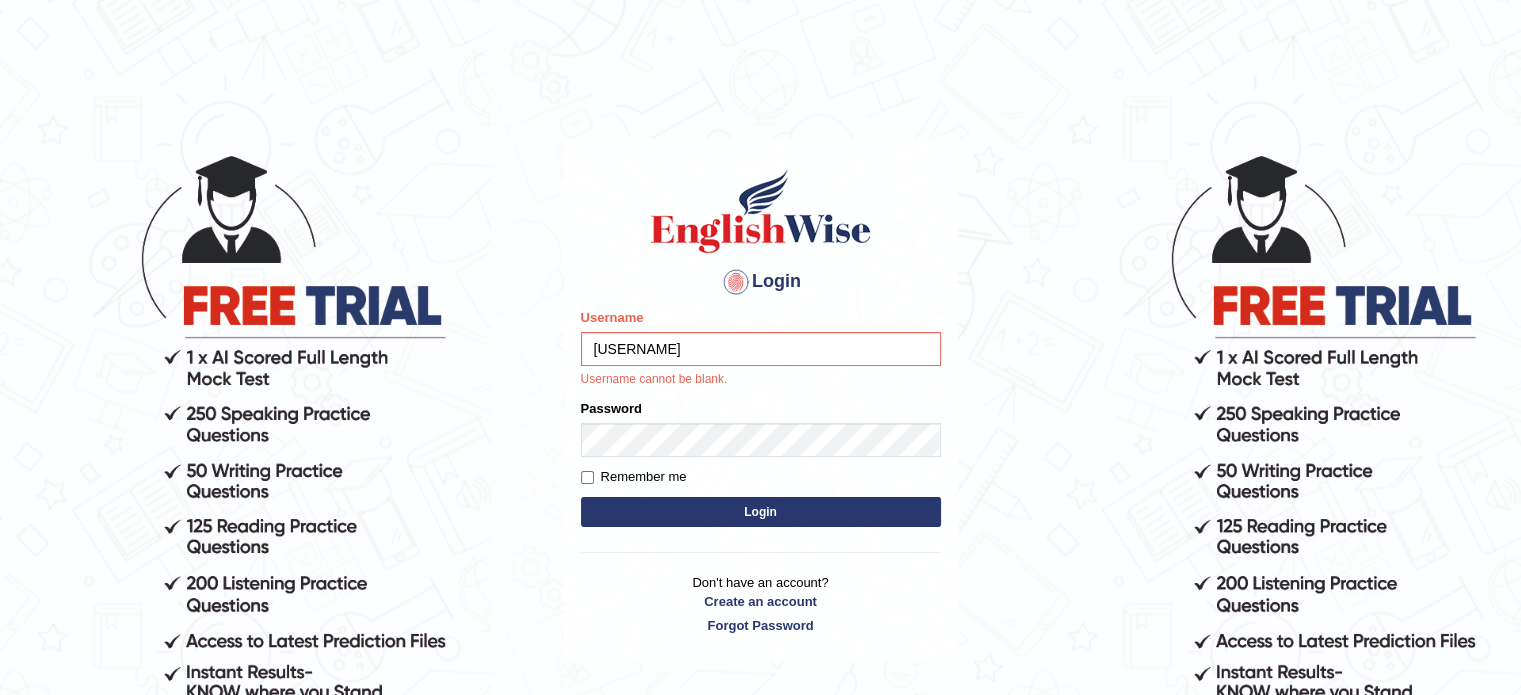 click on "Login
Please fix the following errors:
Username
EllenG
Username cannot be blank.
Password
Remember me
Login
Don't have an account?
Create an account
Forgot Password" at bounding box center [761, 400] 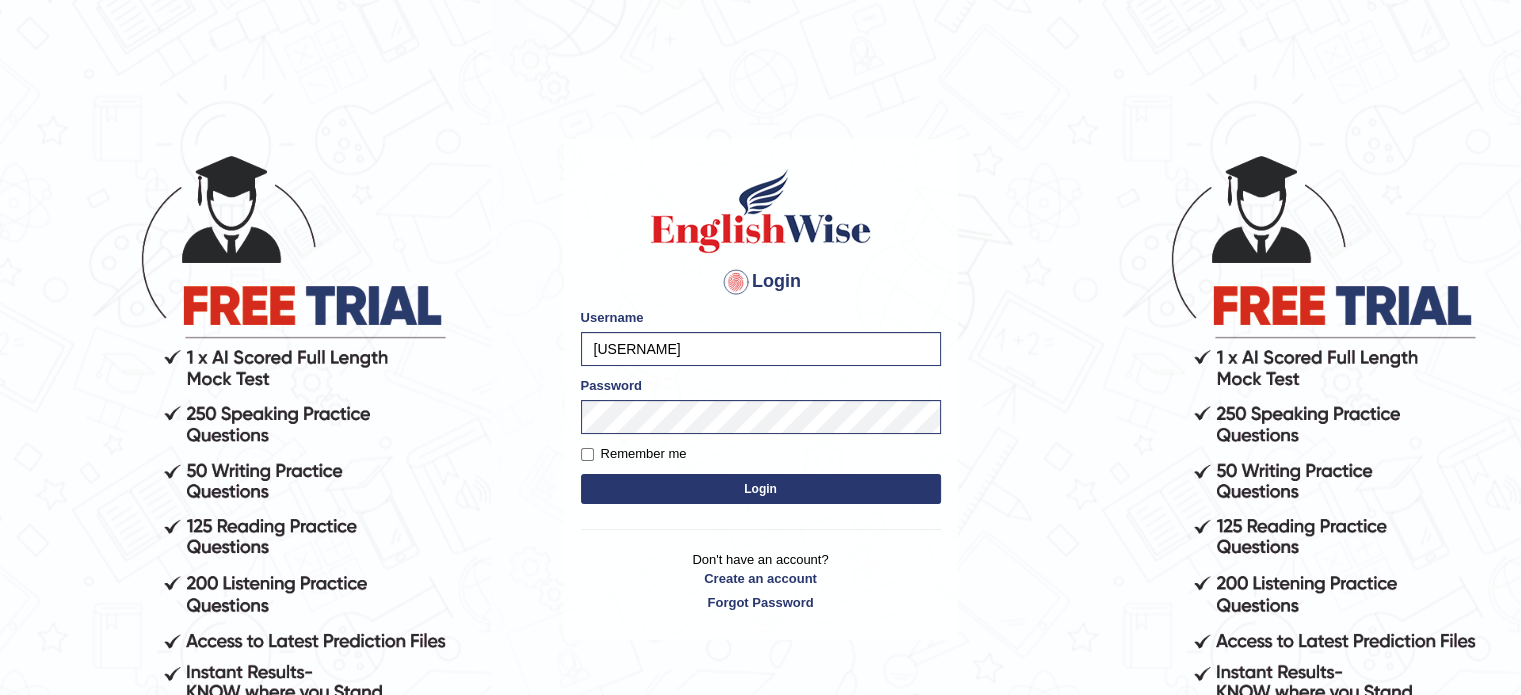 click on "Login" at bounding box center [761, 489] 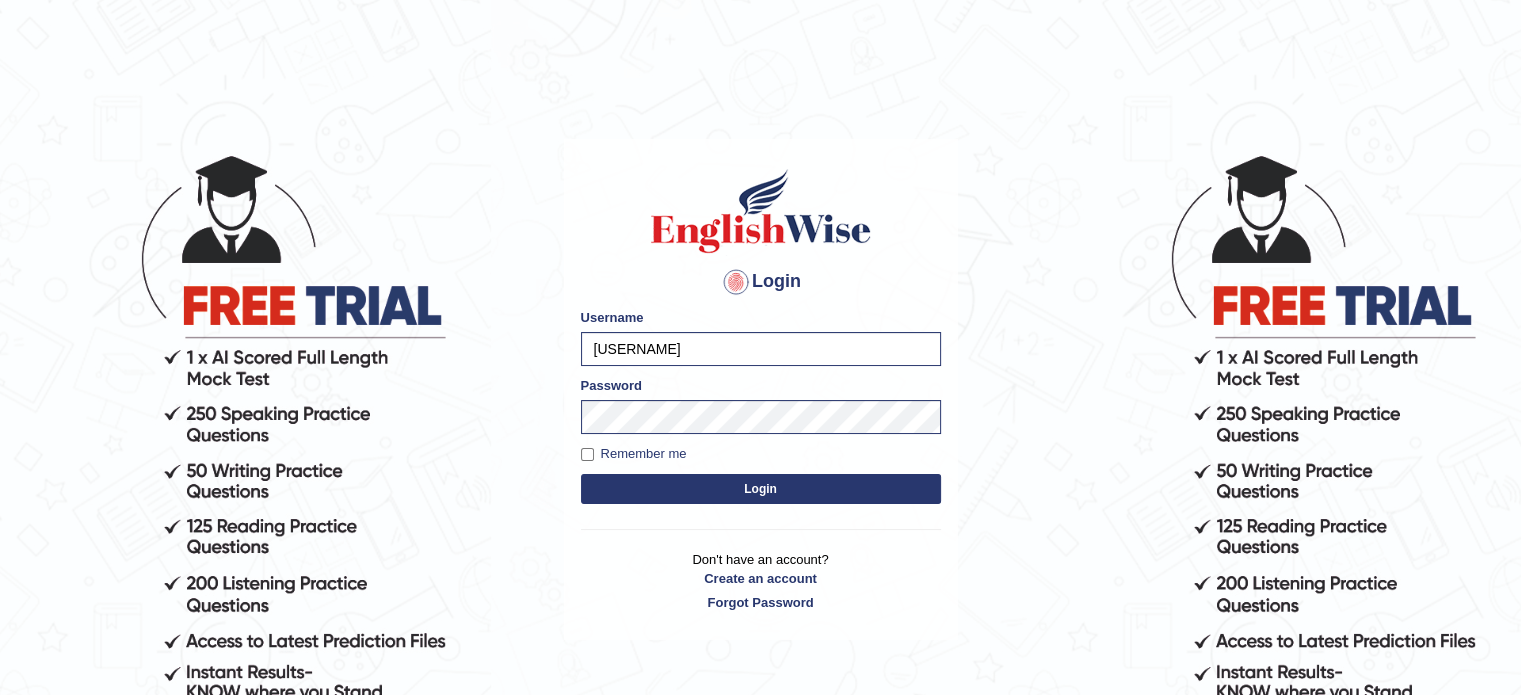 click on "Login" at bounding box center (761, 489) 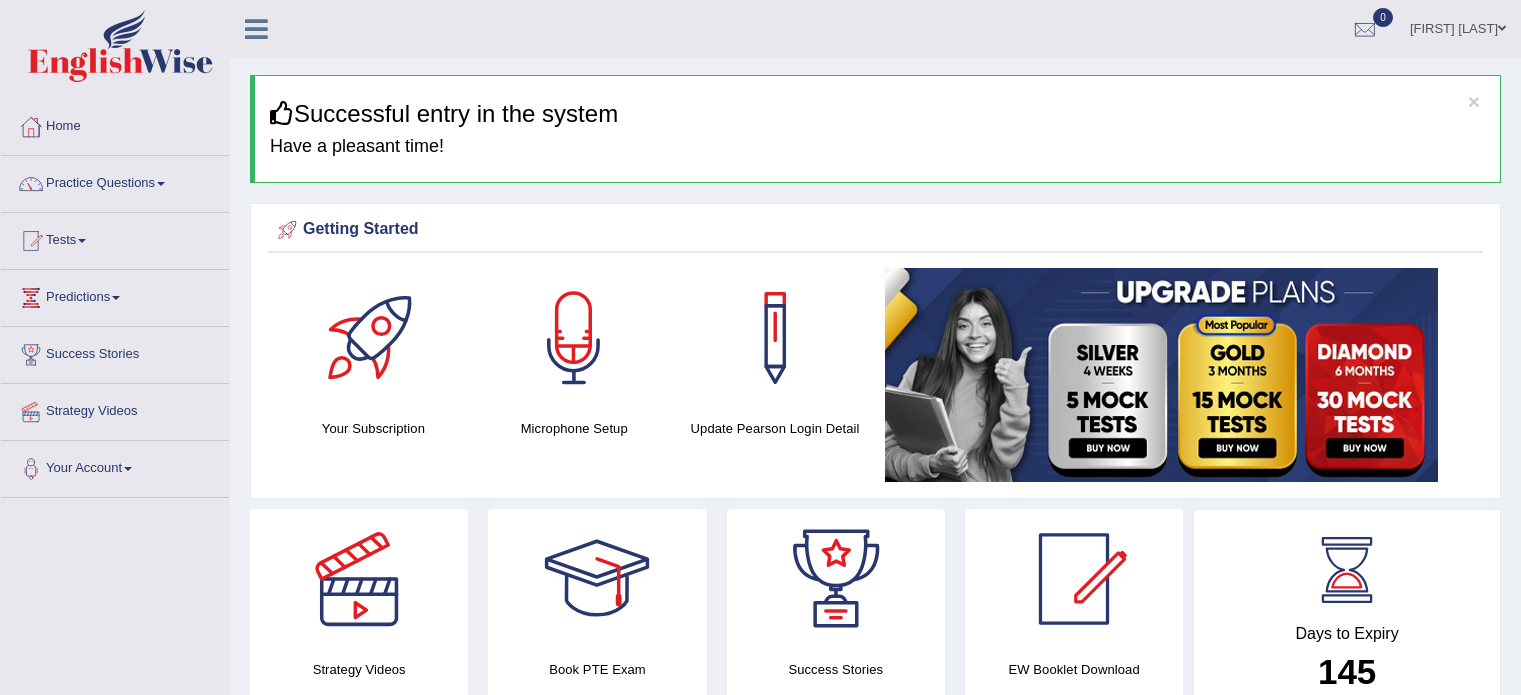 scroll, scrollTop: 0, scrollLeft: 0, axis: both 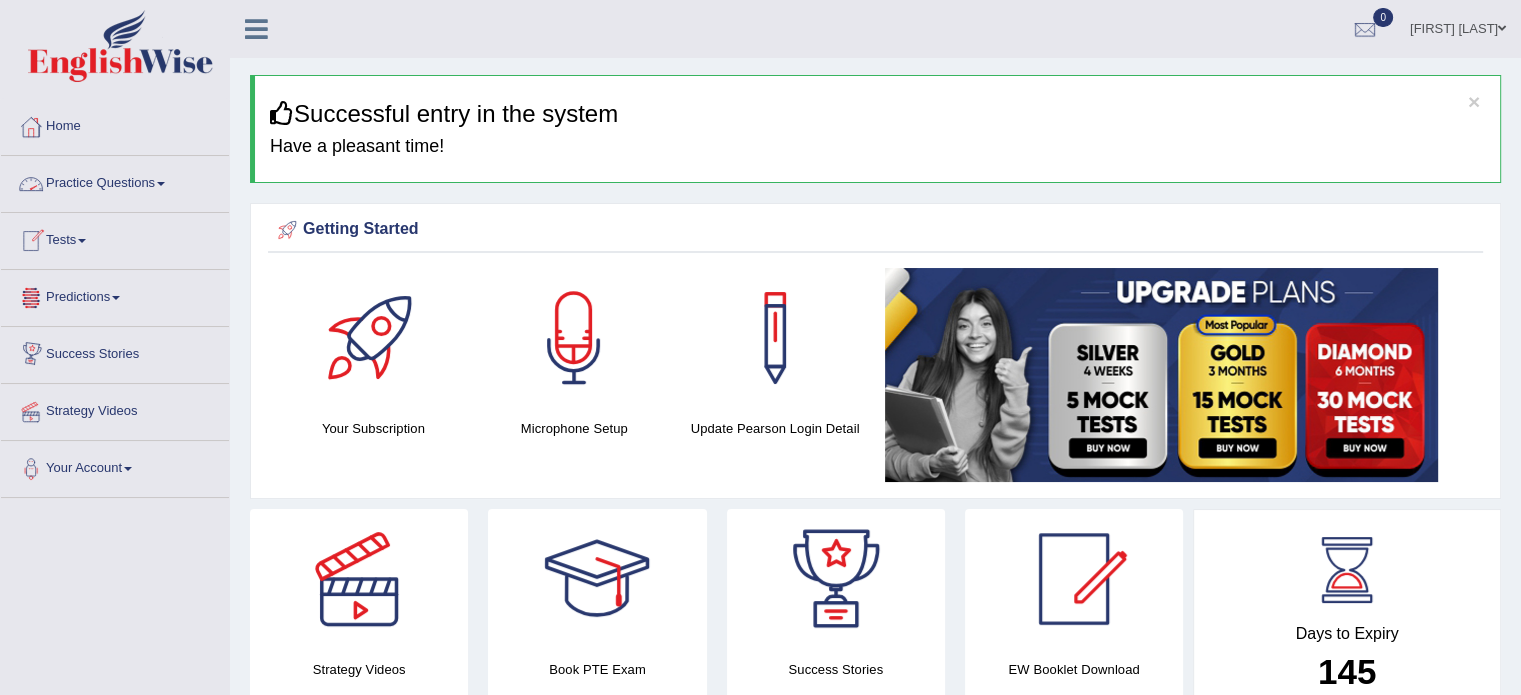 click on "Practice Questions" at bounding box center [115, 181] 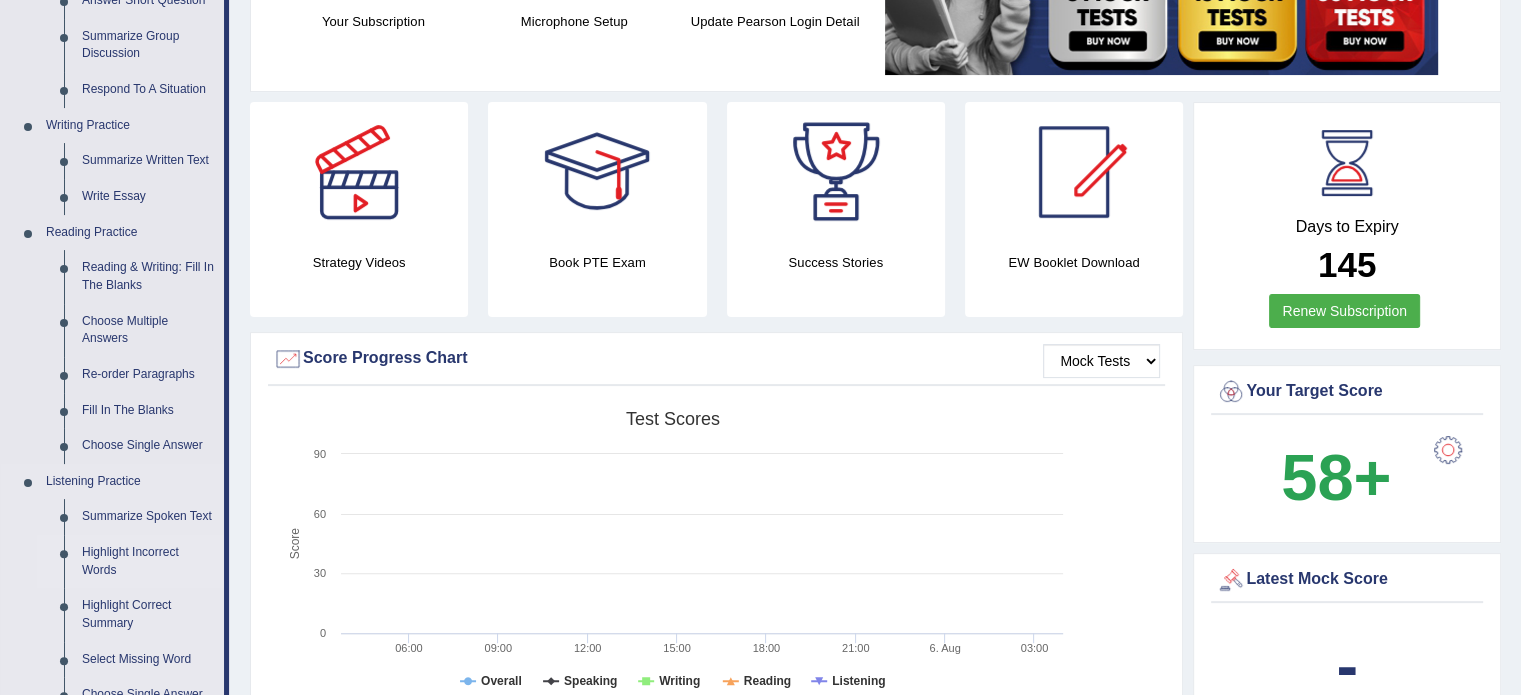 scroll, scrollTop: 400, scrollLeft: 0, axis: vertical 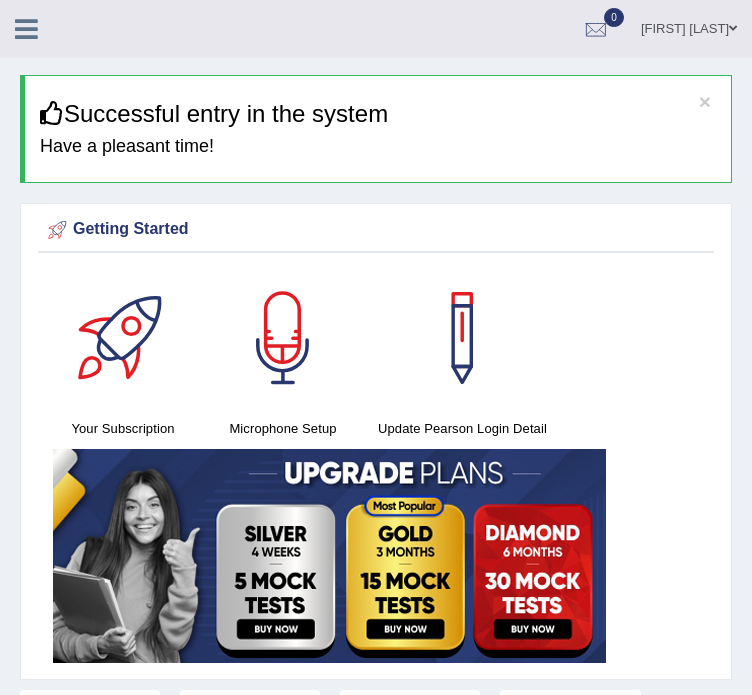 click at bounding box center (26, 29) 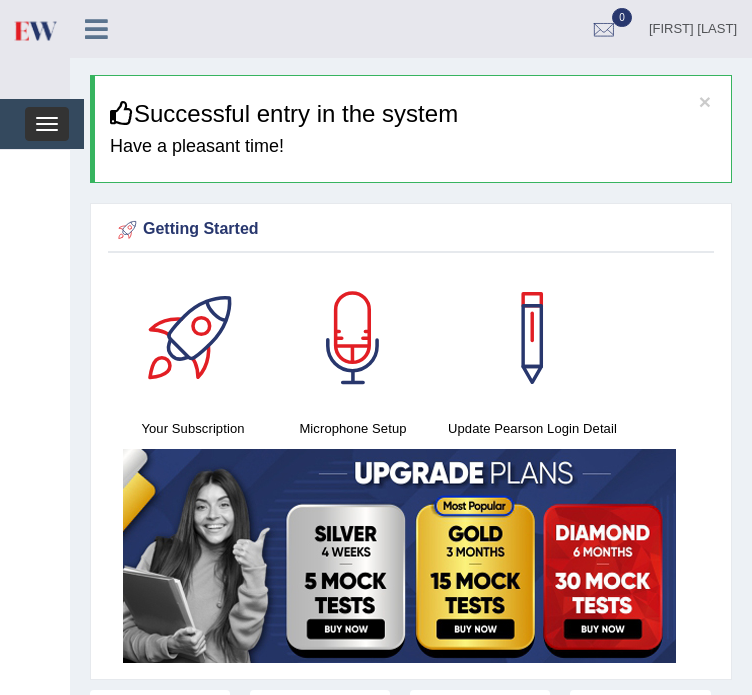 click on "Toggle navigation" at bounding box center (47, 124) 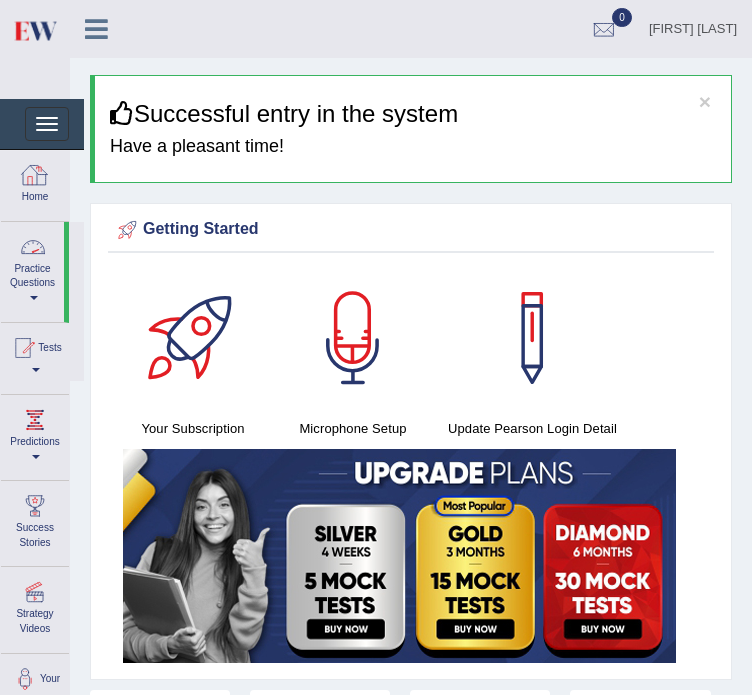 click on "Practice Questions" at bounding box center [32, 269] 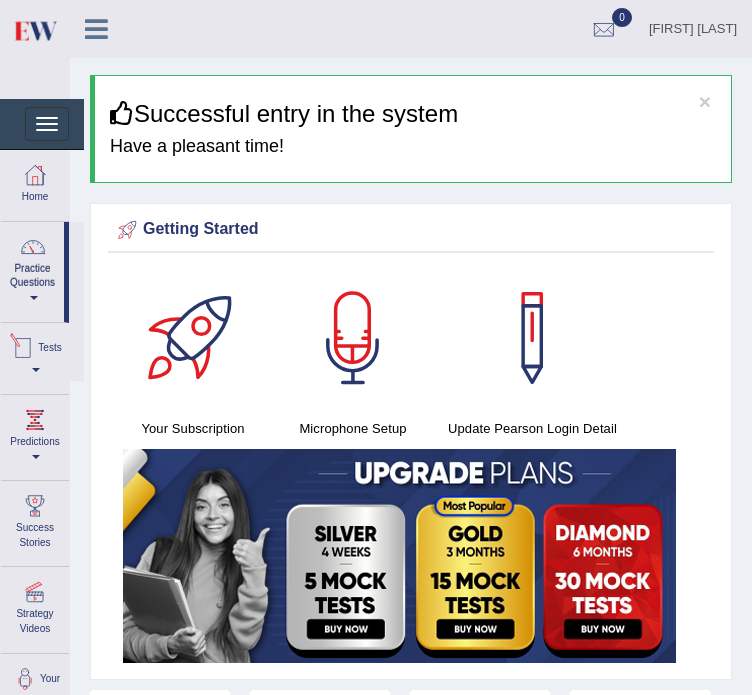 click at bounding box center [34, 298] 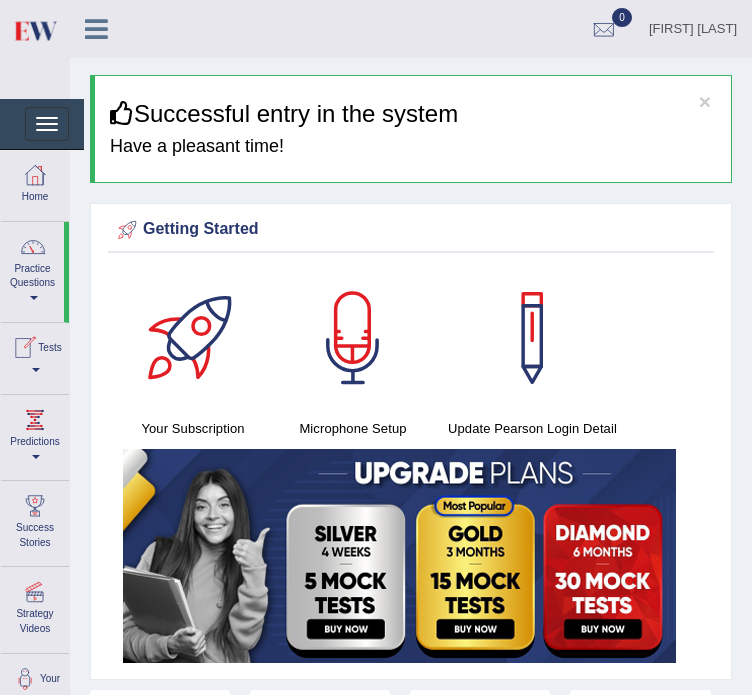 click at bounding box center (34, 298) 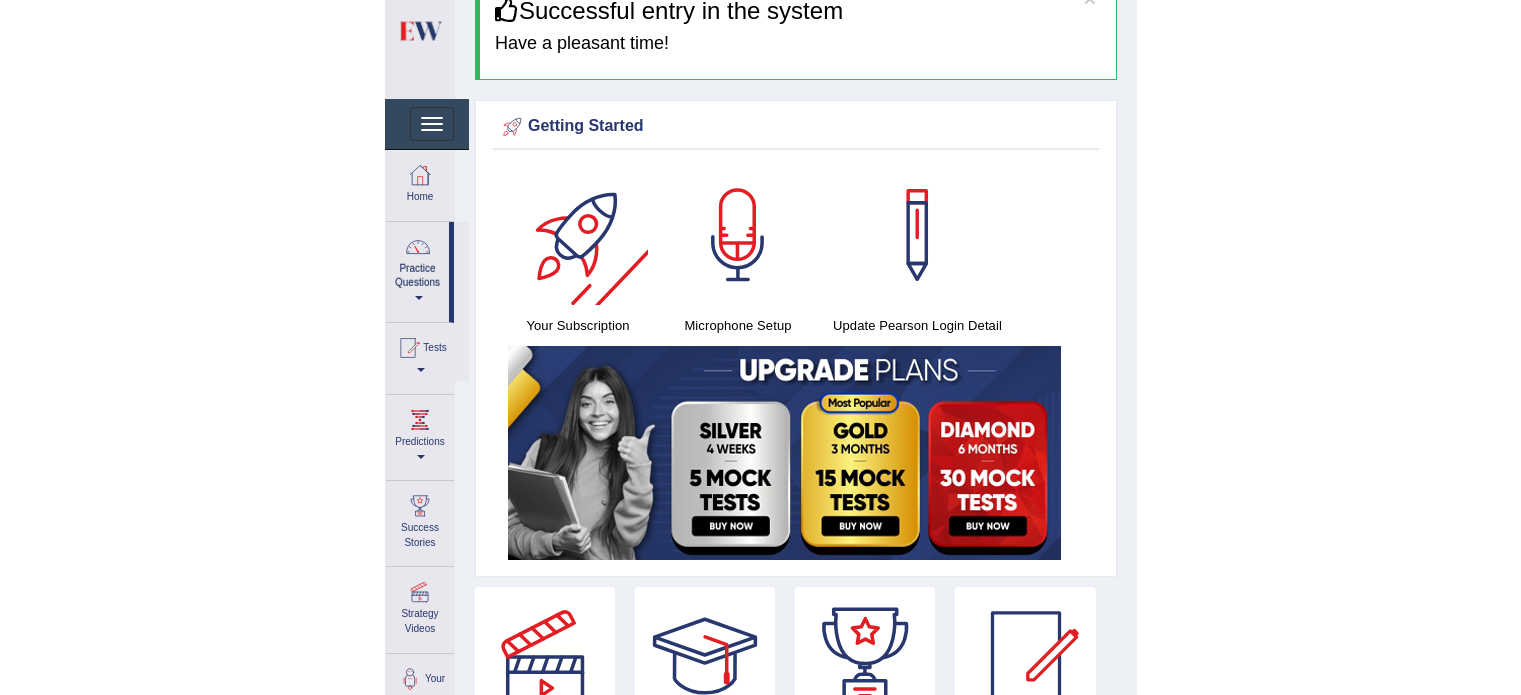 scroll, scrollTop: 0, scrollLeft: 0, axis: both 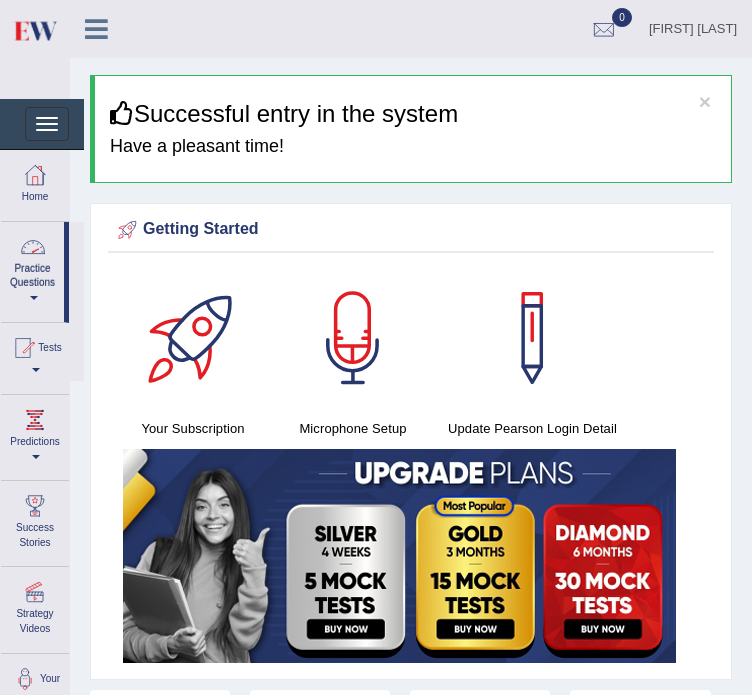 click on "Practice Questions" at bounding box center [32, 269] 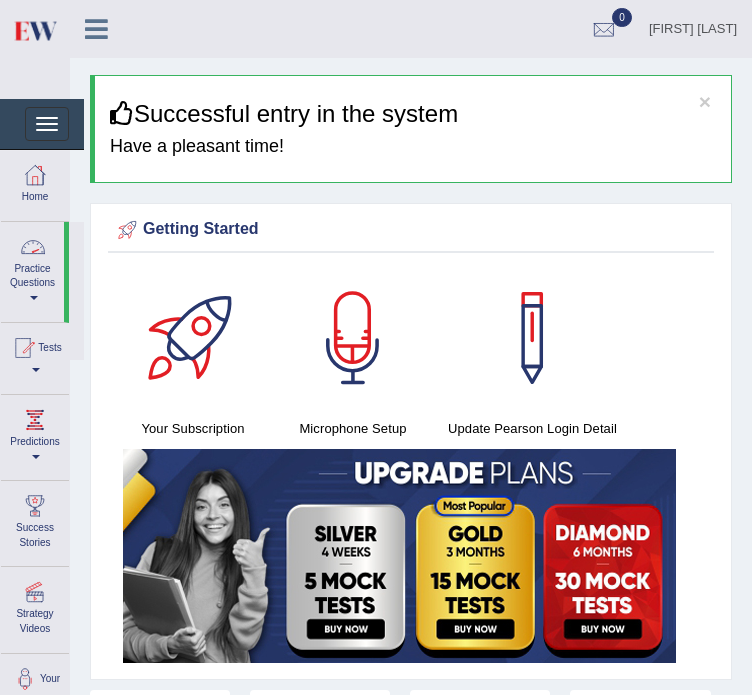 click on "Practice Questions" at bounding box center (32, 269) 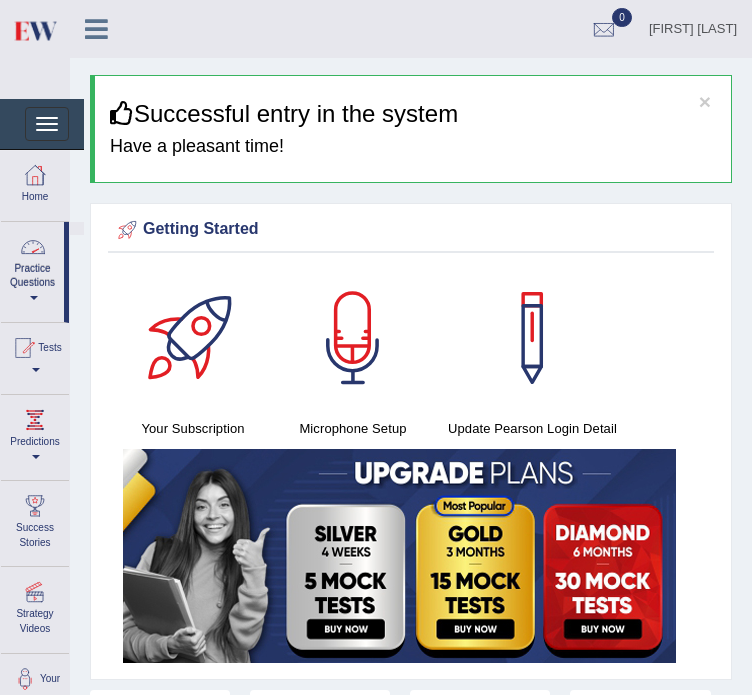 click on "Practice Questions" at bounding box center (32, 269) 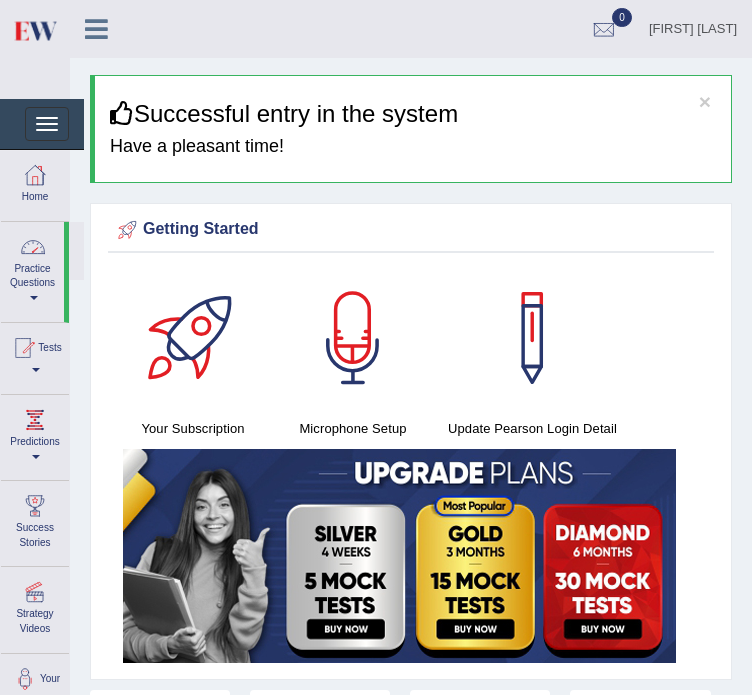 click at bounding box center [33, 247] 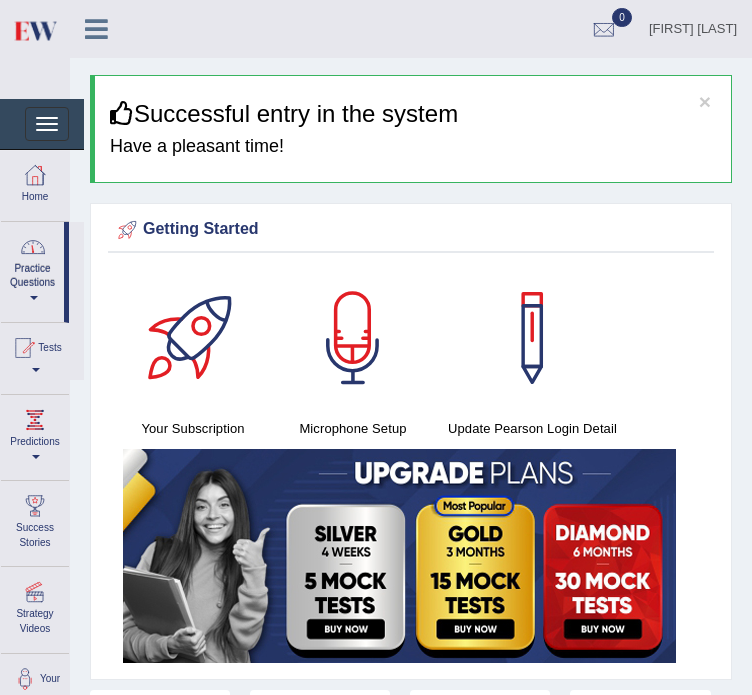 click at bounding box center (33, 247) 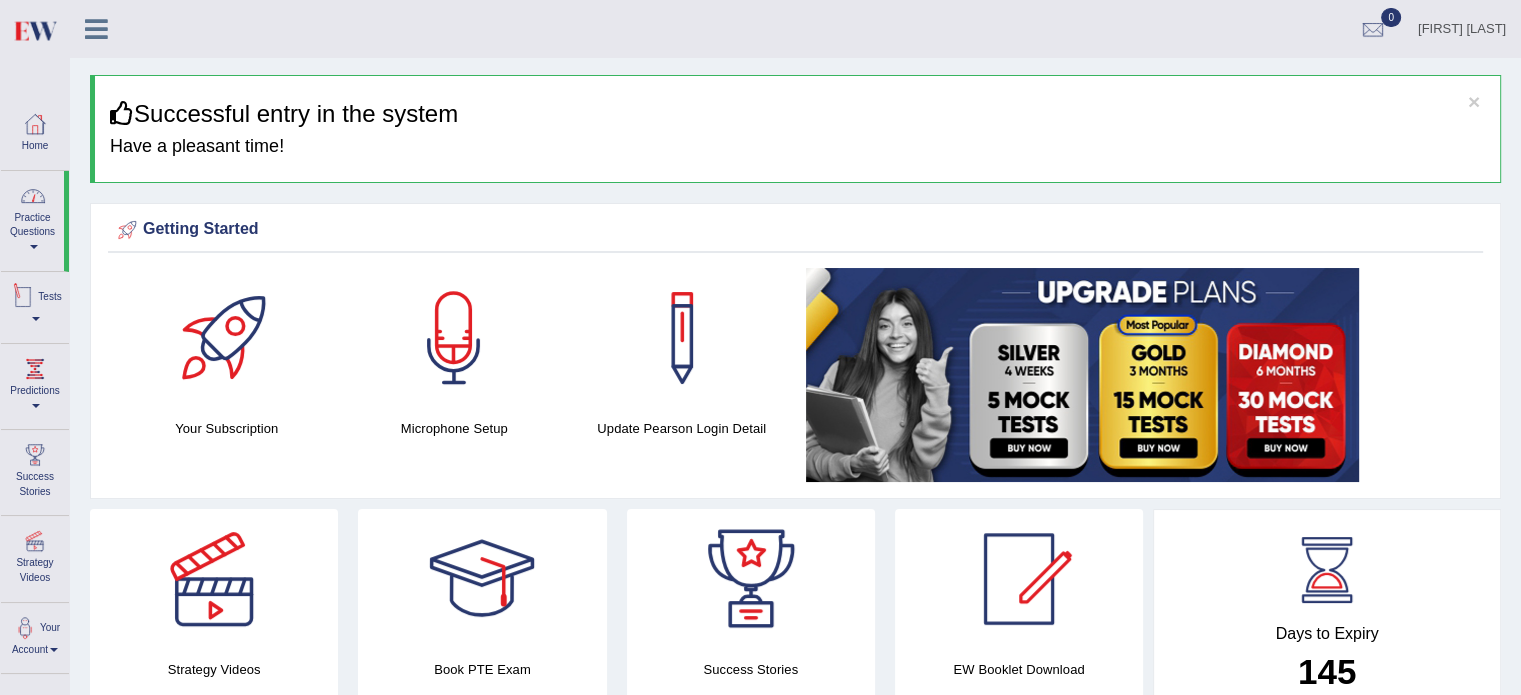 click on "Practice Questions" at bounding box center (32, 218) 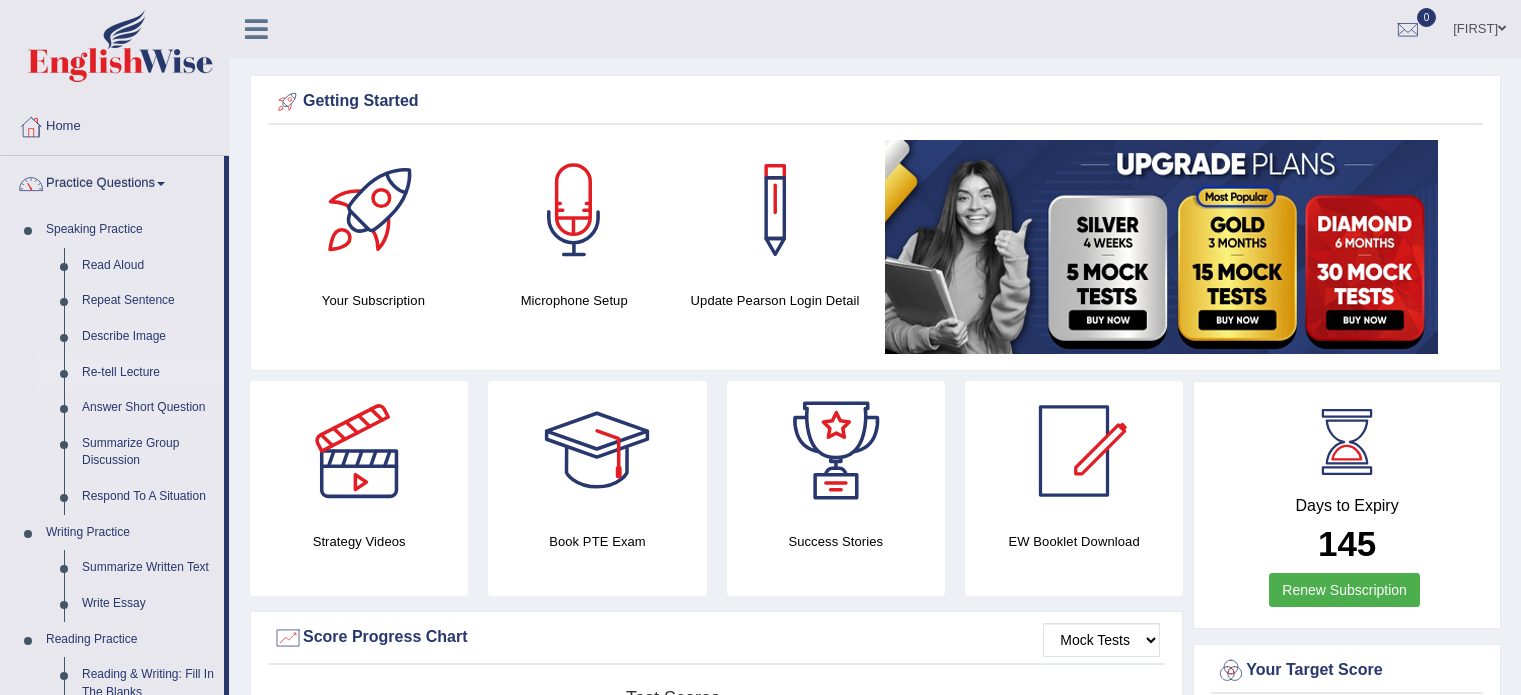 scroll, scrollTop: 68, scrollLeft: 0, axis: vertical 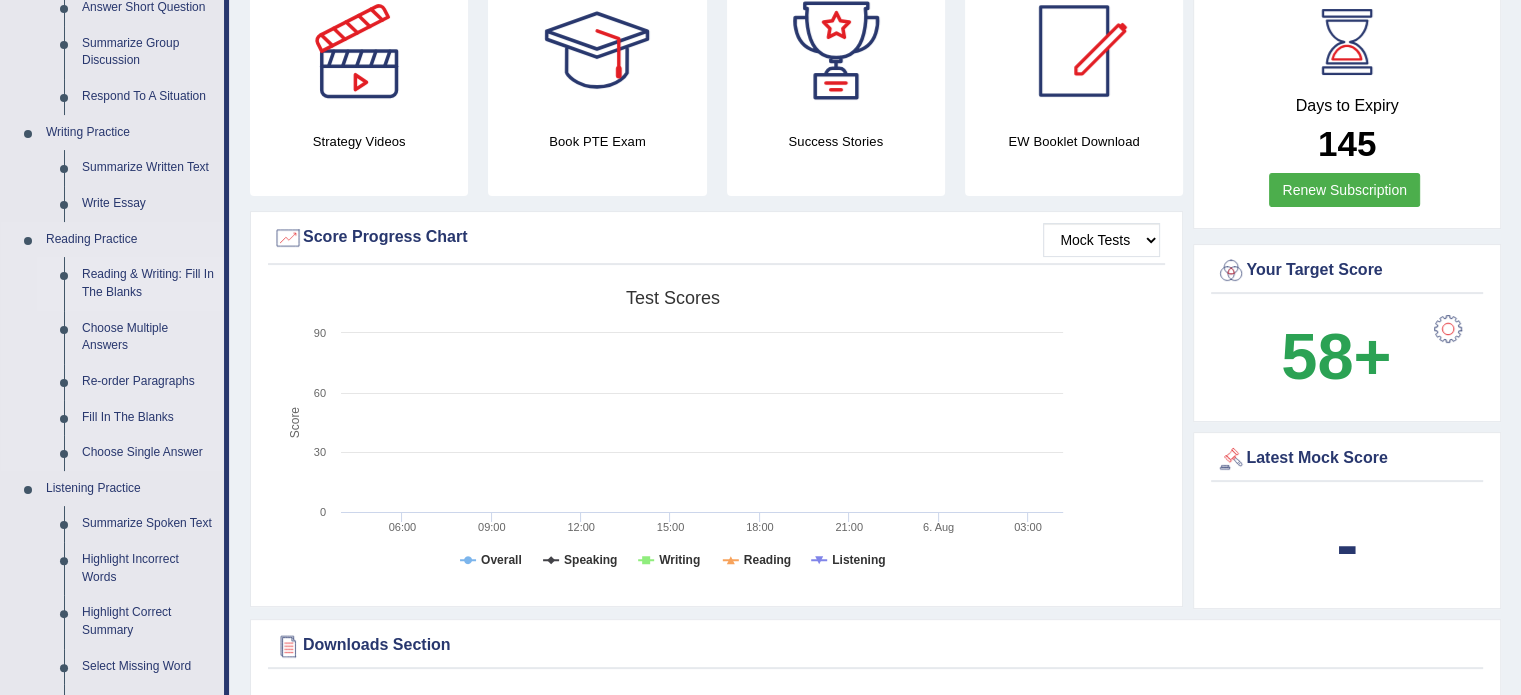 click on "Reading & Writing: Fill In The Blanks" at bounding box center (148, 283) 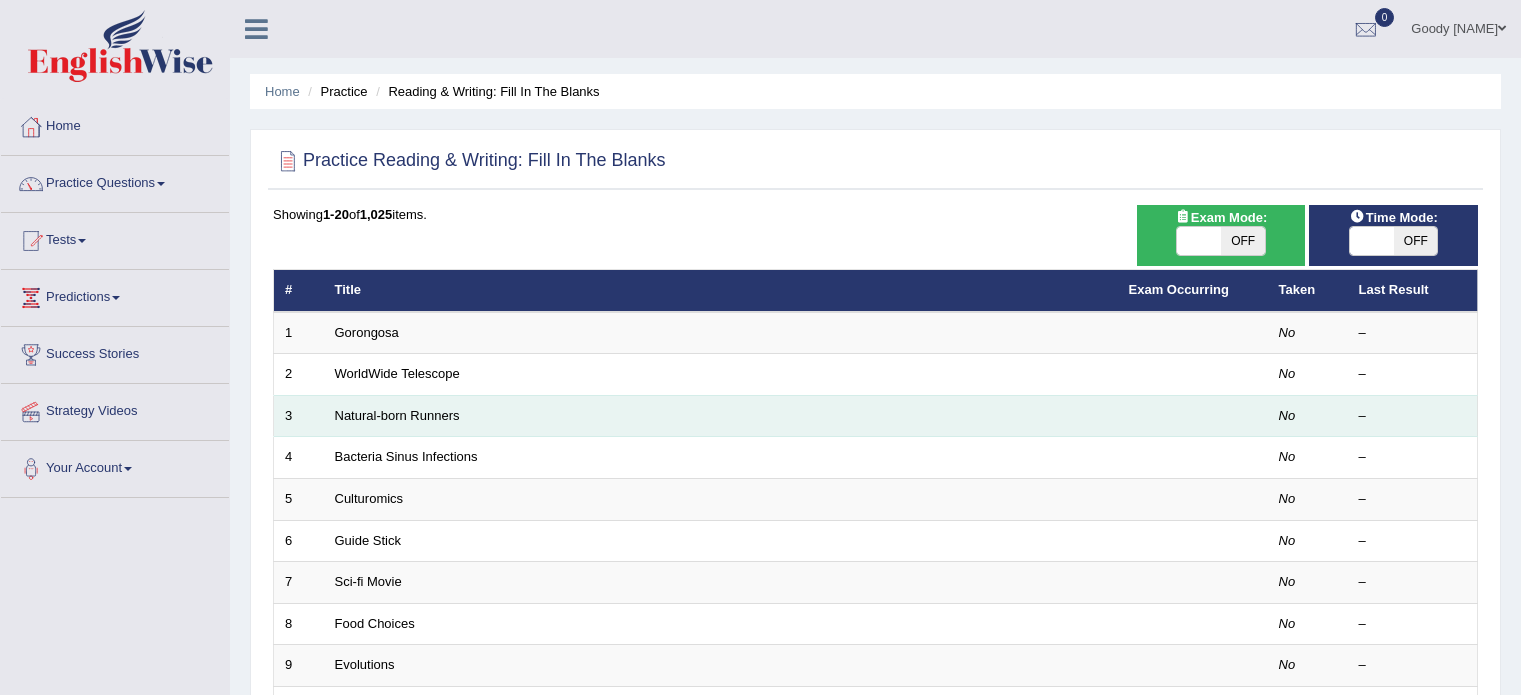 scroll, scrollTop: 0, scrollLeft: 0, axis: both 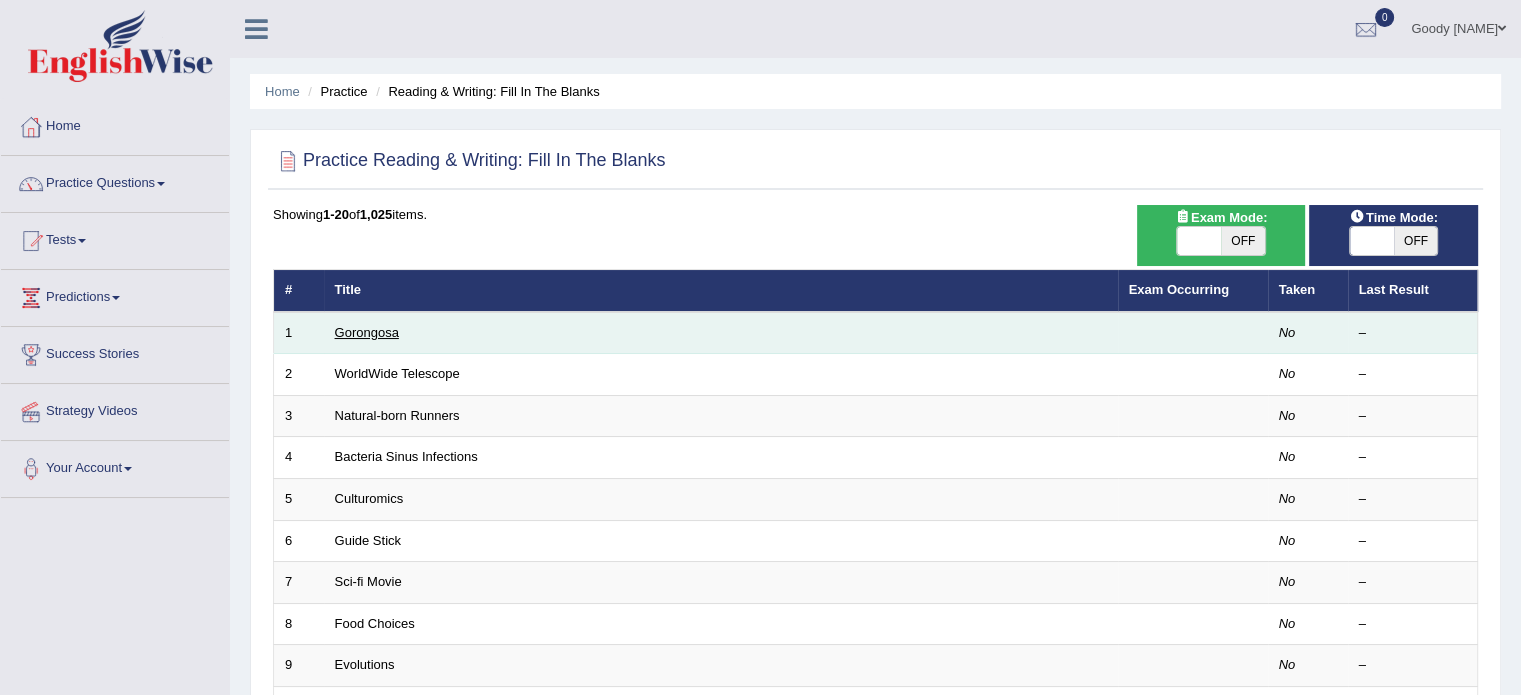 click on "Gorongosa" at bounding box center (367, 332) 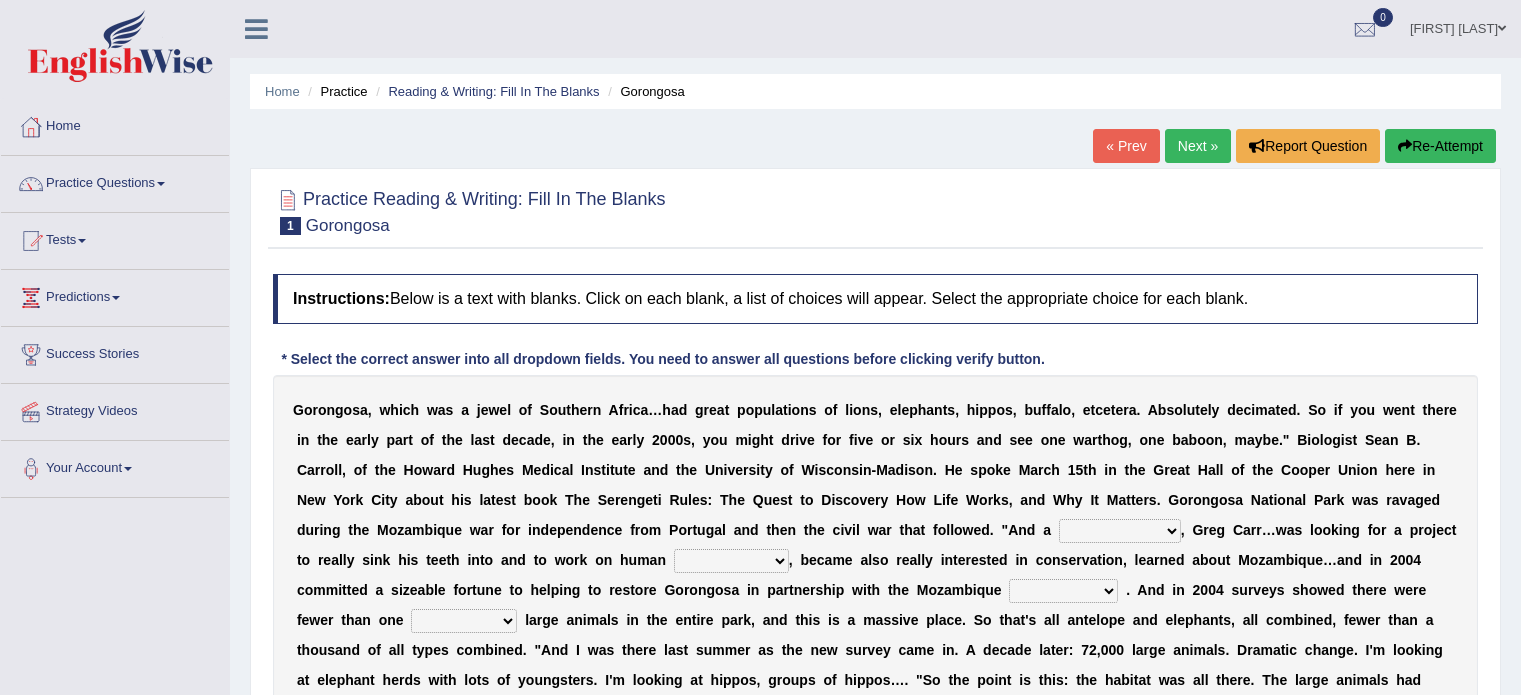 scroll, scrollTop: 0, scrollLeft: 0, axis: both 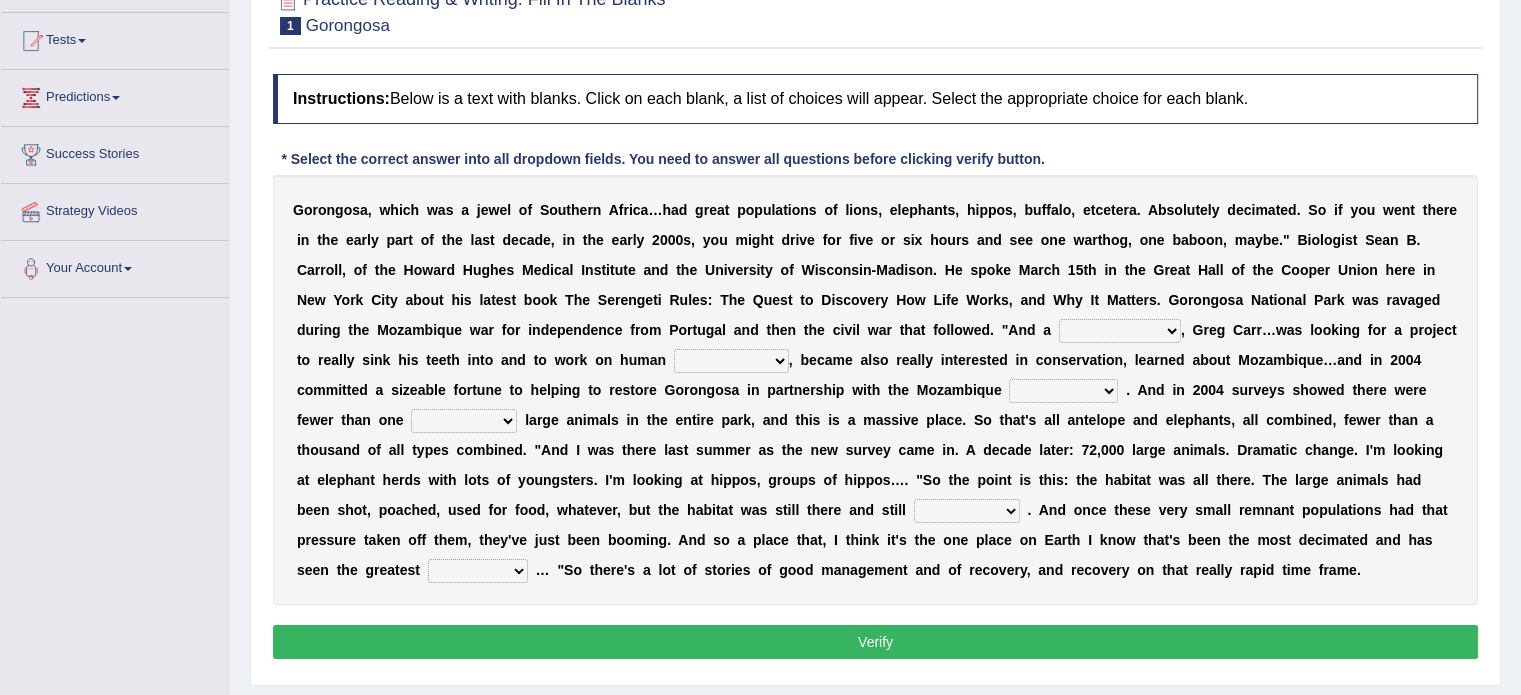 click on "passion solstice ballast philanthropist" at bounding box center [1120, 331] 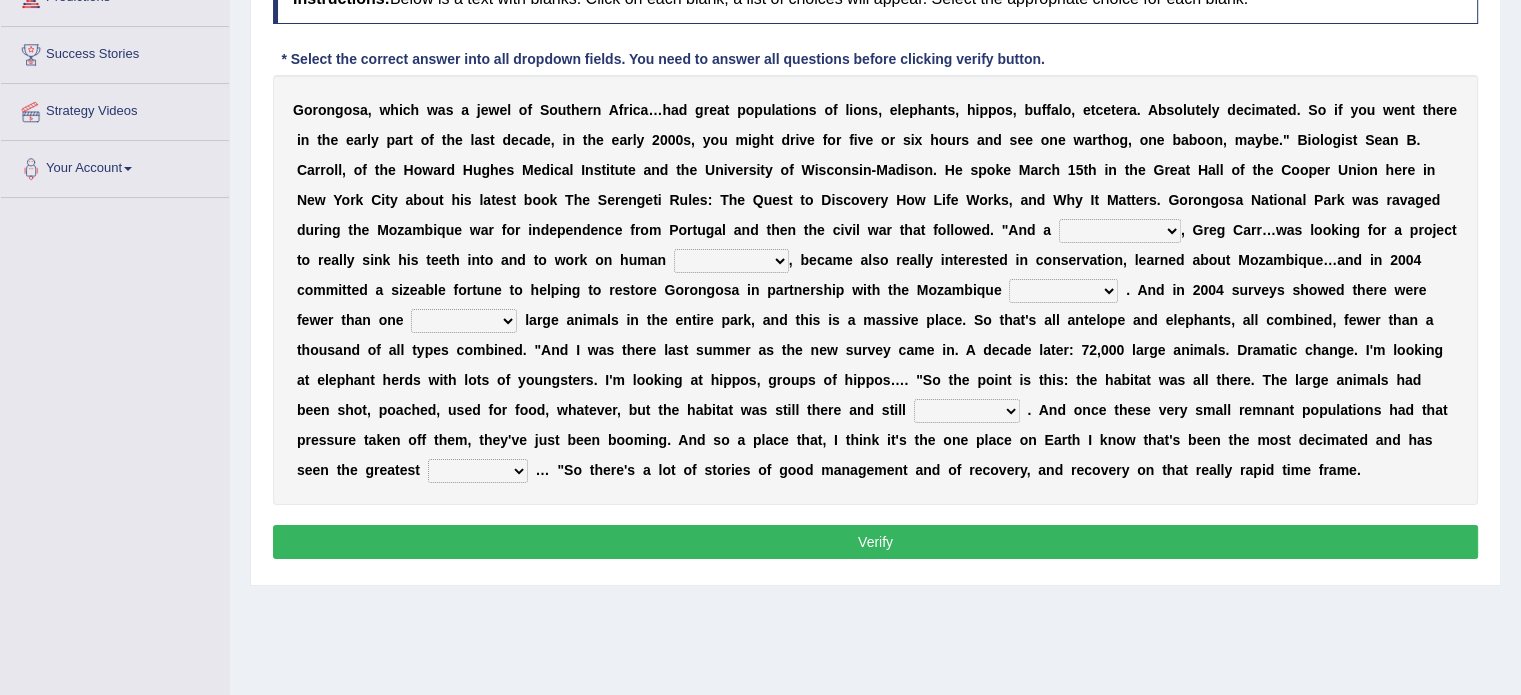 scroll, scrollTop: 200, scrollLeft: 0, axis: vertical 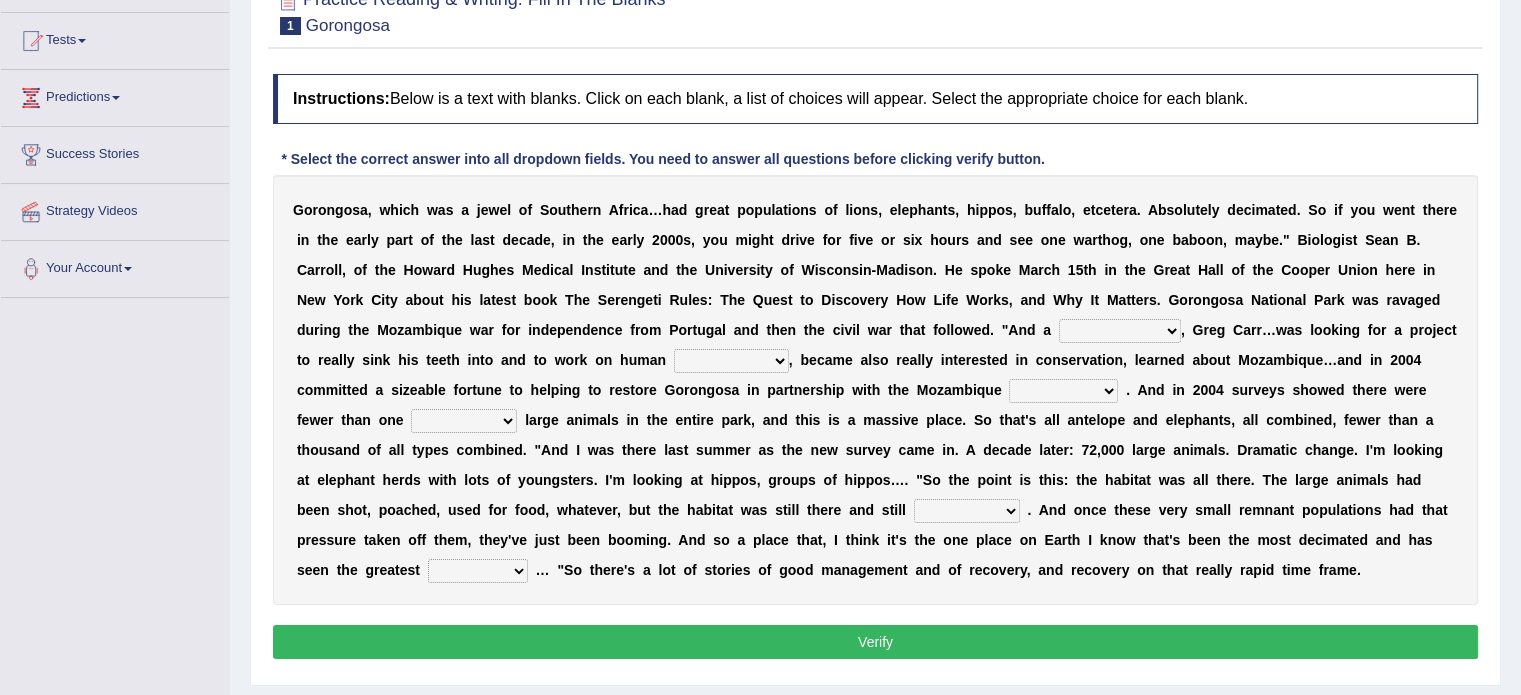 click on "passion solstice ballast philanthropist" at bounding box center (1120, 331) 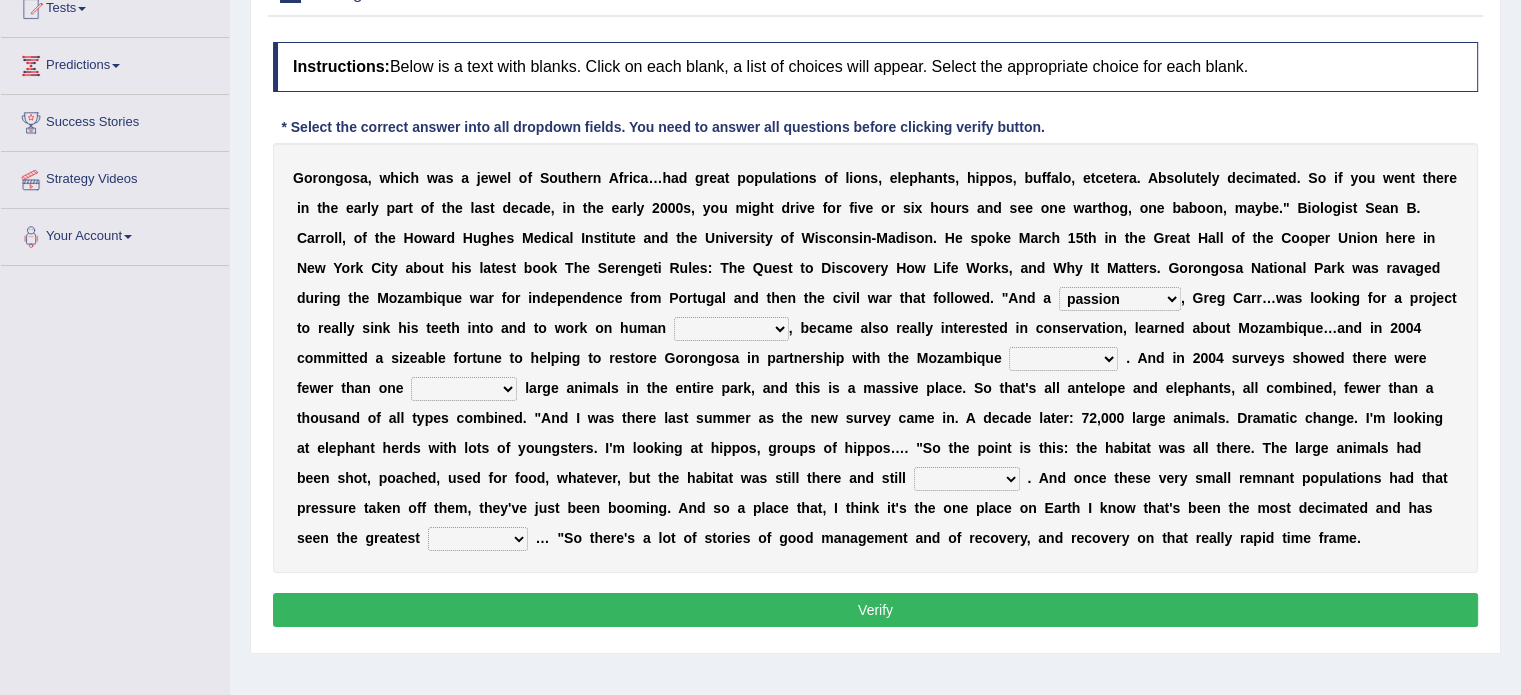 scroll, scrollTop: 200, scrollLeft: 0, axis: vertical 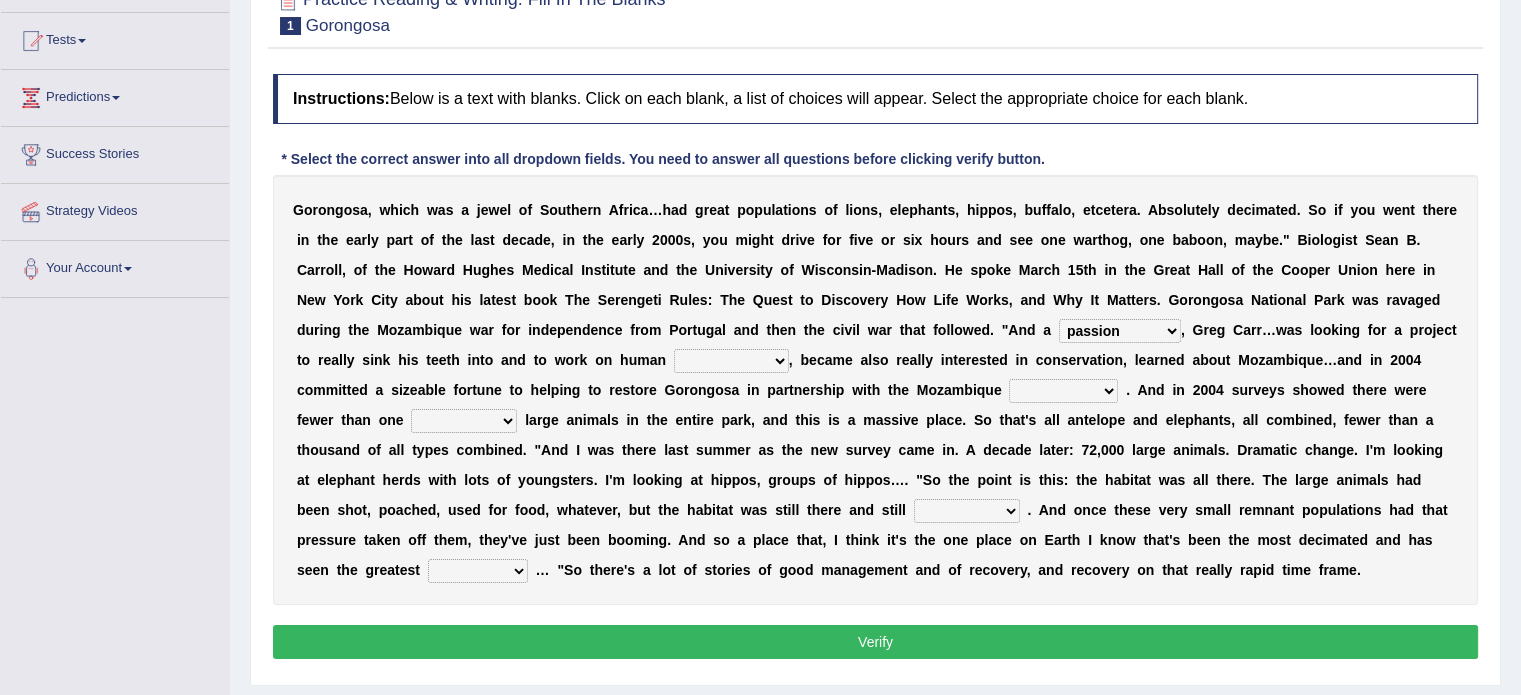 click on "negligence prevalence development malevolence" at bounding box center [731, 361] 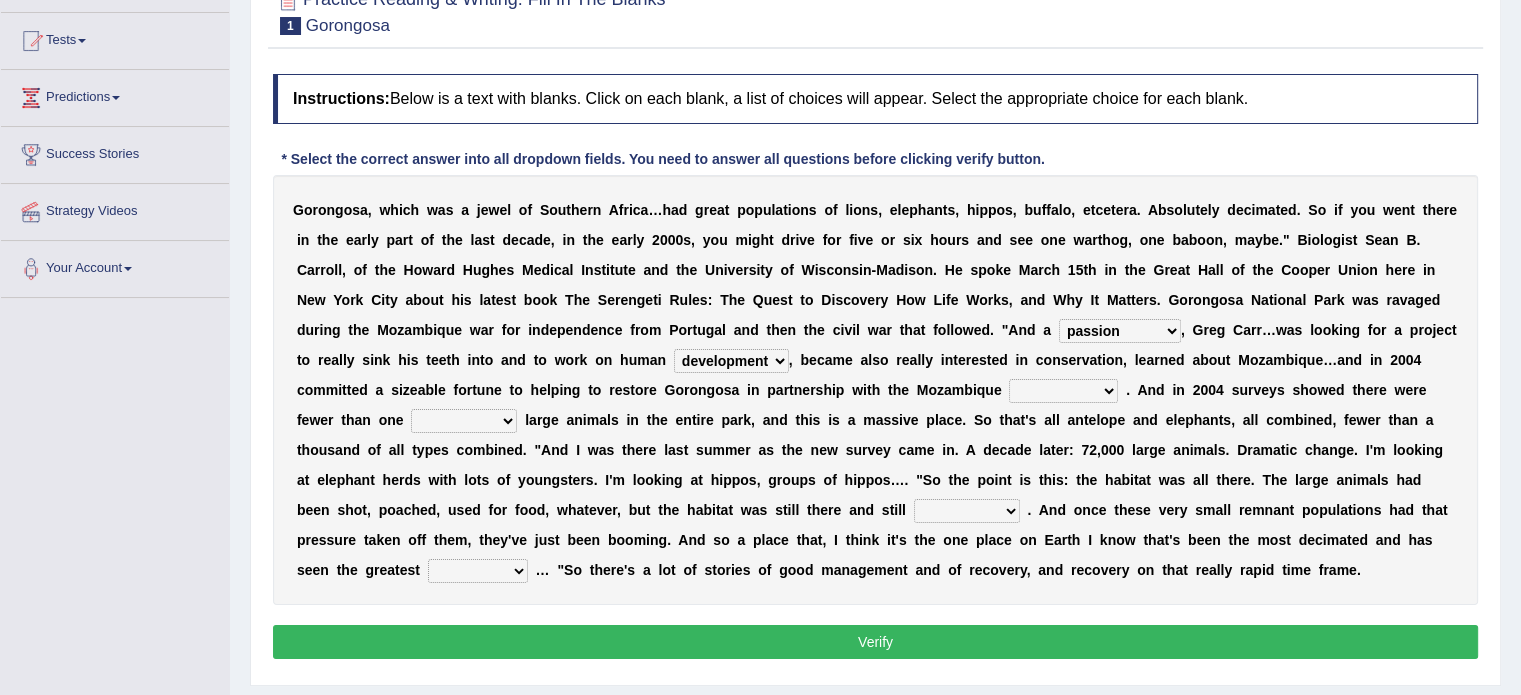 click on "negligence prevalence development malevolence" at bounding box center (731, 361) 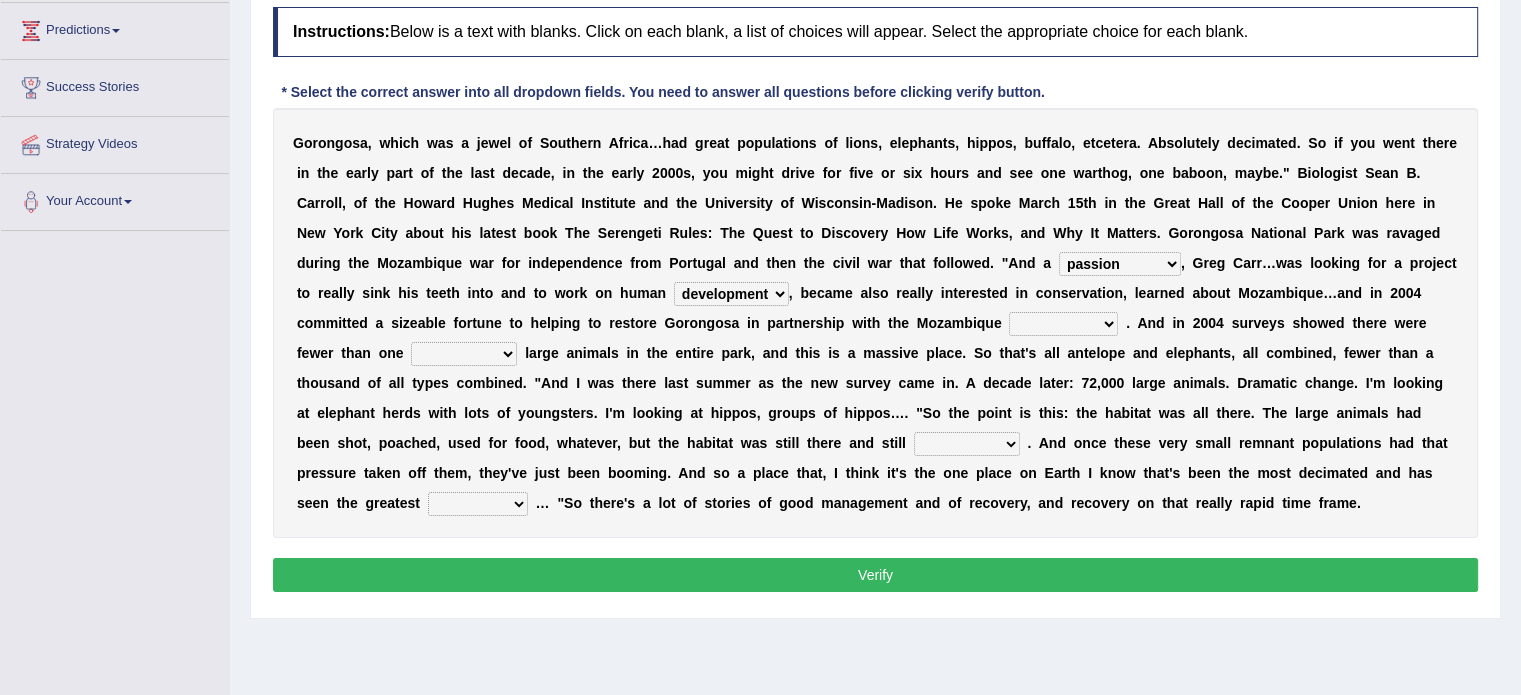 scroll, scrollTop: 300, scrollLeft: 0, axis: vertical 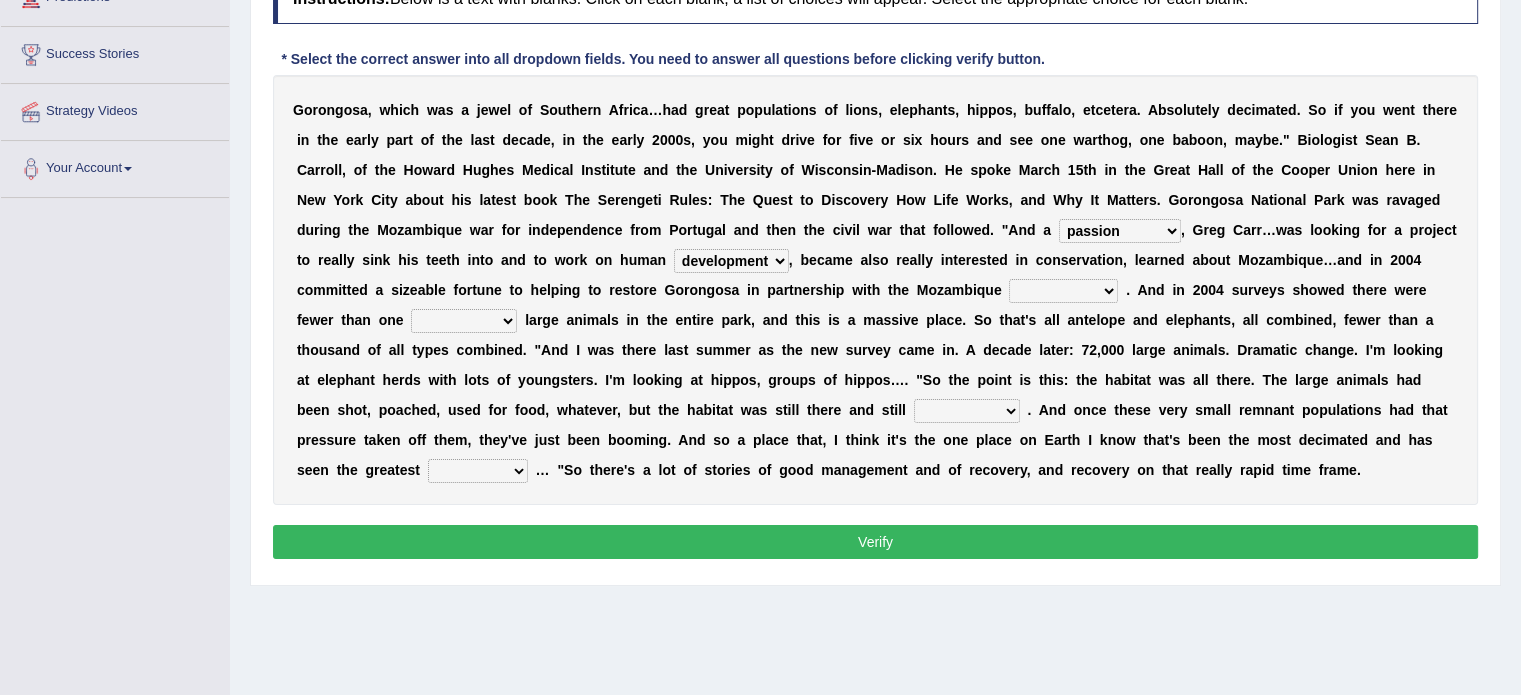 click on "parliament semanticist government journalist" at bounding box center [1063, 291] 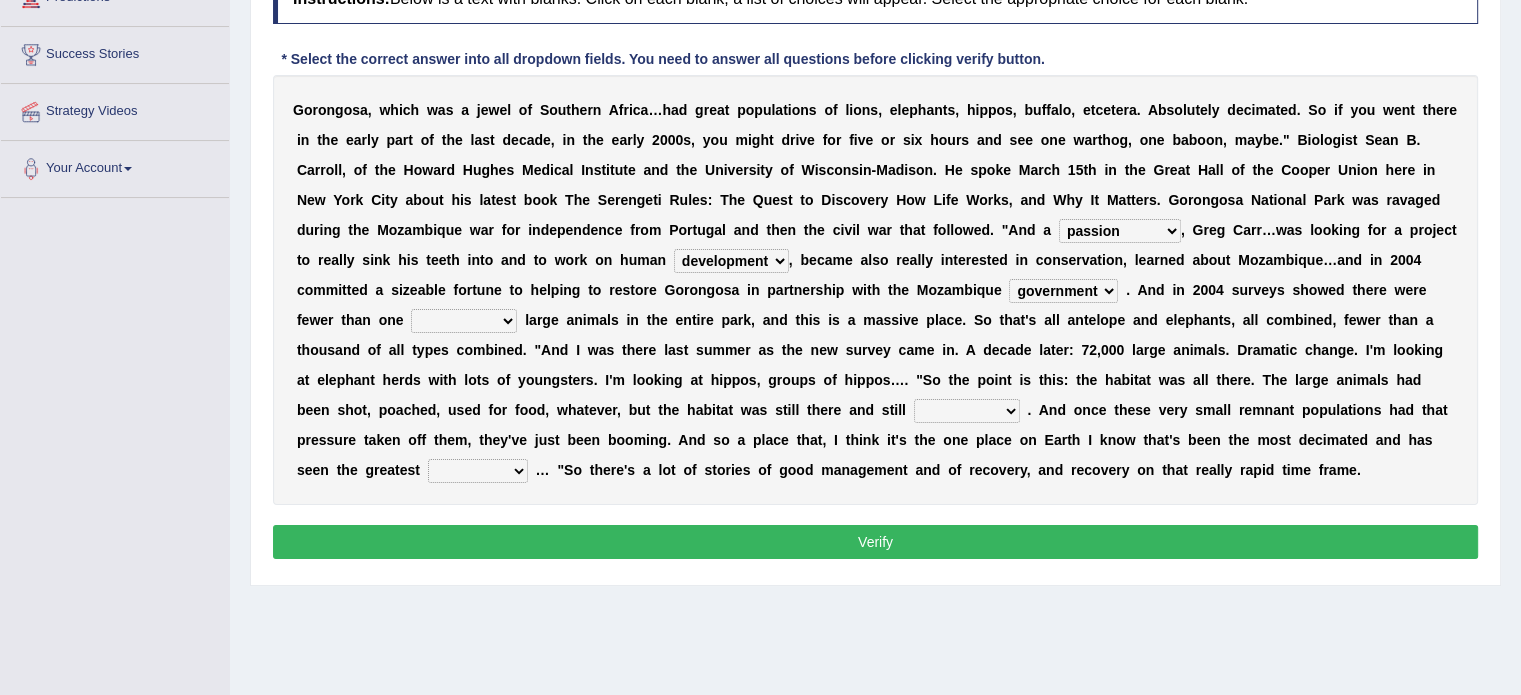 click on "deflowered embowered roundest thousand" at bounding box center (464, 321) 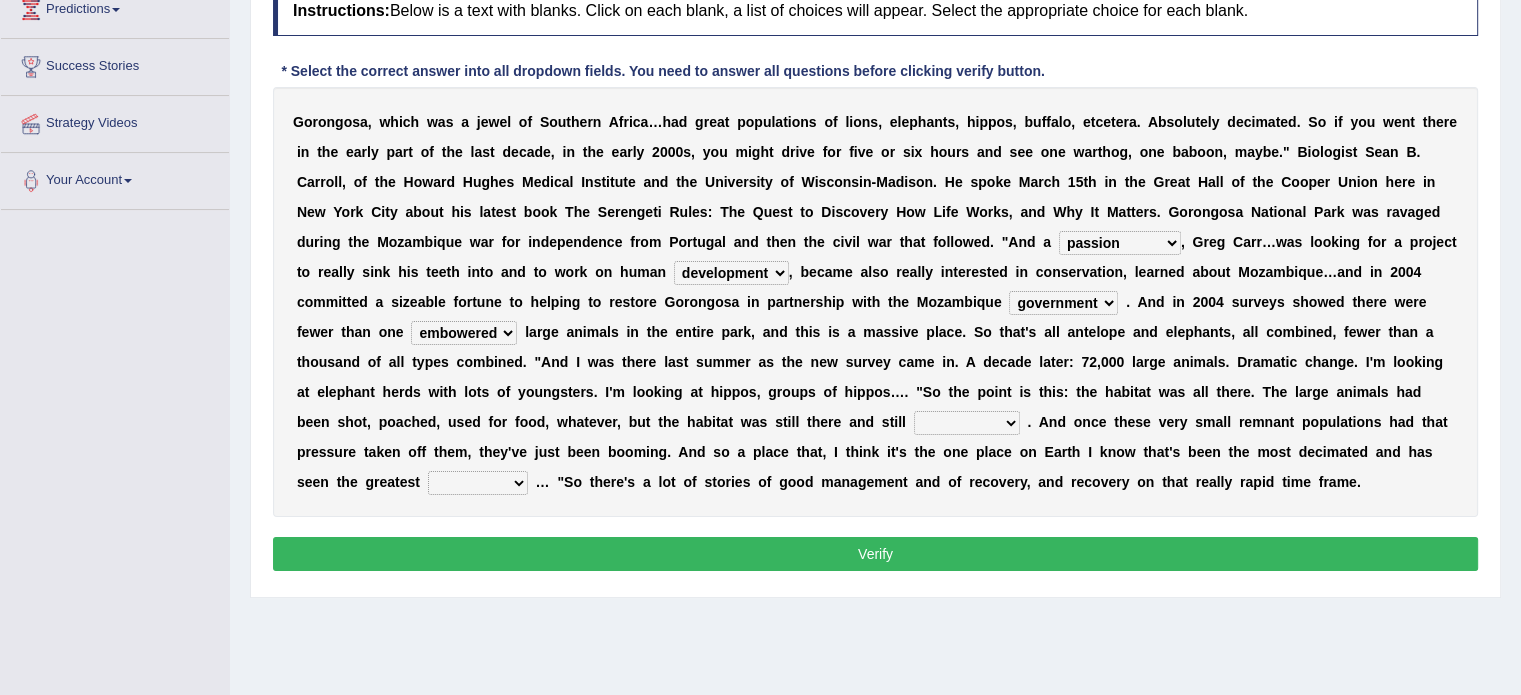 scroll, scrollTop: 255, scrollLeft: 0, axis: vertical 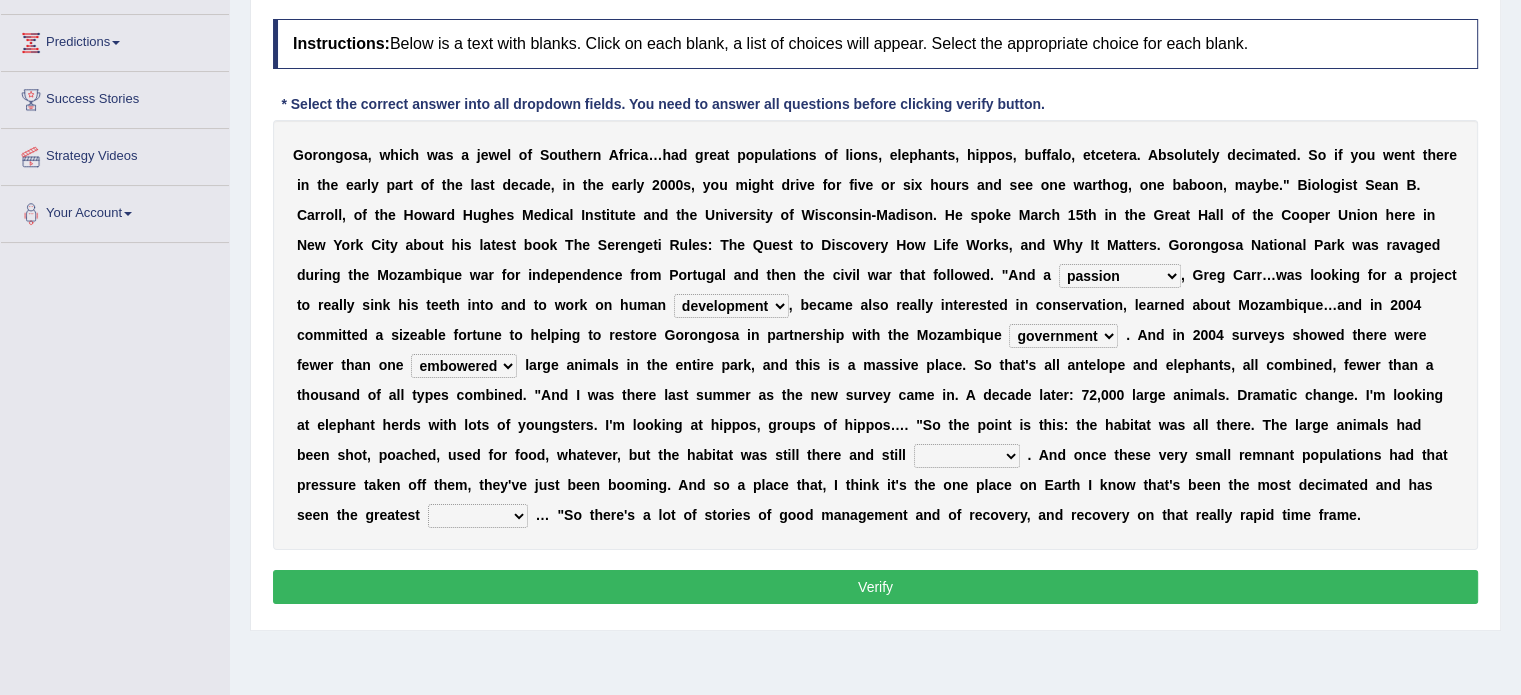 click on "assertive incidental compulsive productive" at bounding box center (967, 456) 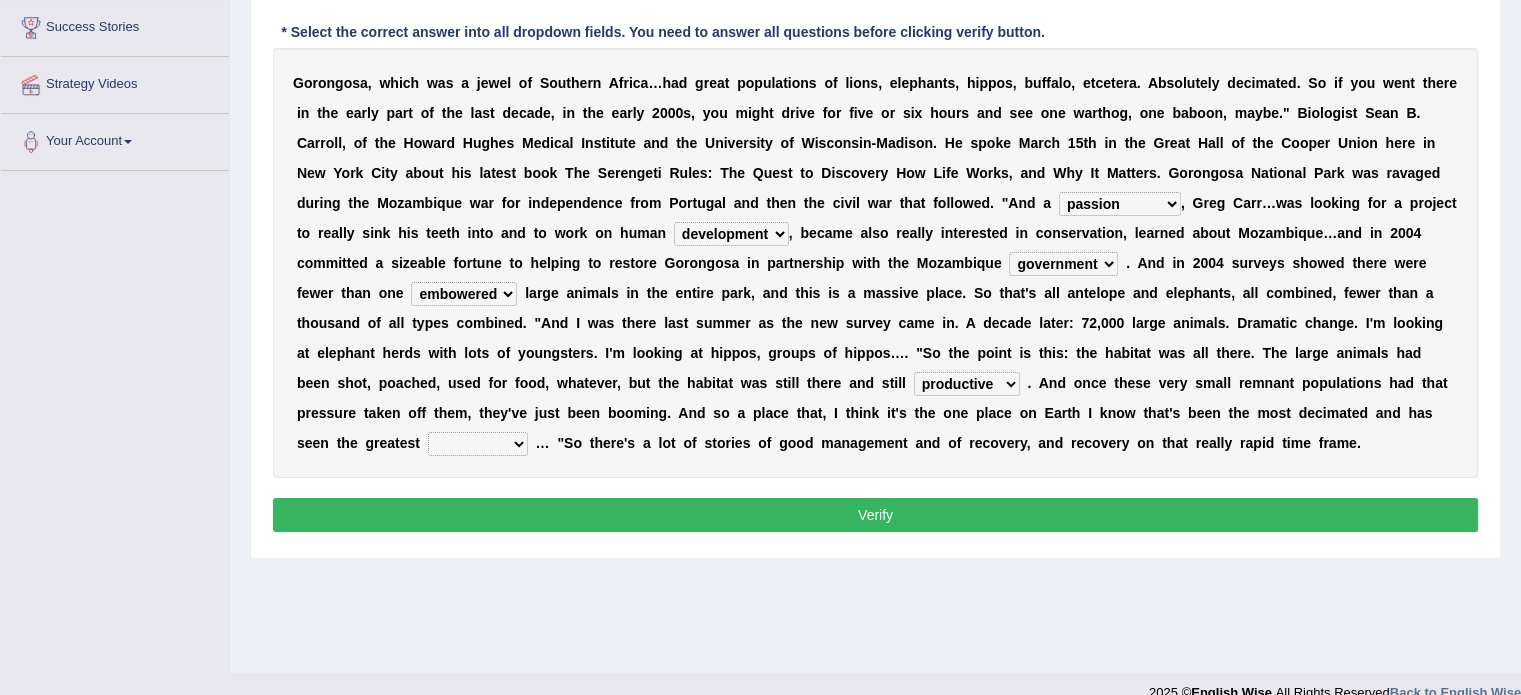 scroll, scrollTop: 355, scrollLeft: 0, axis: vertical 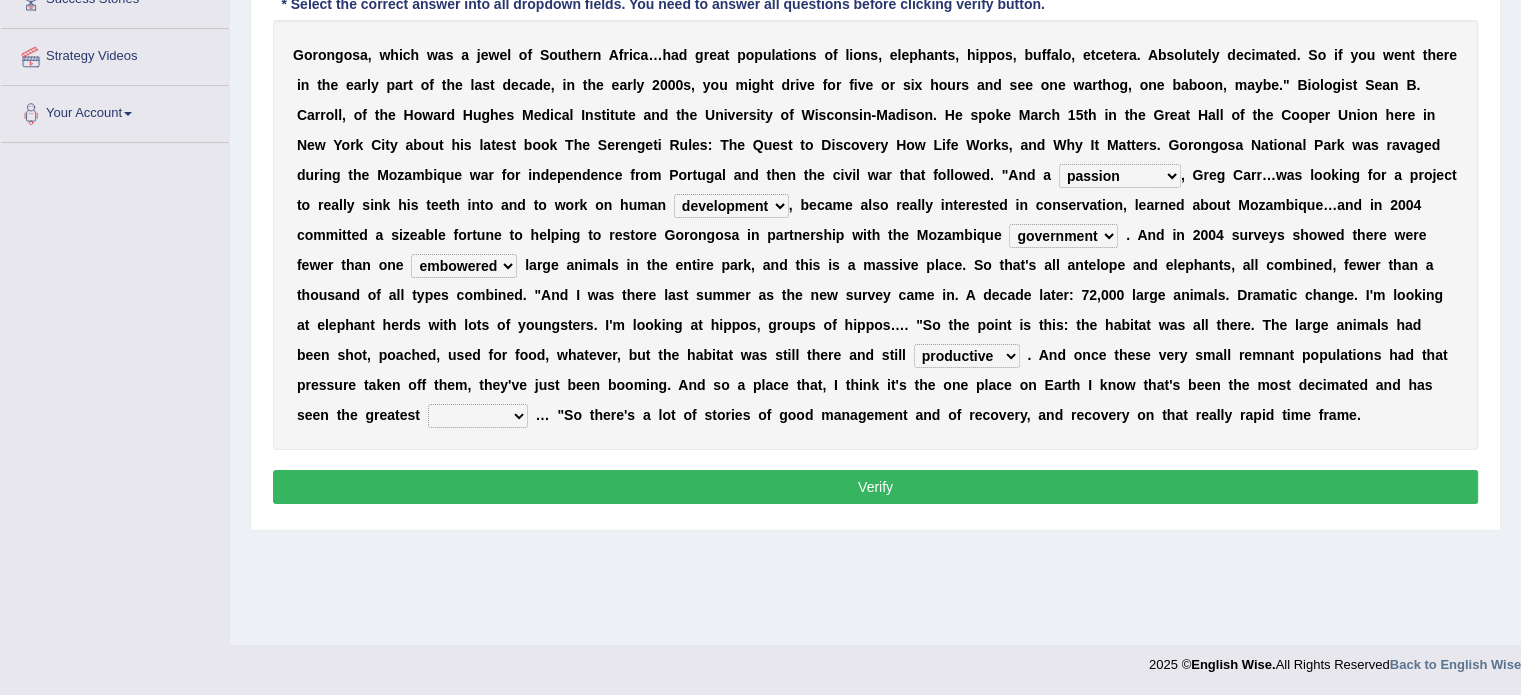 click on "recovery efficacy golly stumpy" at bounding box center (478, 416) 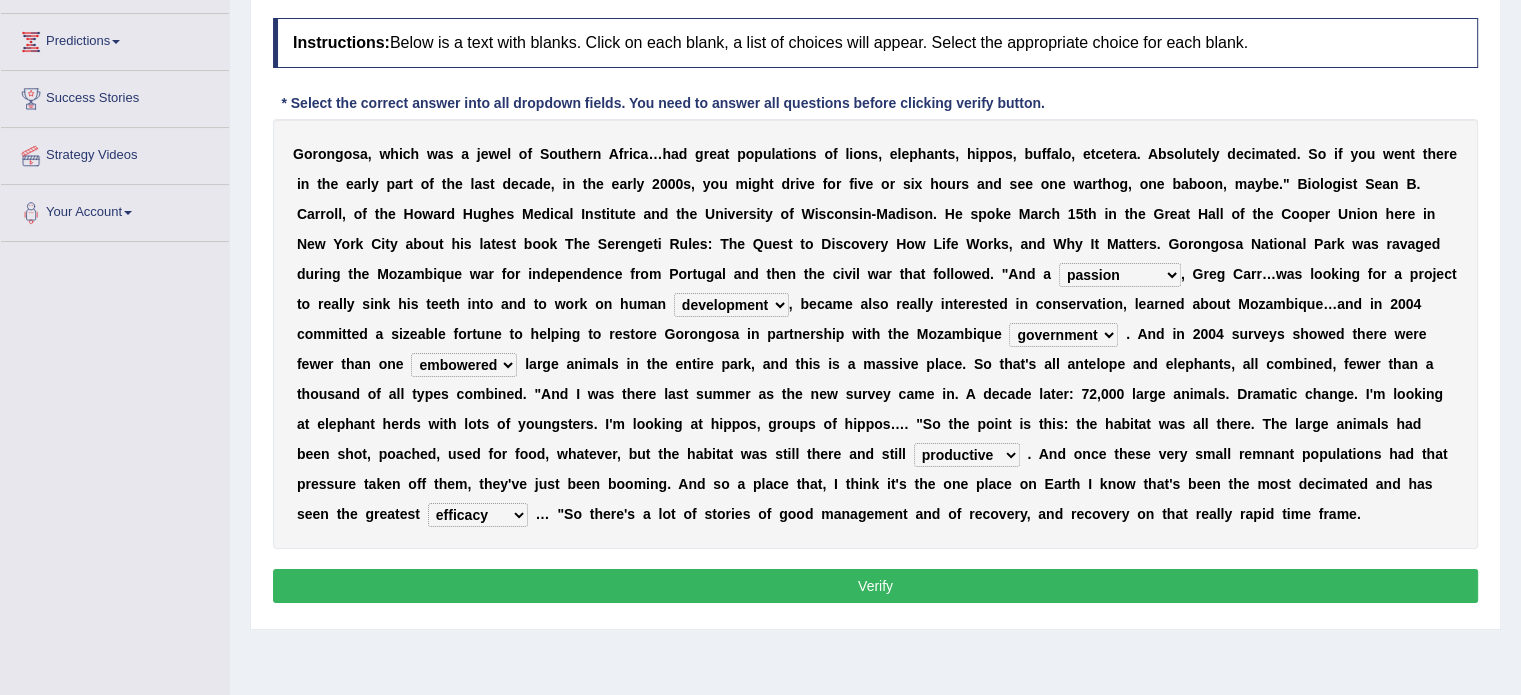scroll, scrollTop: 255, scrollLeft: 0, axis: vertical 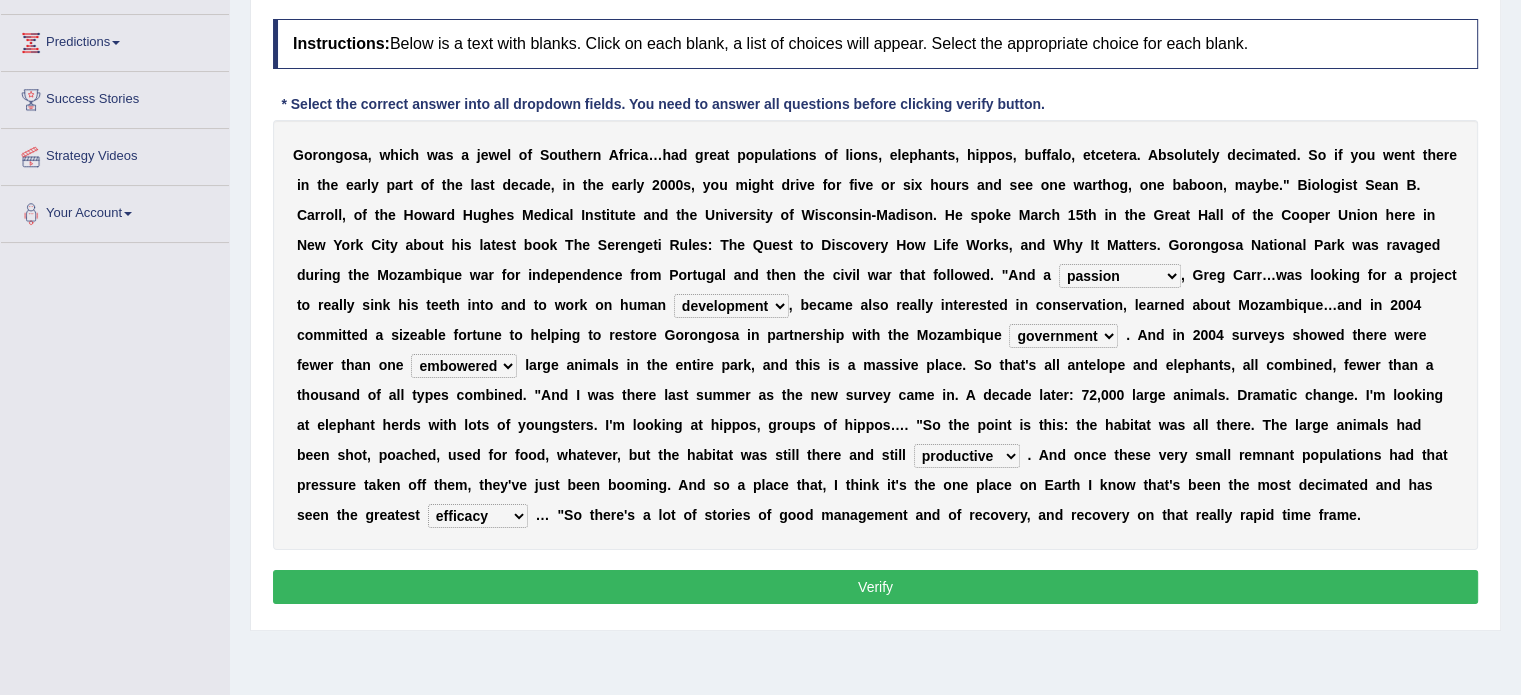 click on "recovery efficacy golly stumpy" at bounding box center (478, 516) 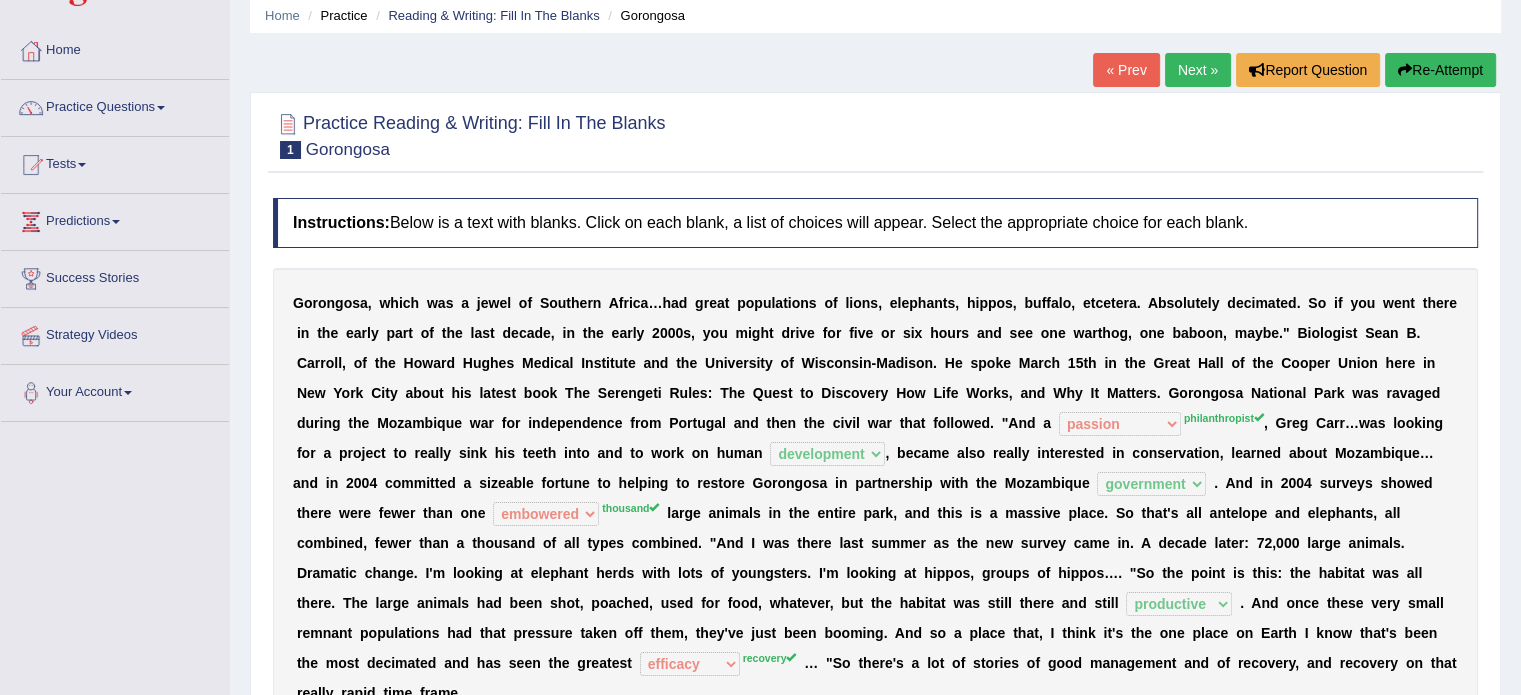 scroll, scrollTop: 55, scrollLeft: 0, axis: vertical 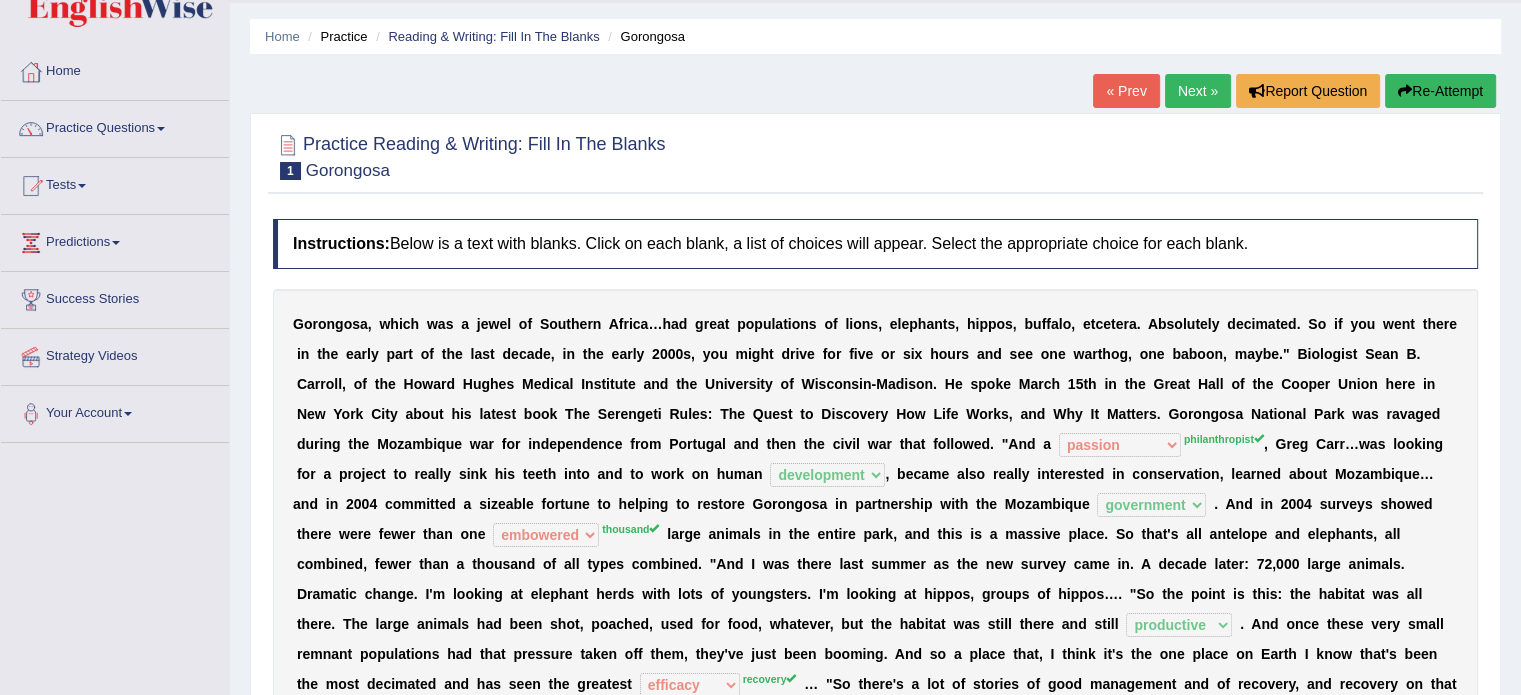 click on "Next »" at bounding box center (1198, 91) 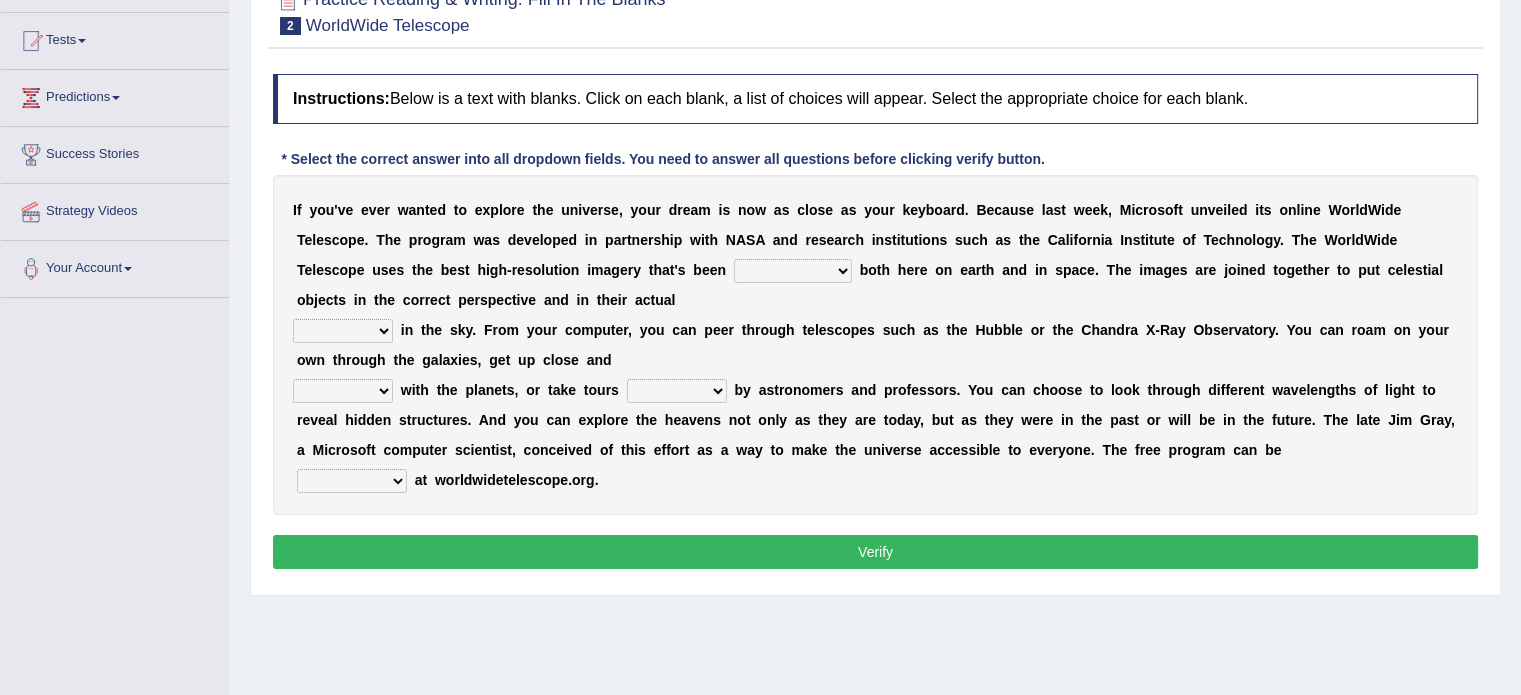 scroll, scrollTop: 200, scrollLeft: 0, axis: vertical 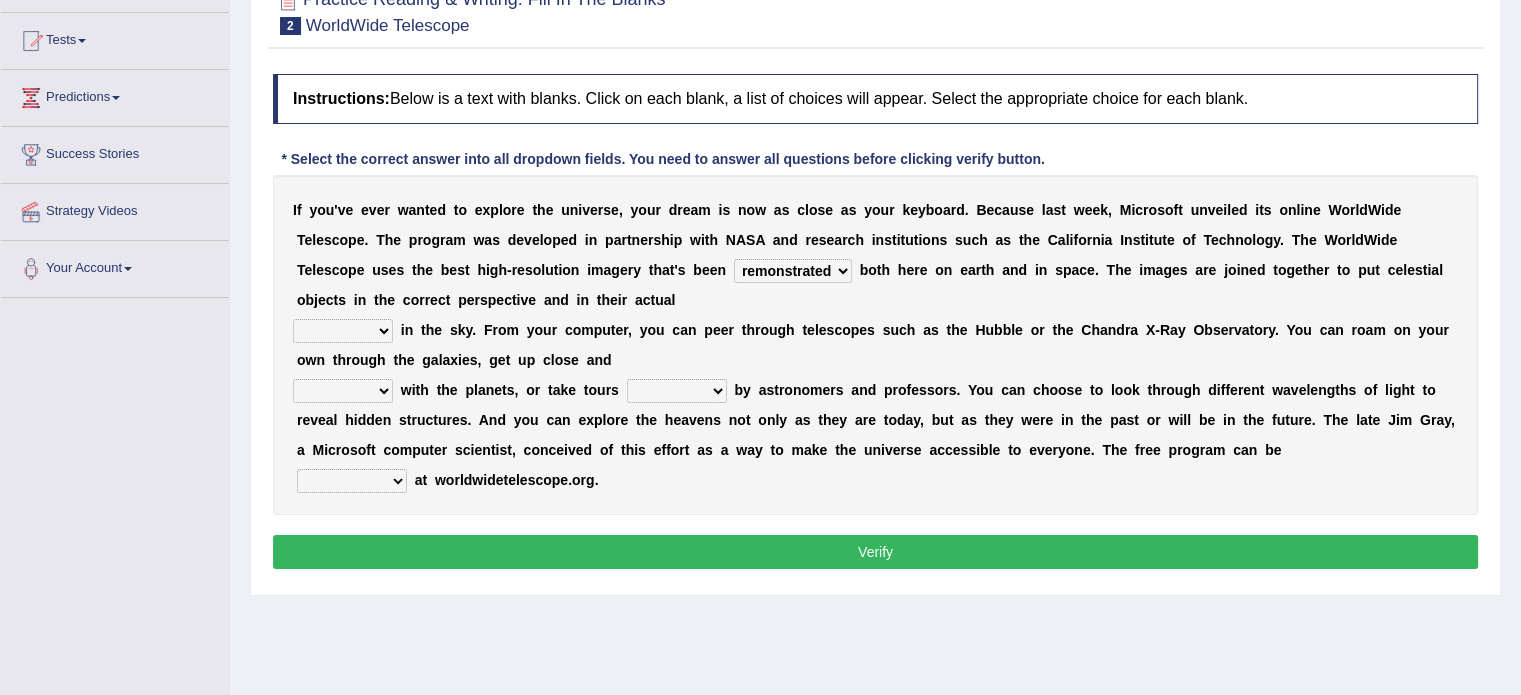 click on "degraded ascended remonstrated generated" at bounding box center [793, 271] 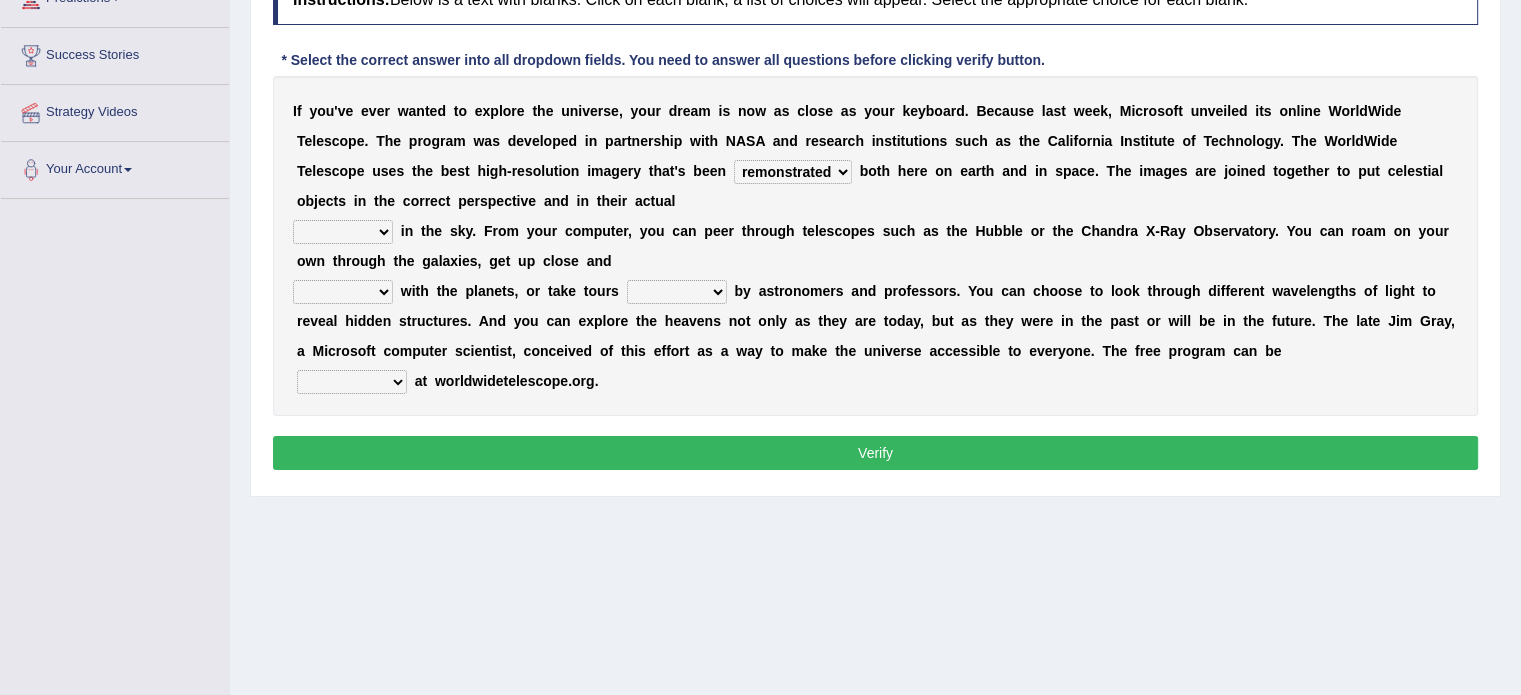 scroll, scrollTop: 300, scrollLeft: 0, axis: vertical 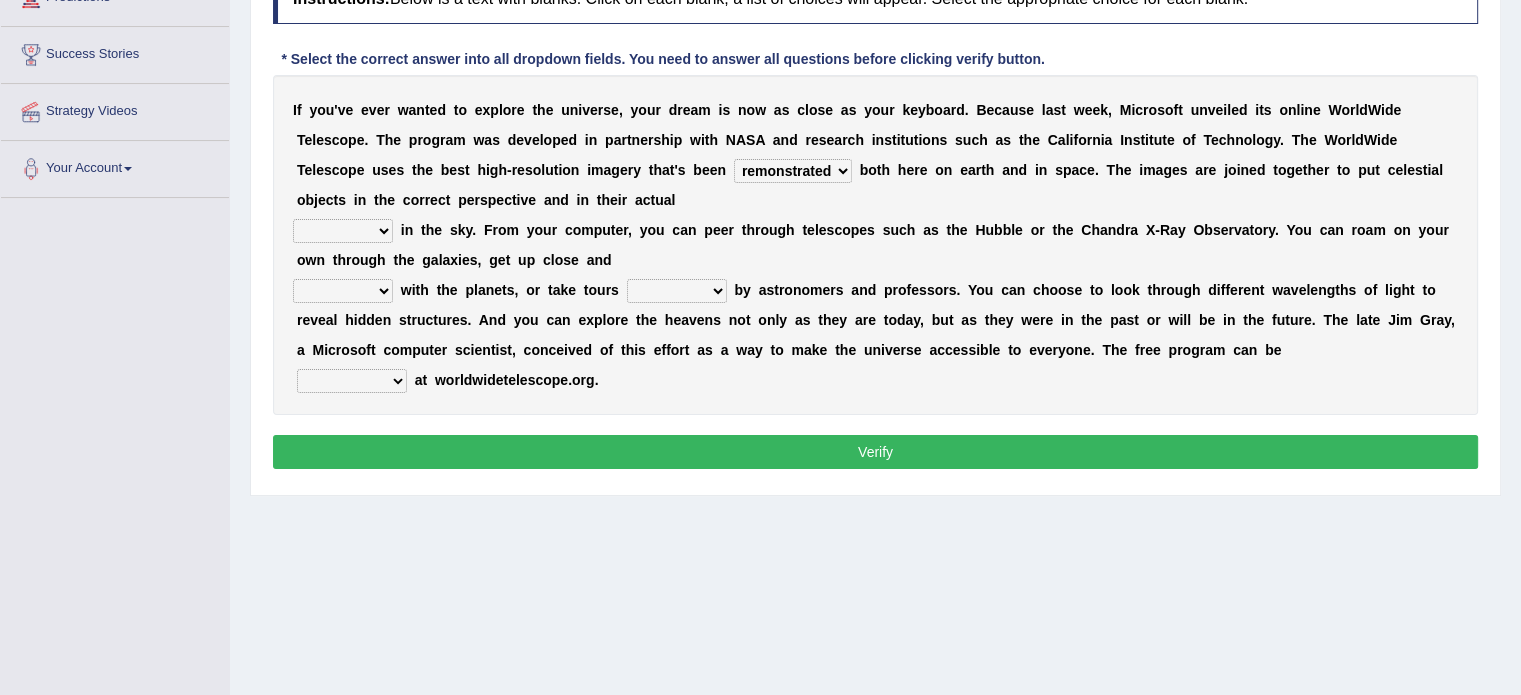click on "aspects parts conditions positions" at bounding box center [343, 231] 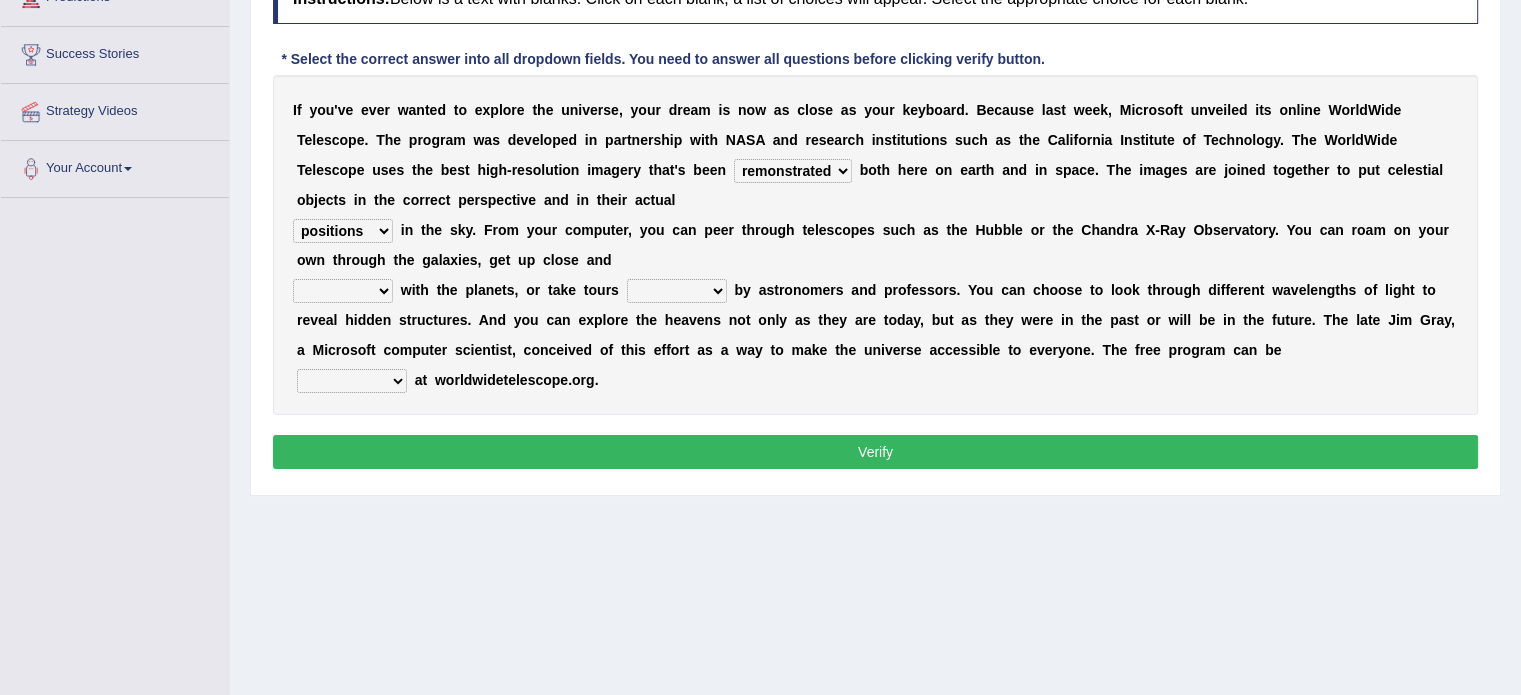 click on "personal individual apart polite" at bounding box center [343, 291] 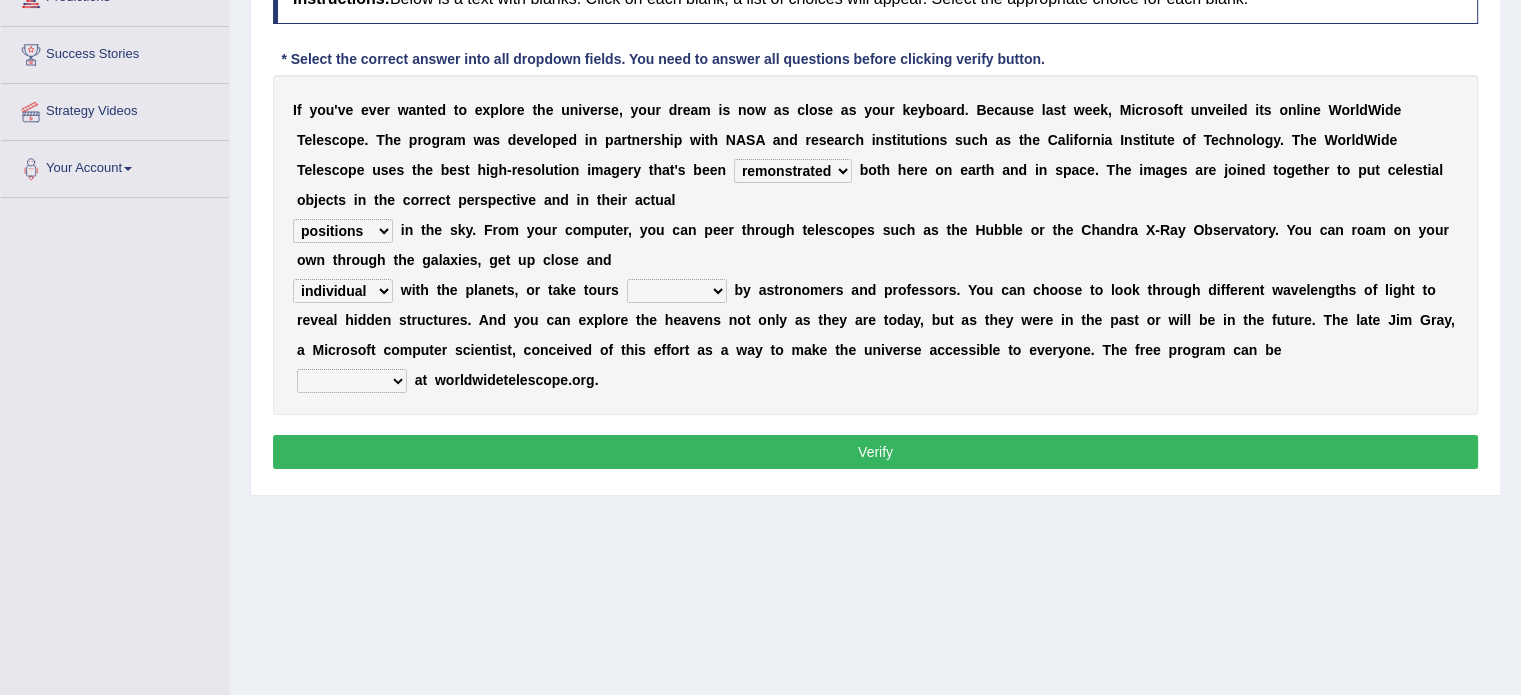 click on "guide guided guiding to guide" at bounding box center [677, 291] 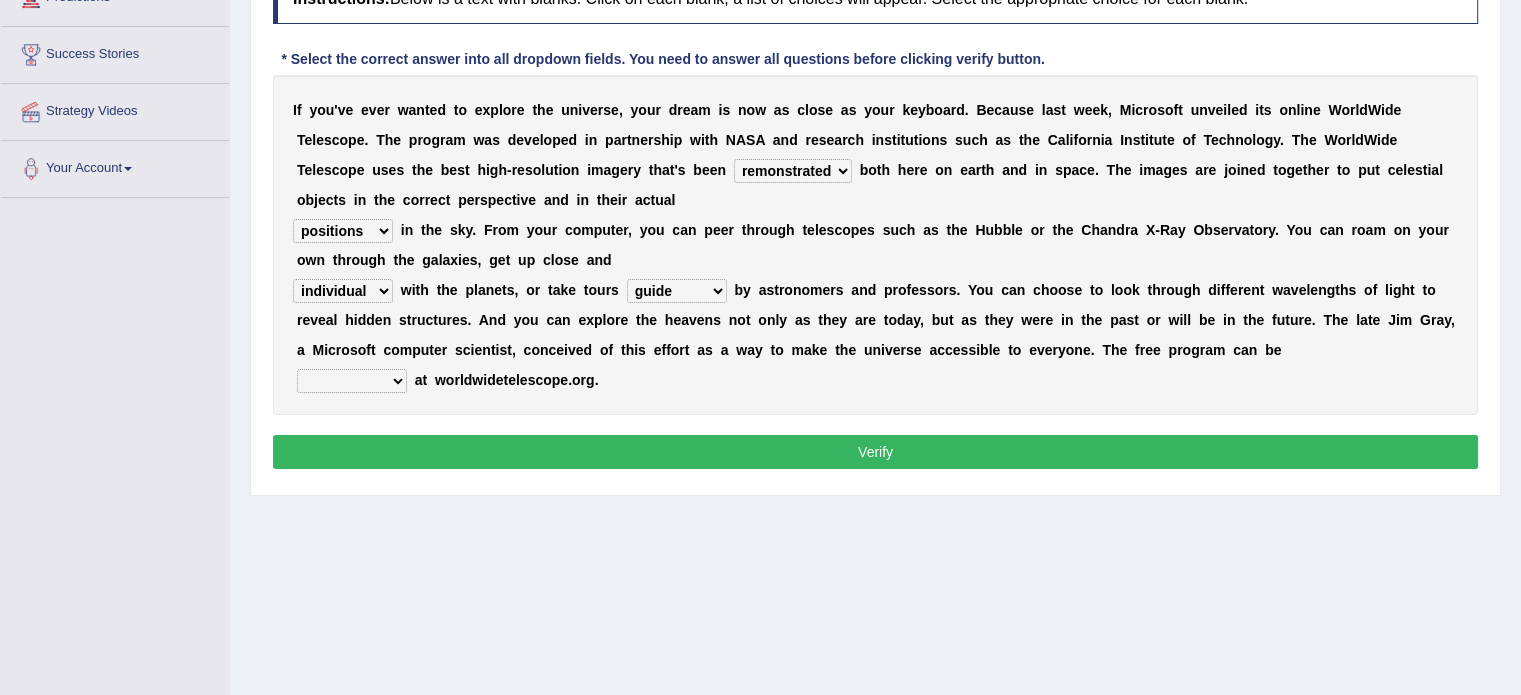 click on "upheld downloaded loaded posted" at bounding box center [352, 381] 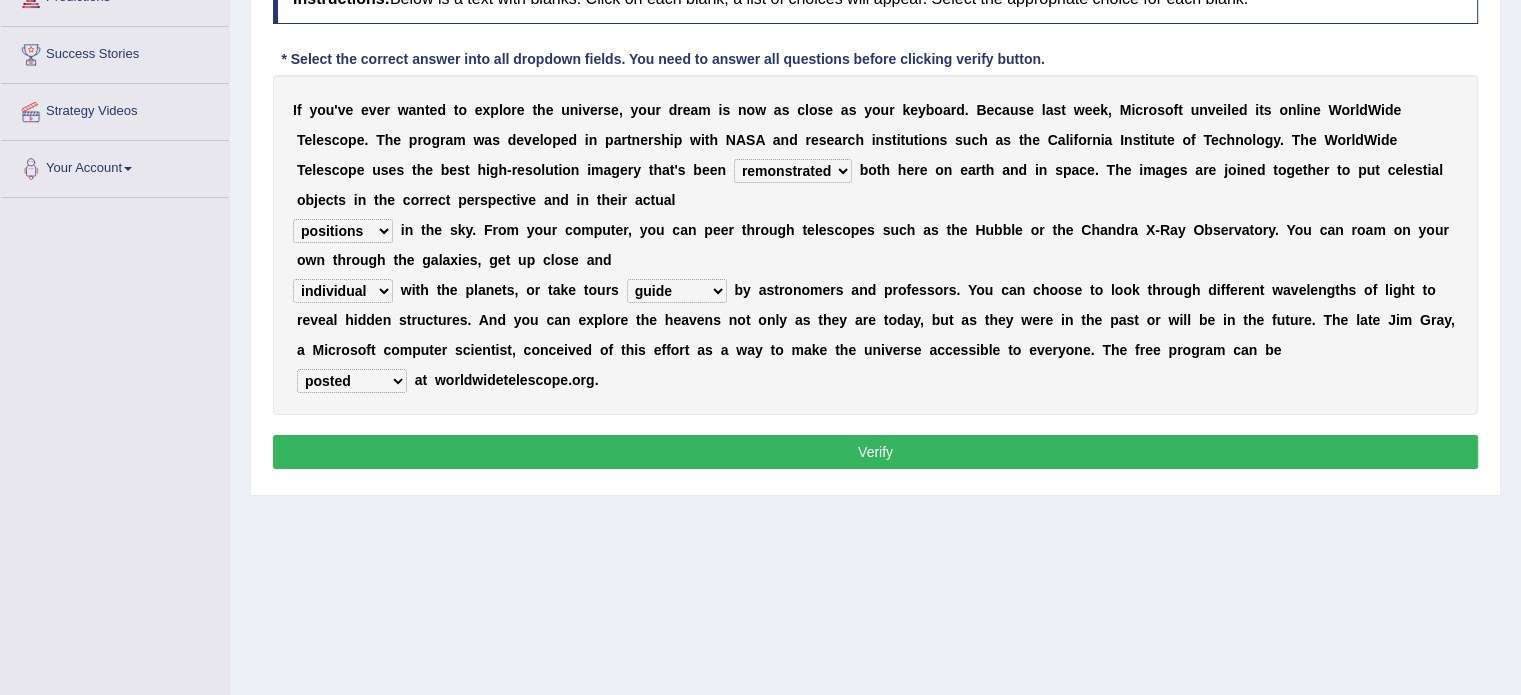 click on "Verify" at bounding box center [875, 452] 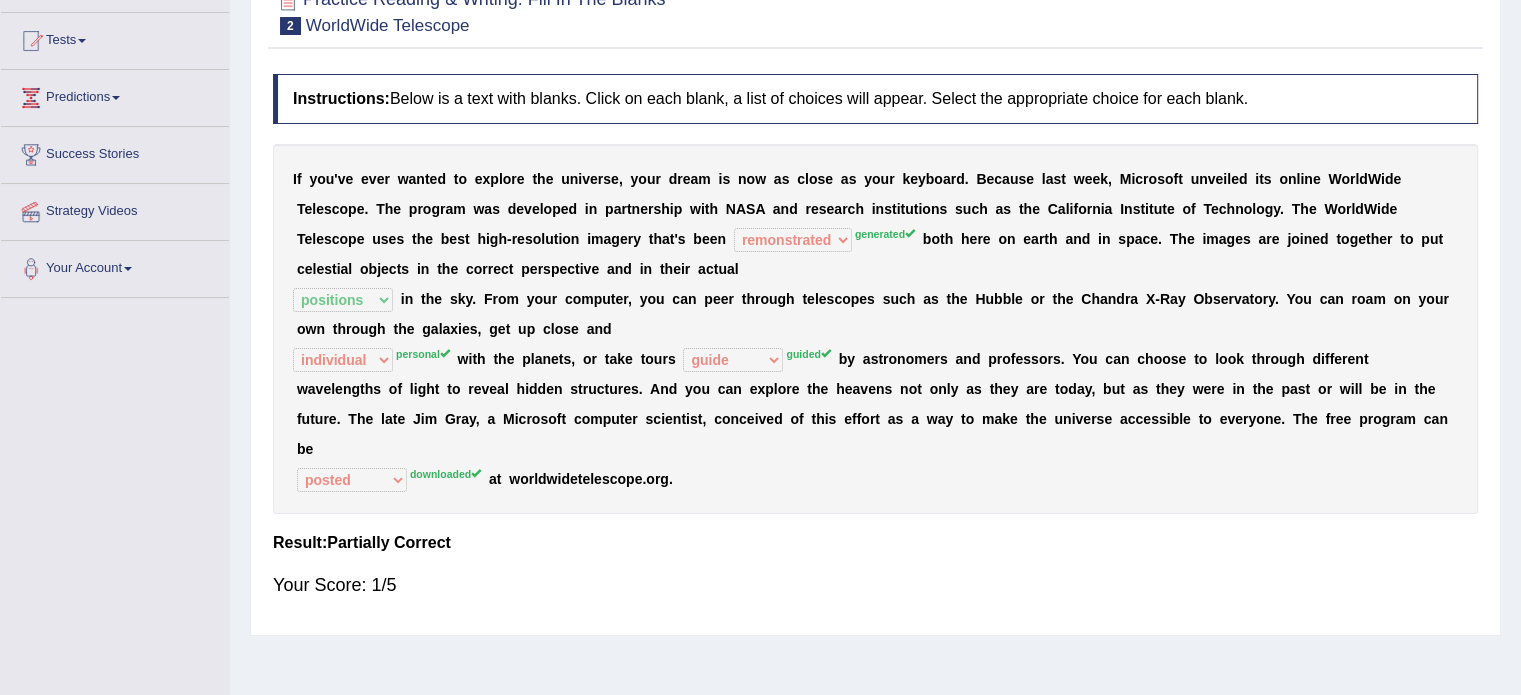 scroll, scrollTop: 100, scrollLeft: 0, axis: vertical 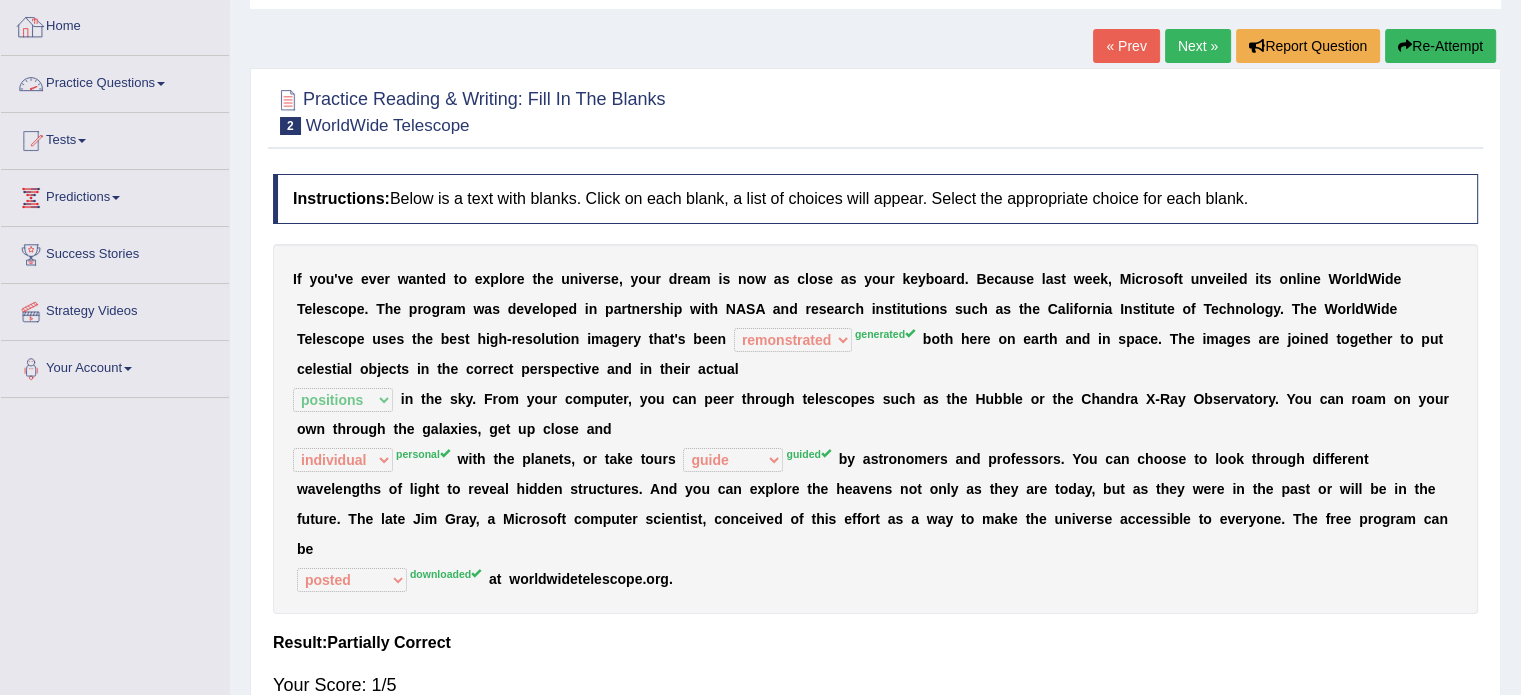 click on "Practice Questions" at bounding box center (115, 81) 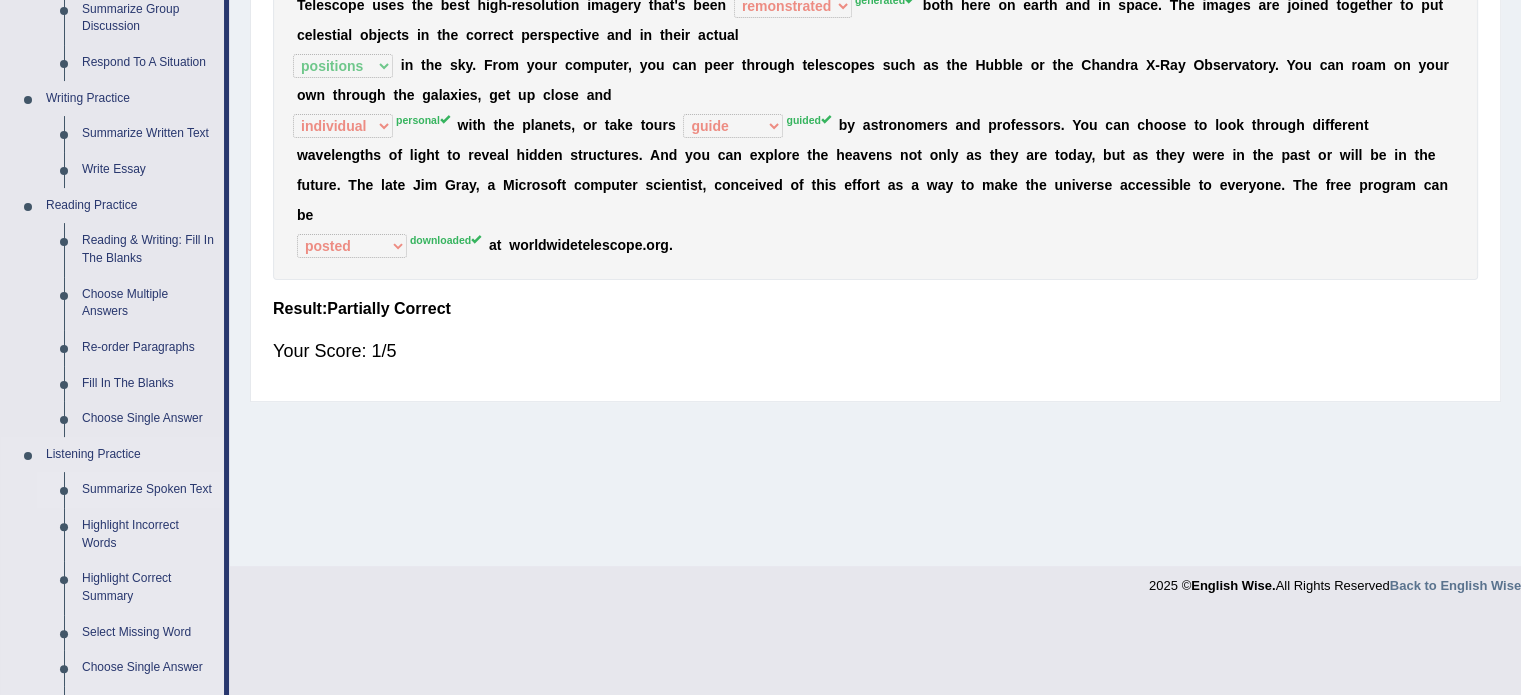 scroll, scrollTop: 400, scrollLeft: 0, axis: vertical 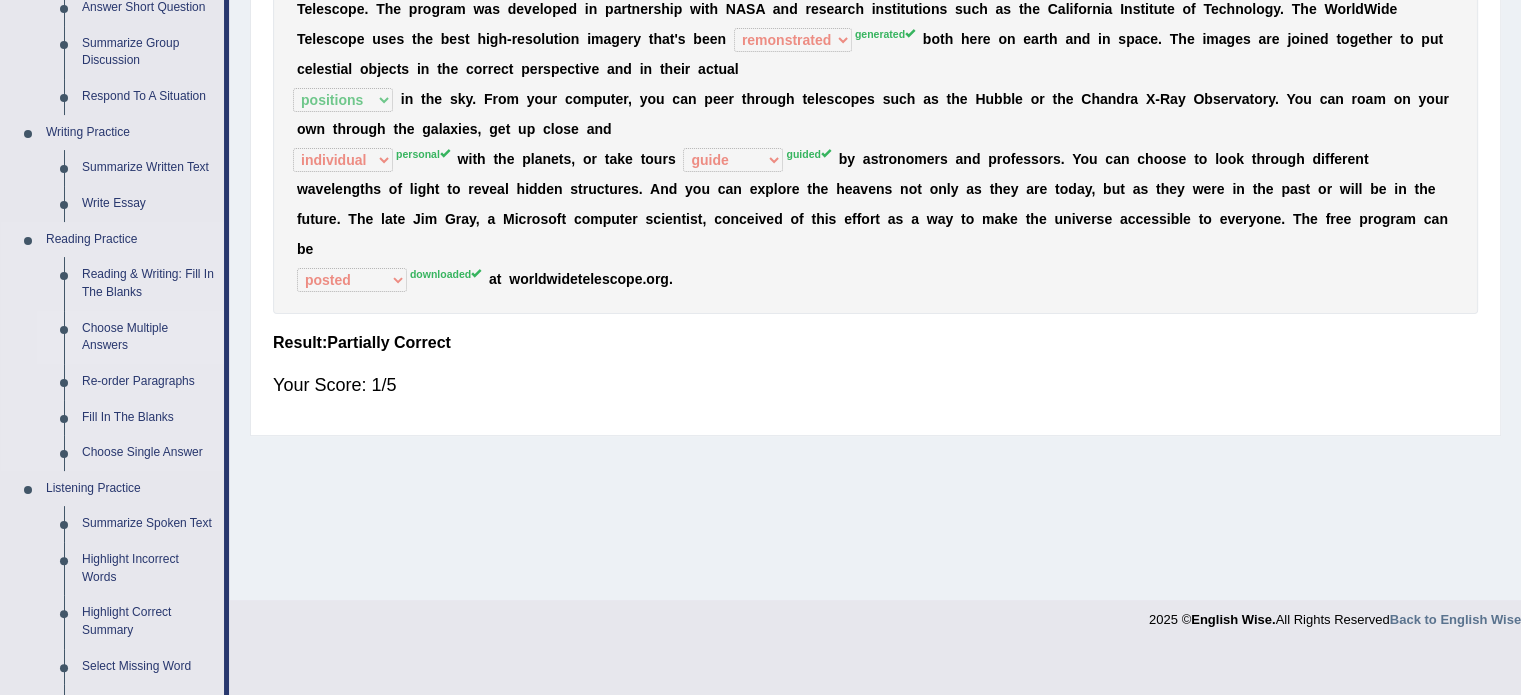 click on "Choose Multiple Answers" at bounding box center (148, 337) 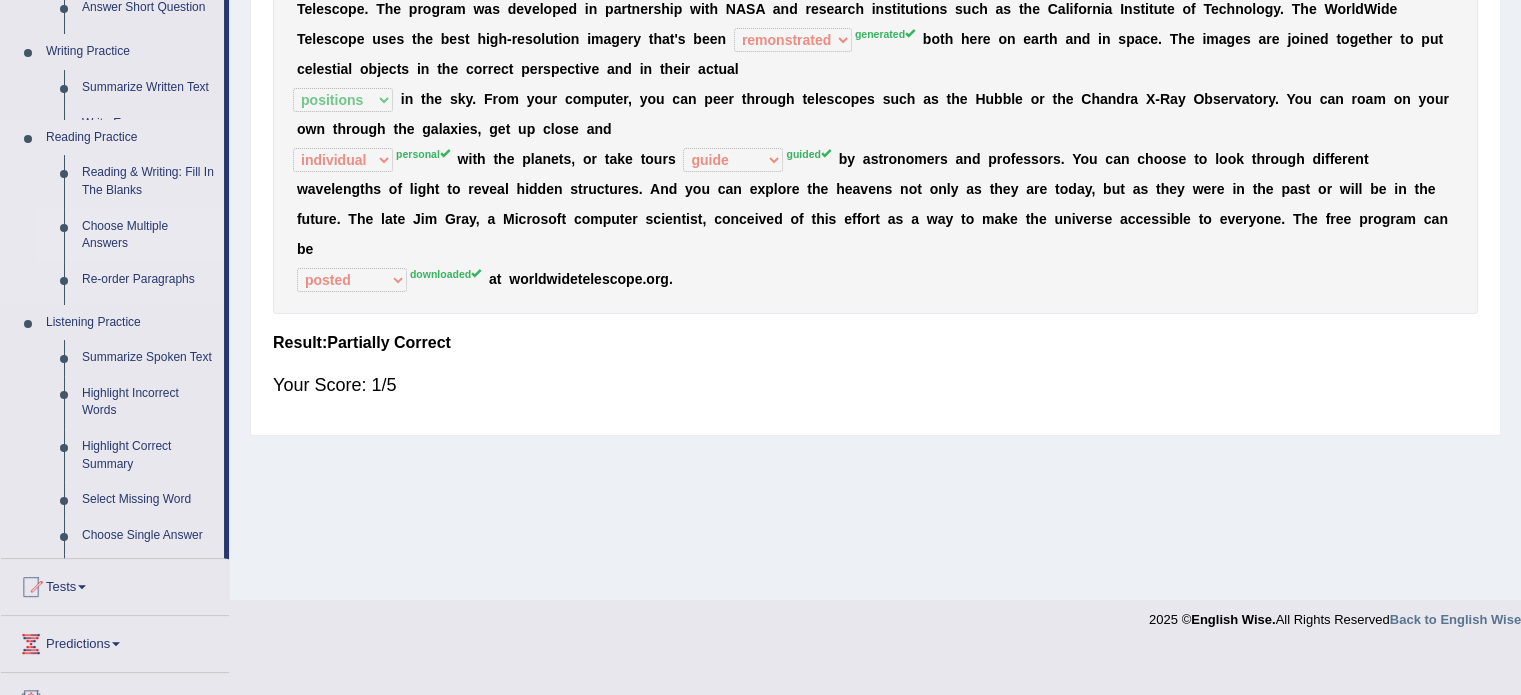 scroll, scrollTop: 355, scrollLeft: 0, axis: vertical 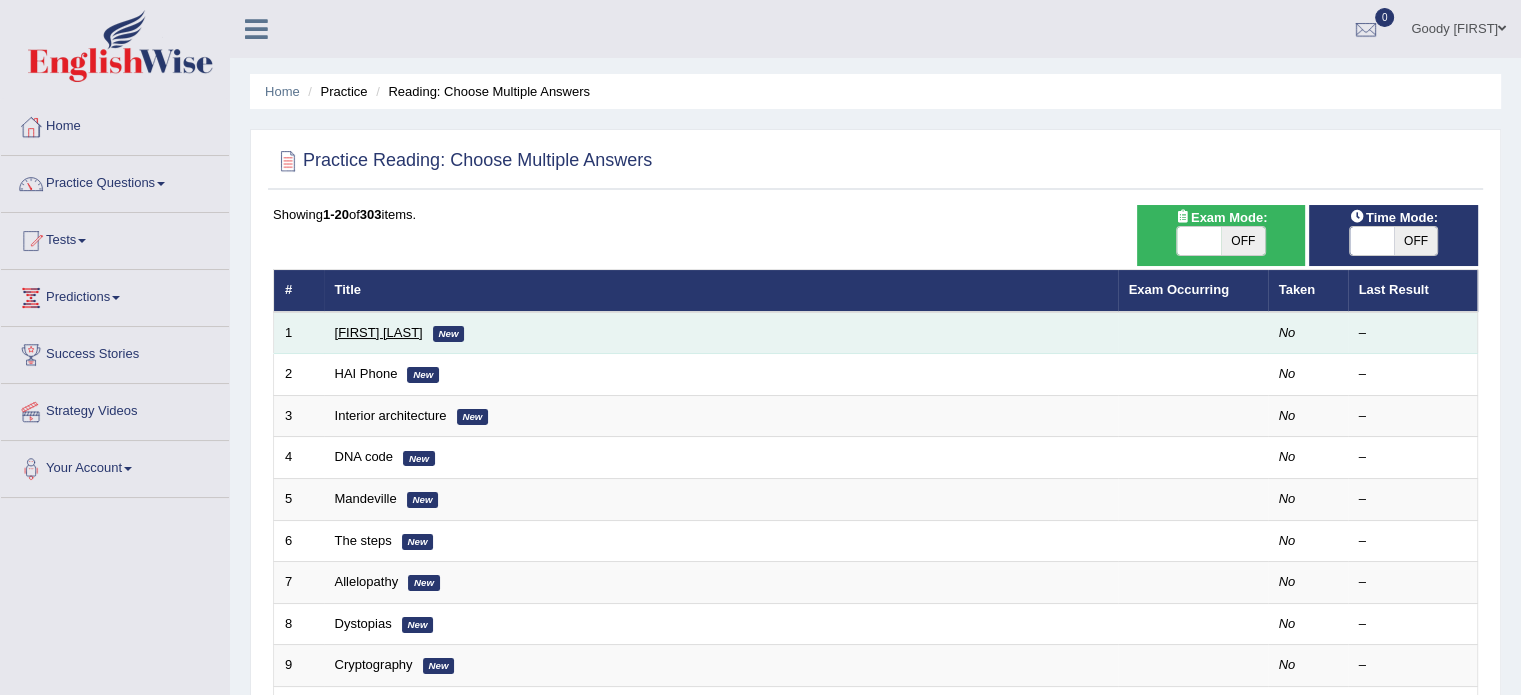 click on "[FIRST] [LAST]" at bounding box center (379, 332) 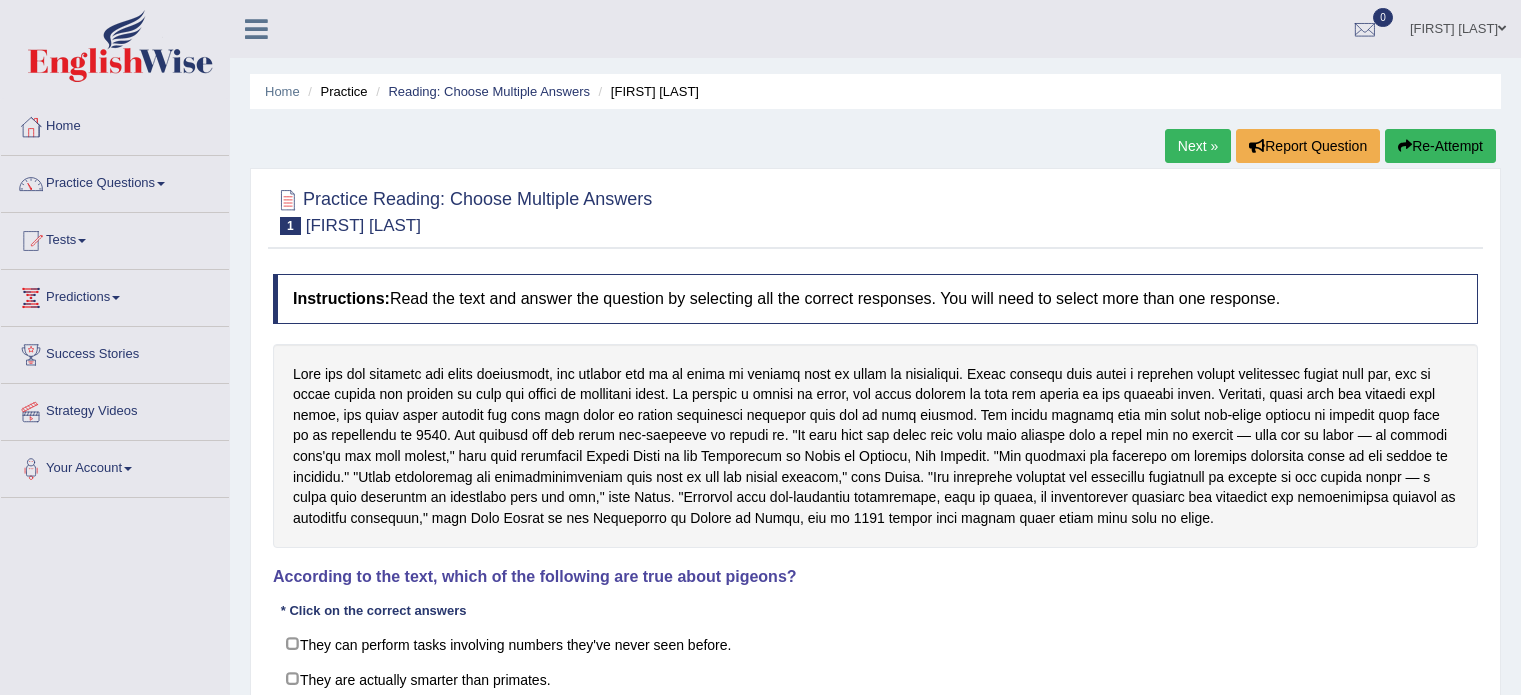 scroll, scrollTop: 0, scrollLeft: 0, axis: both 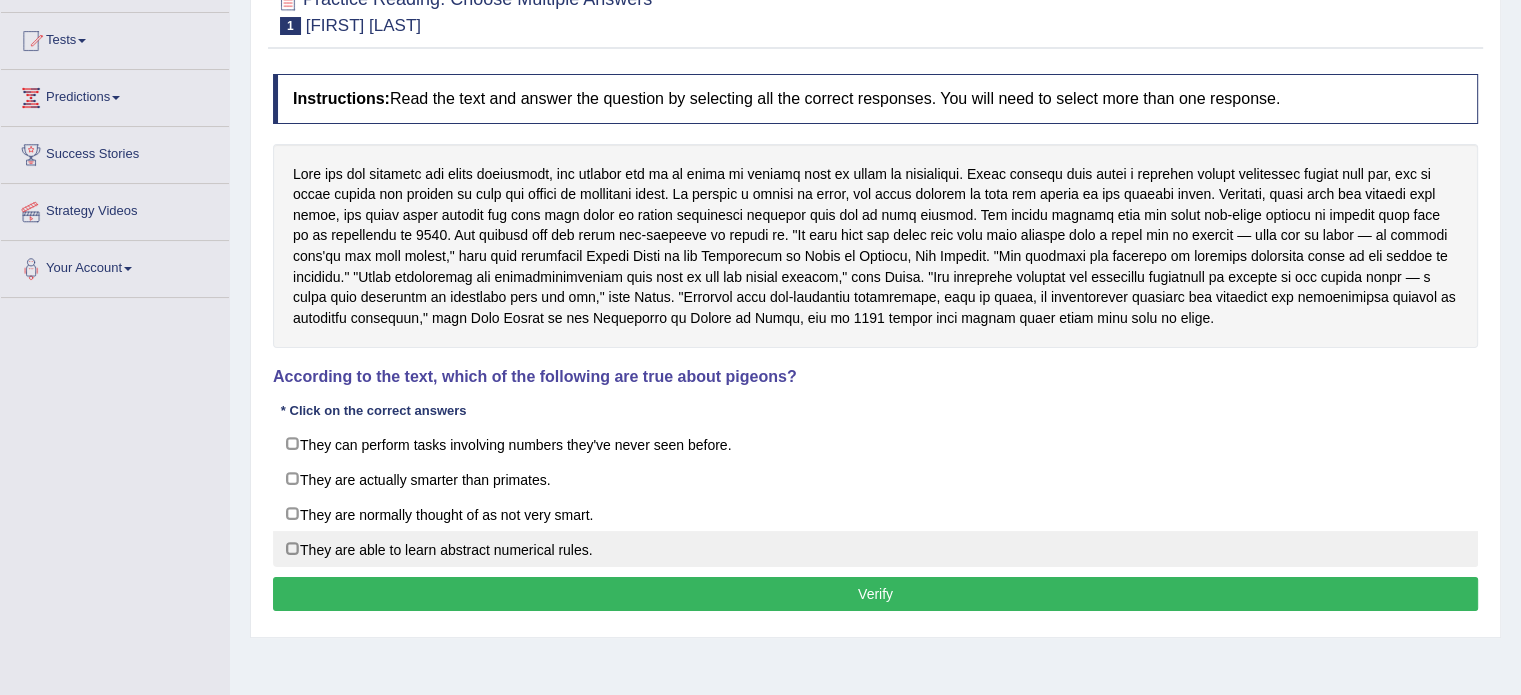 click on "They are able to learn abstract numerical rules." at bounding box center [875, 549] 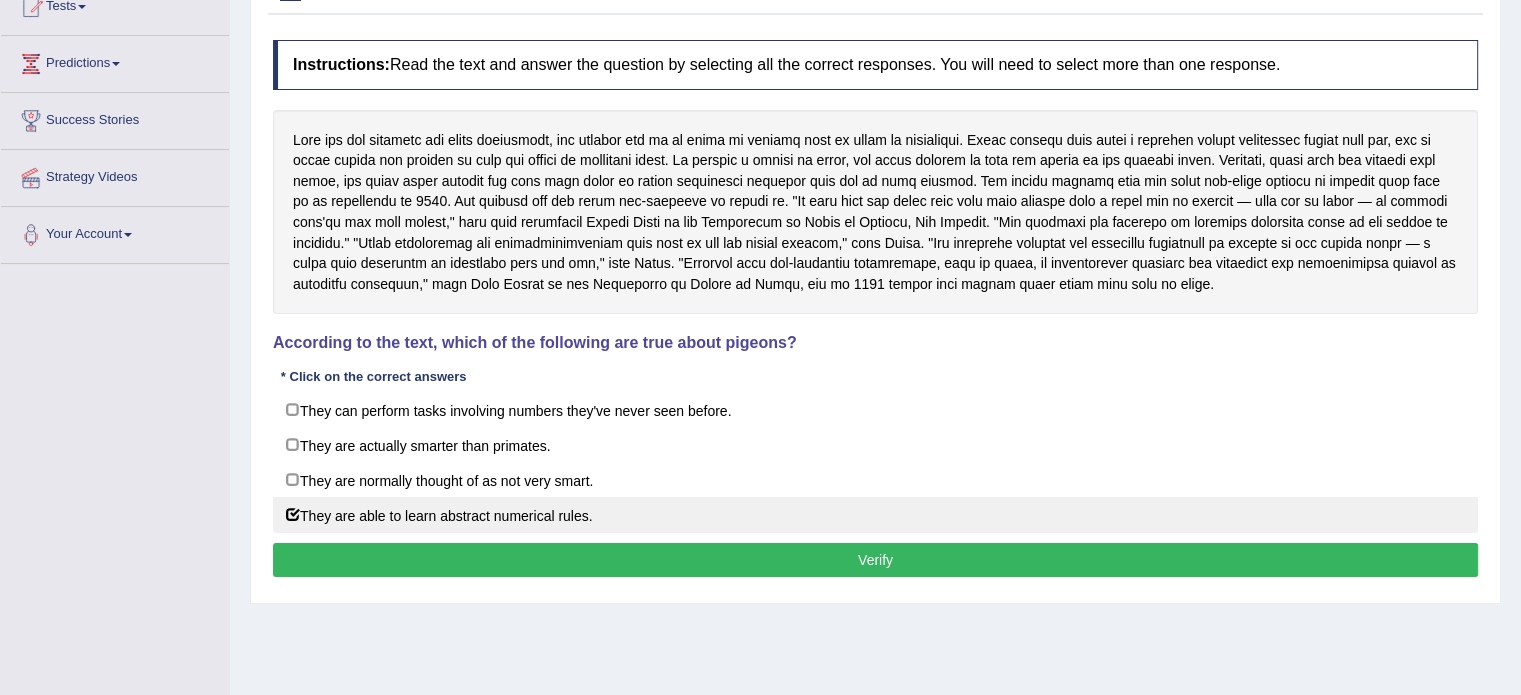 scroll, scrollTop: 200, scrollLeft: 0, axis: vertical 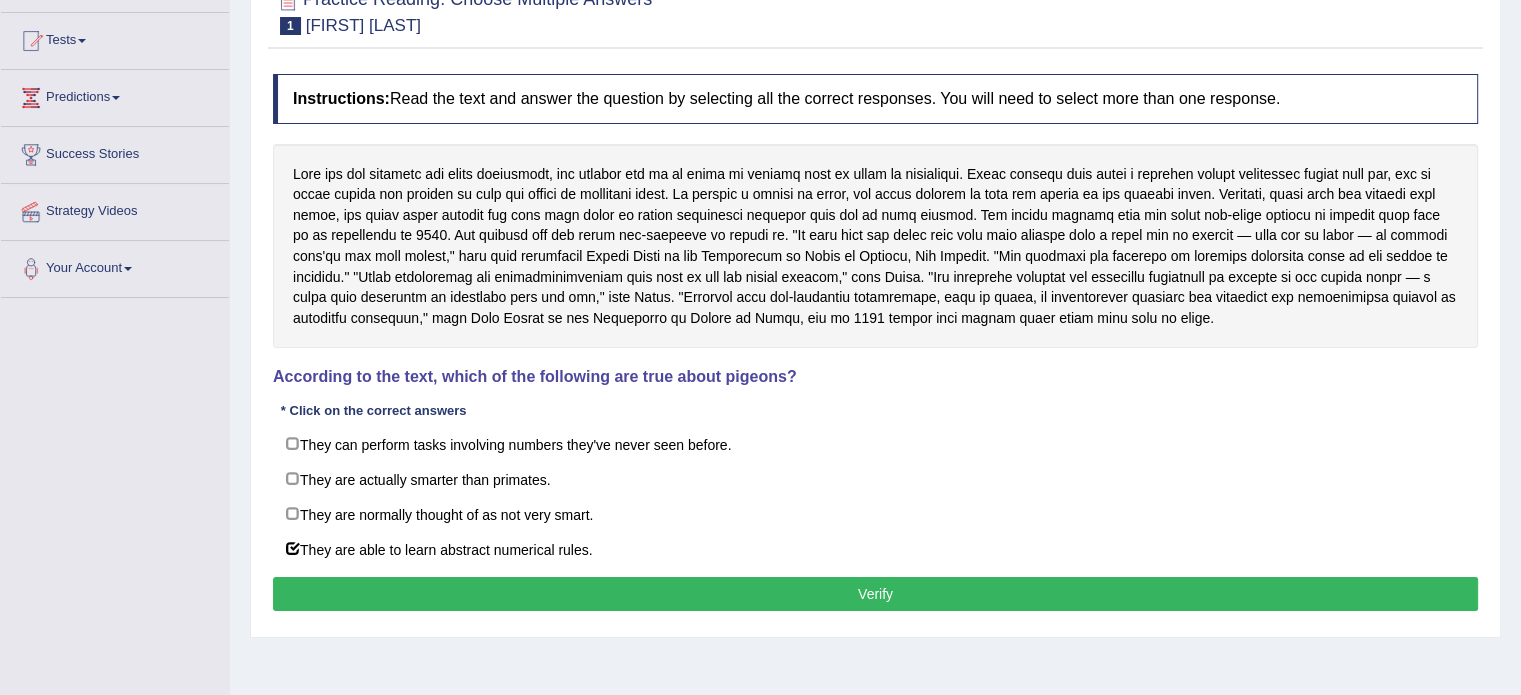 click on "Verify" at bounding box center [875, 594] 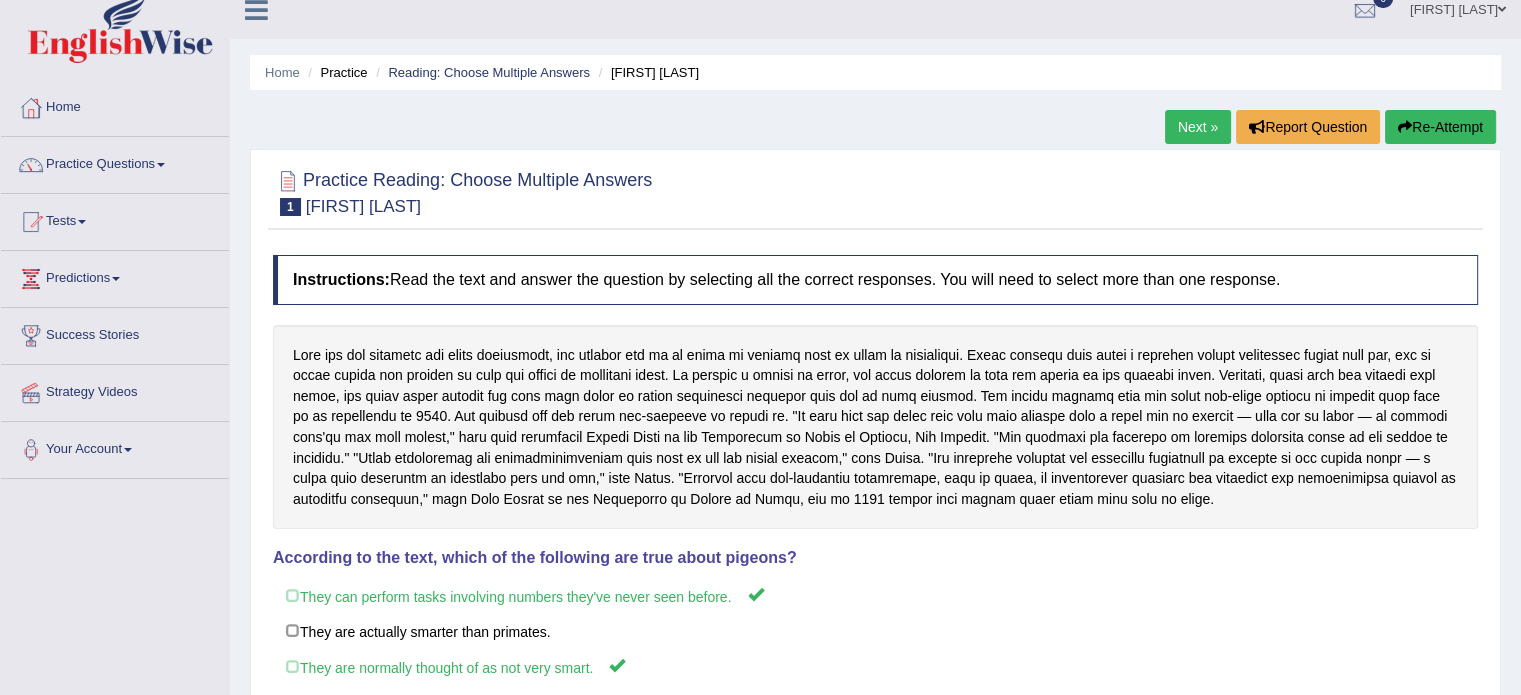 scroll, scrollTop: 0, scrollLeft: 0, axis: both 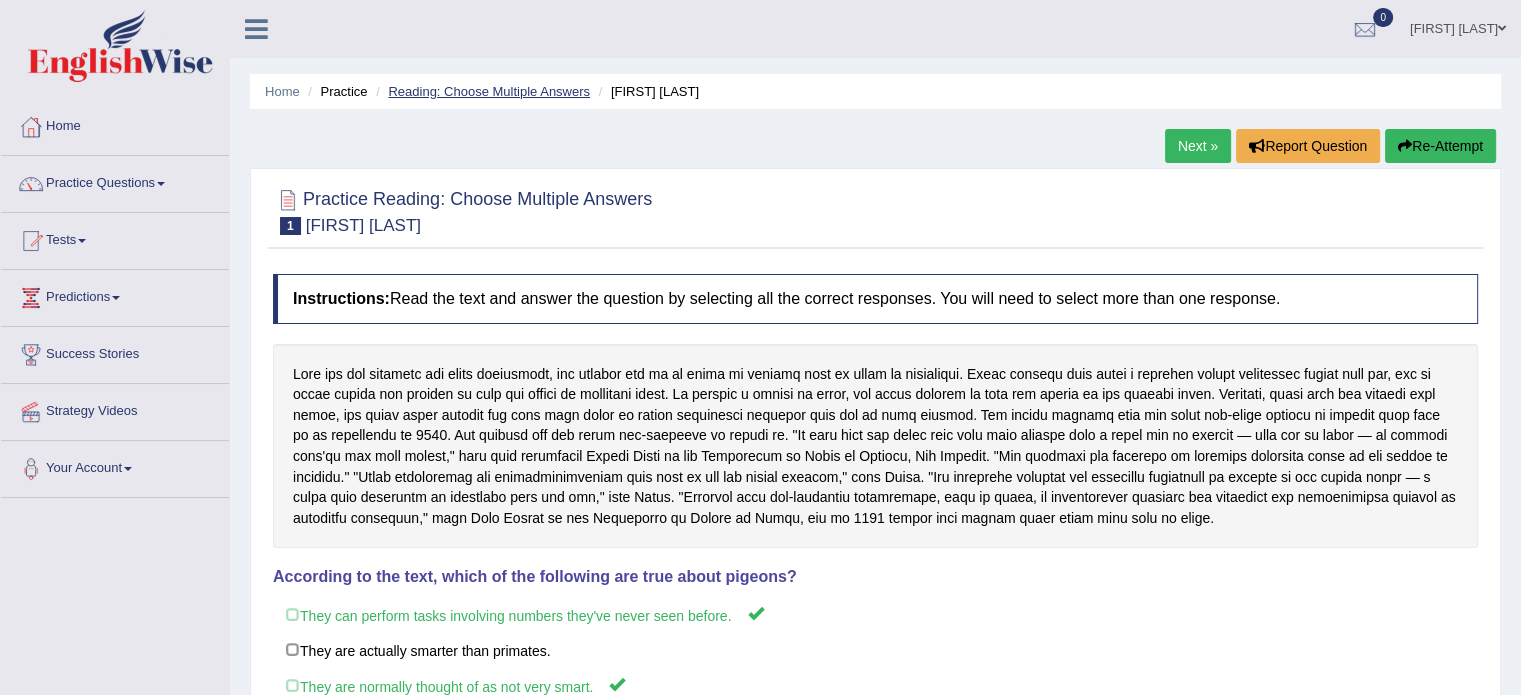 click on "Reading: Choose Multiple Answers" at bounding box center [489, 91] 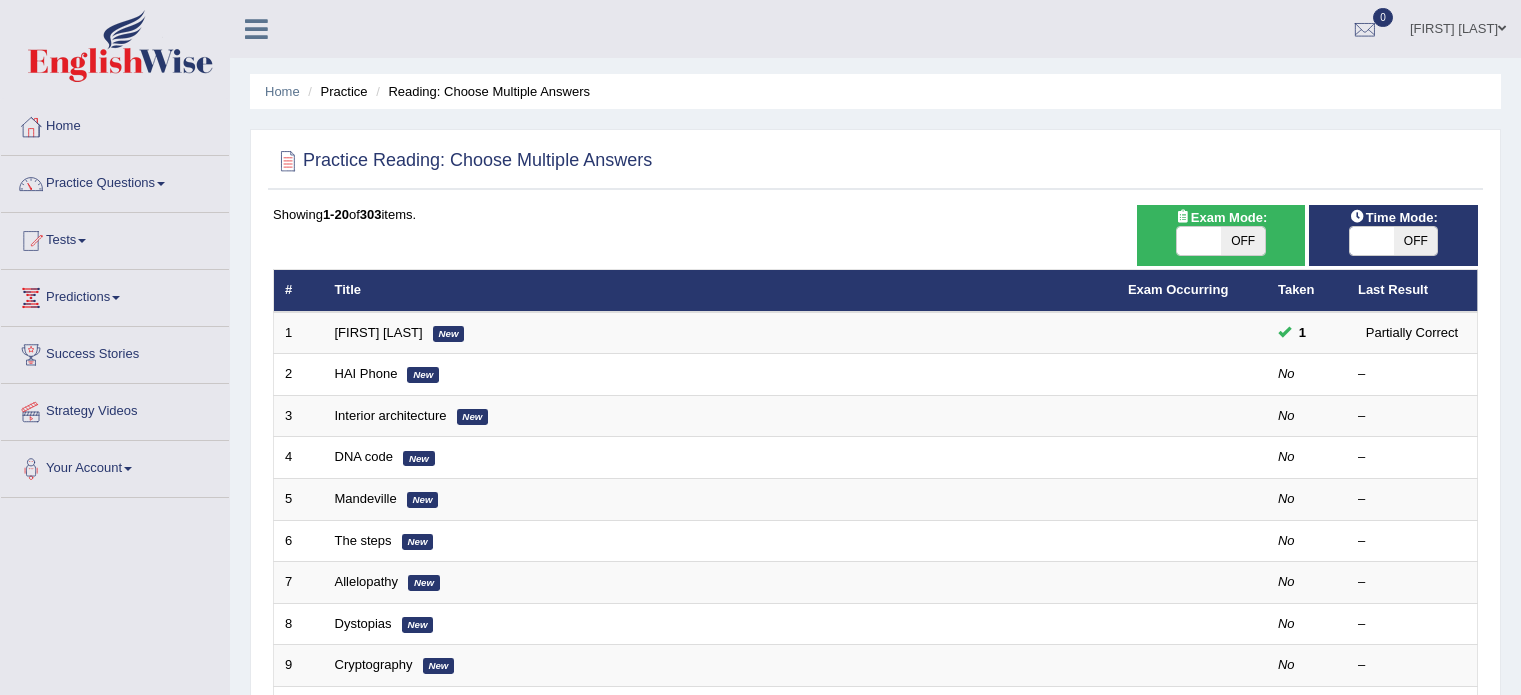 scroll, scrollTop: 0, scrollLeft: 0, axis: both 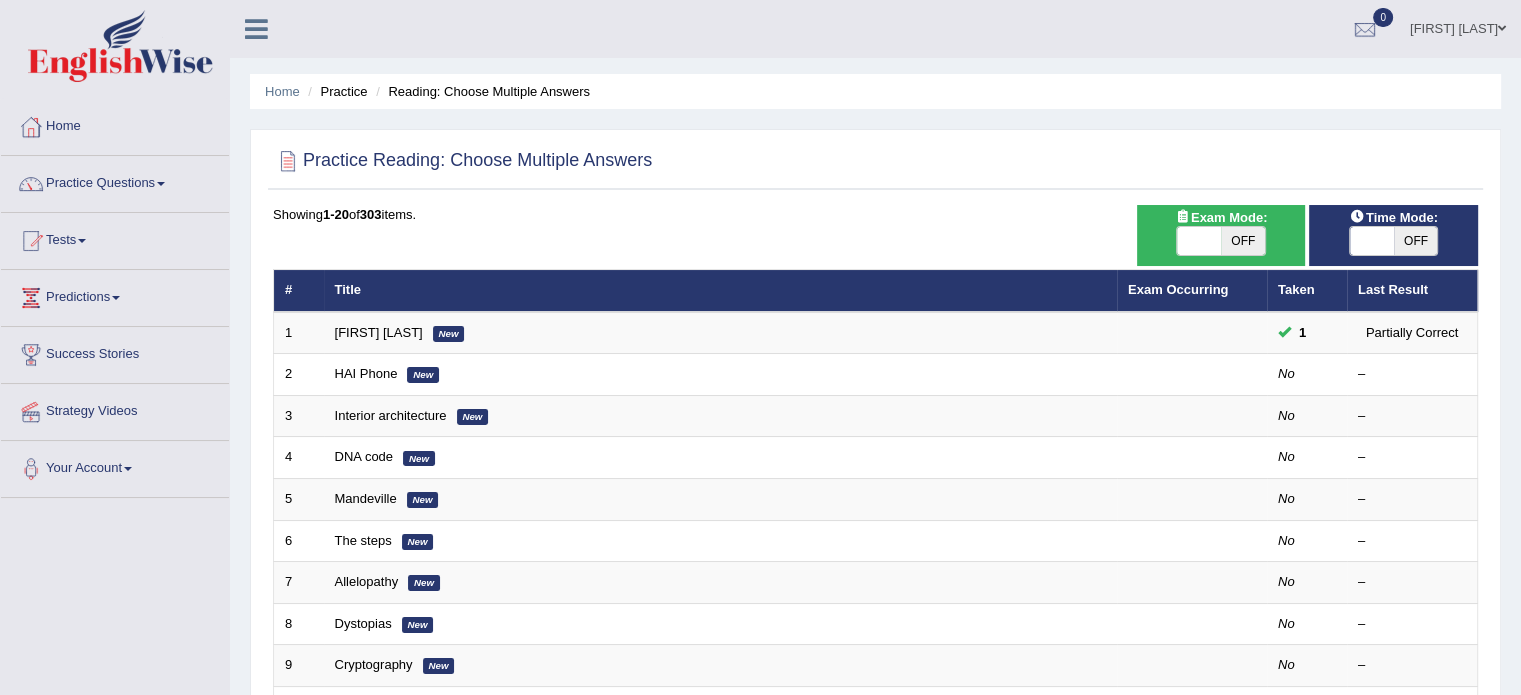 click on "OFF" at bounding box center (1416, 241) 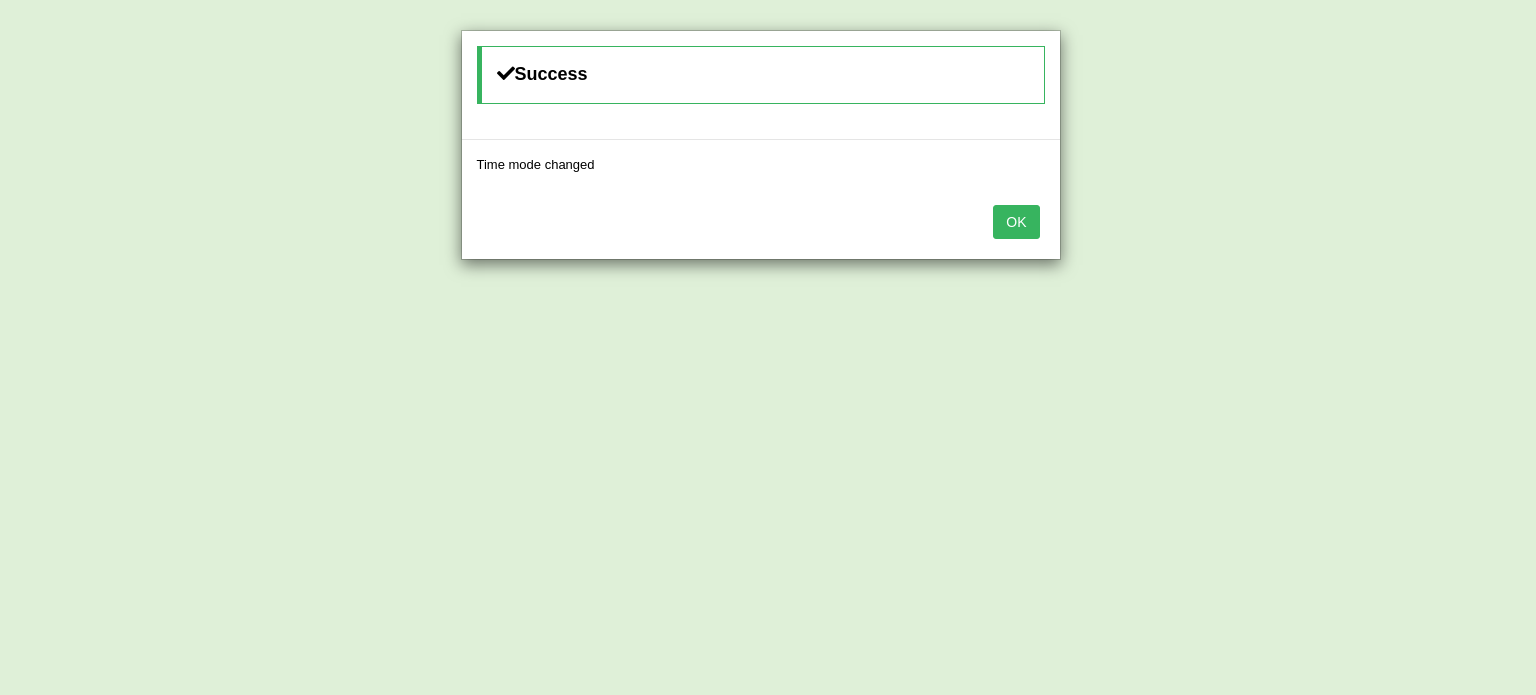 click on "OK" at bounding box center (1016, 222) 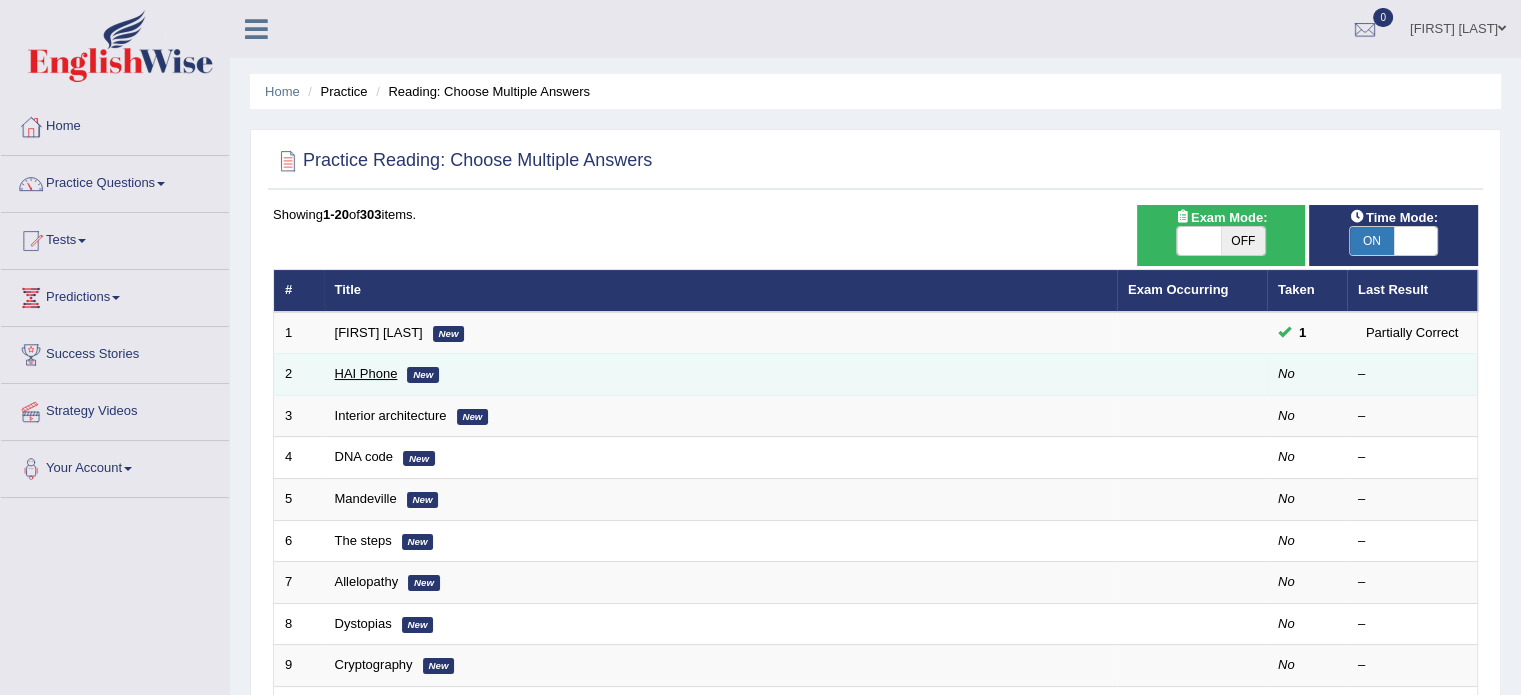 click on "HAI Phone" at bounding box center [366, 373] 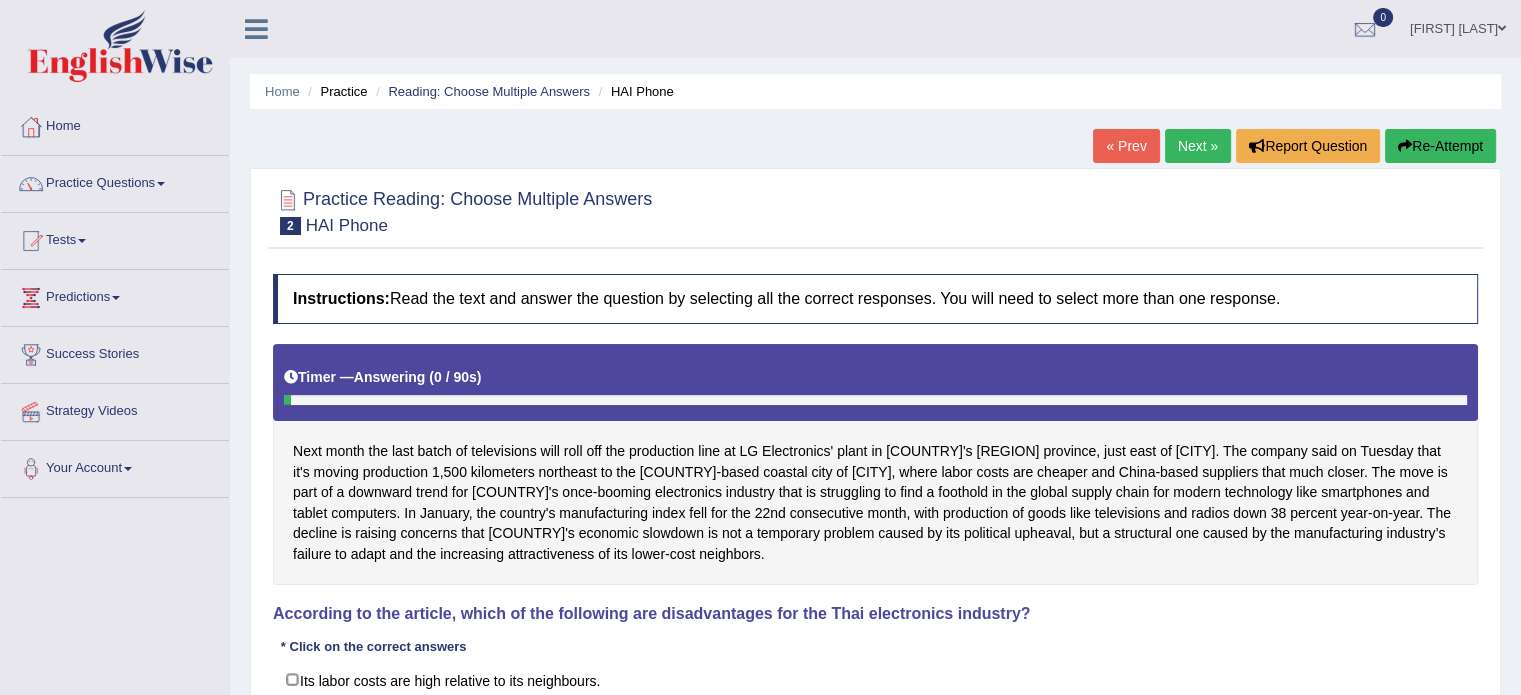 scroll, scrollTop: 100, scrollLeft: 0, axis: vertical 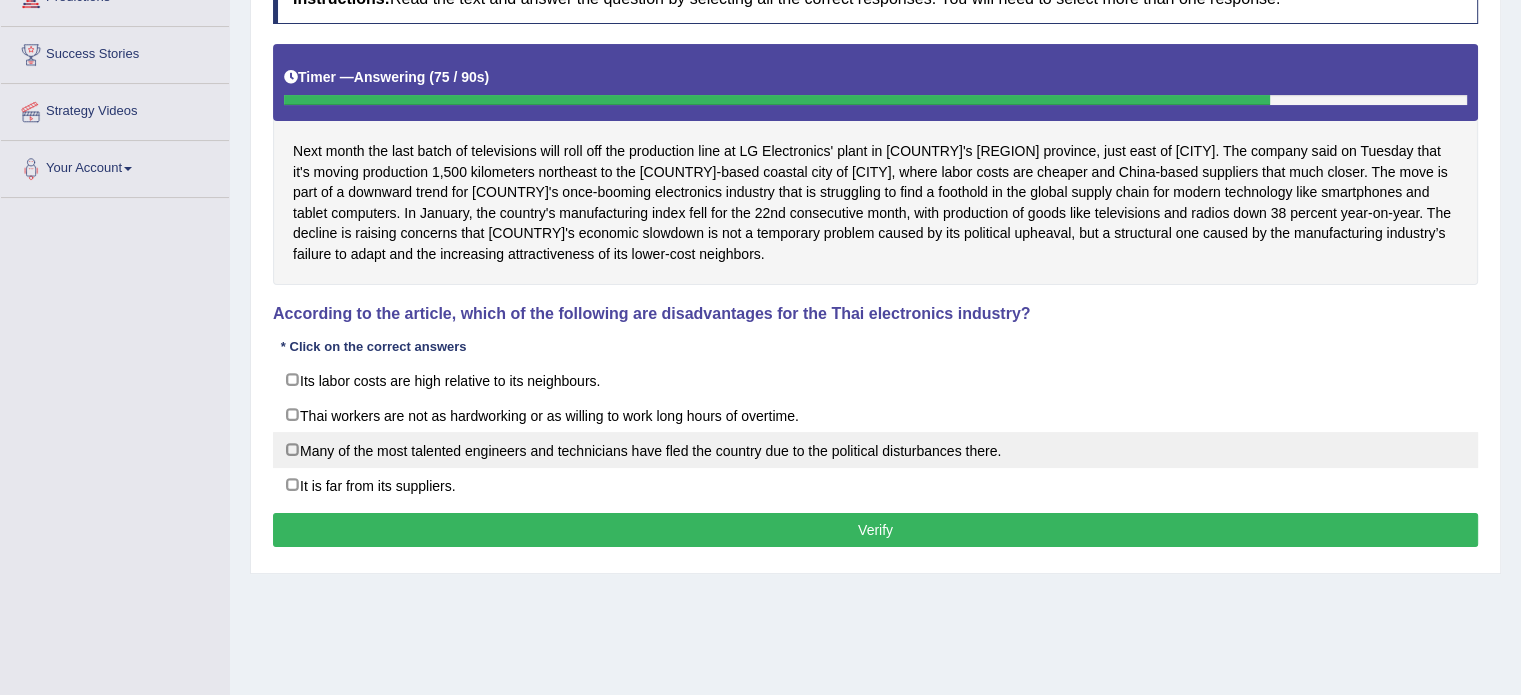 click on "Many of the most talented engineers and technicians have fled the country due to the political disturbances there." at bounding box center [875, 450] 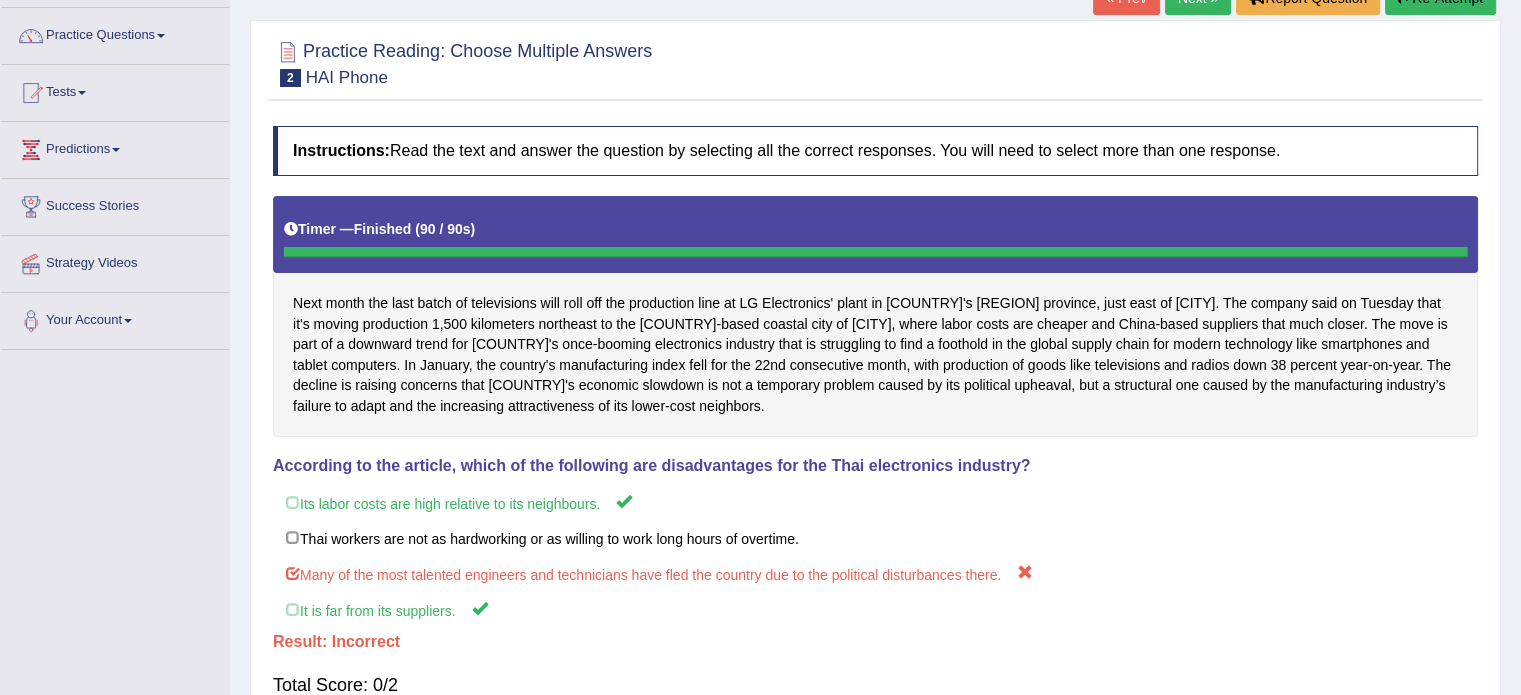 scroll, scrollTop: 100, scrollLeft: 0, axis: vertical 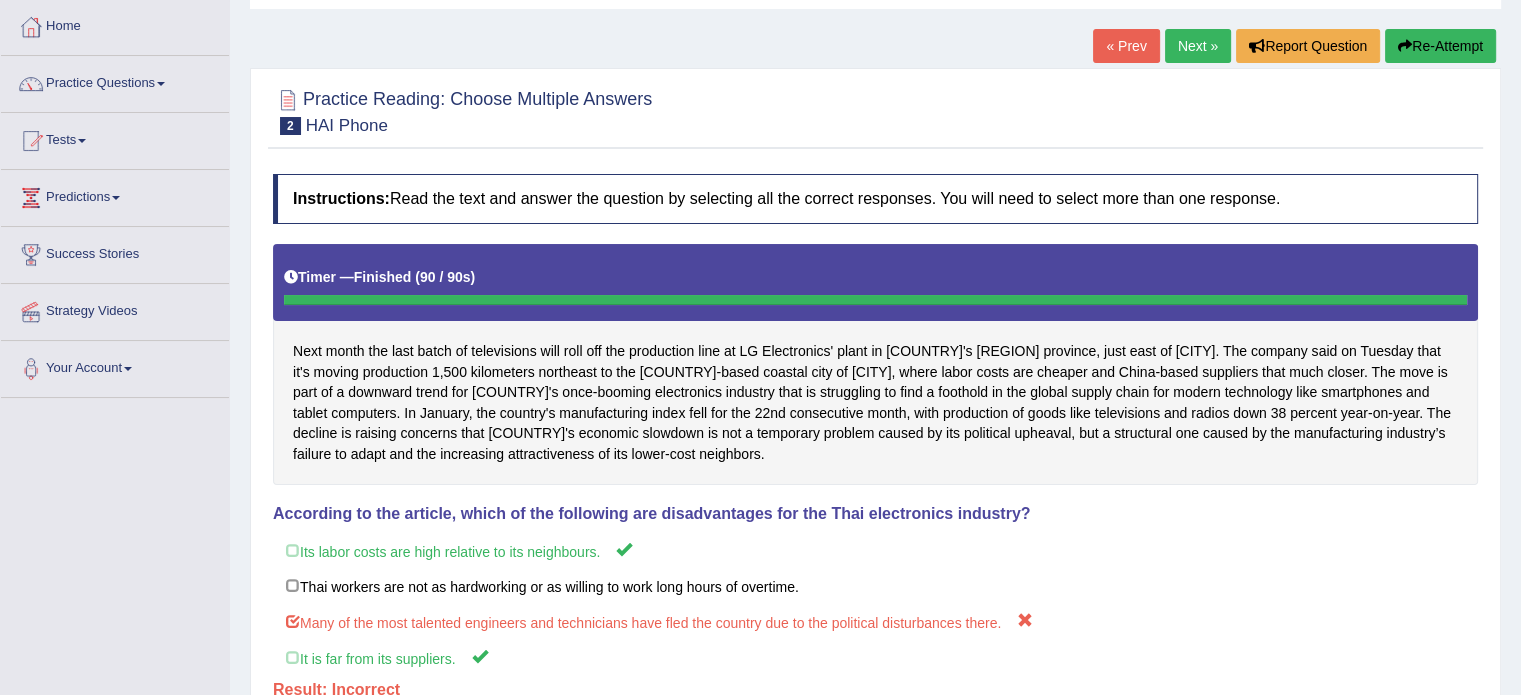 click on "Next »" at bounding box center (1198, 46) 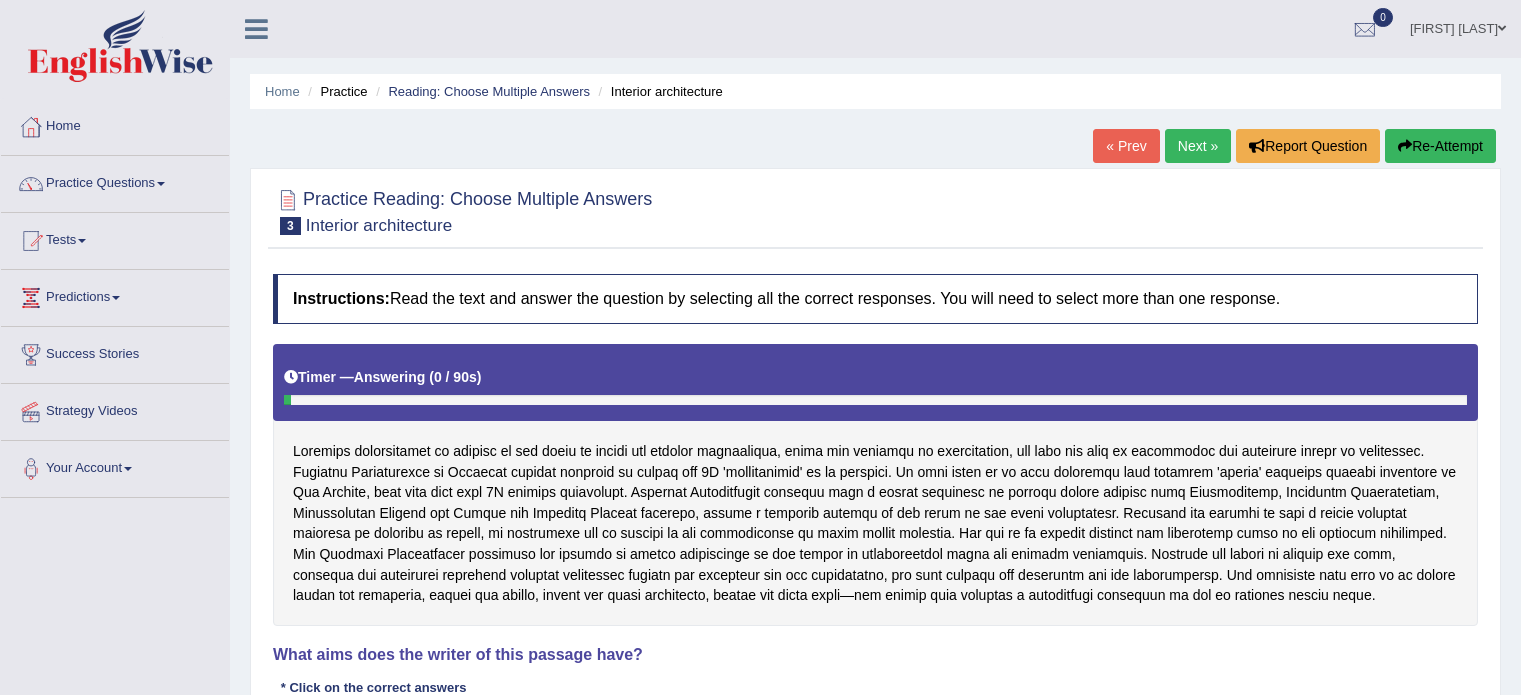 scroll, scrollTop: 201, scrollLeft: 0, axis: vertical 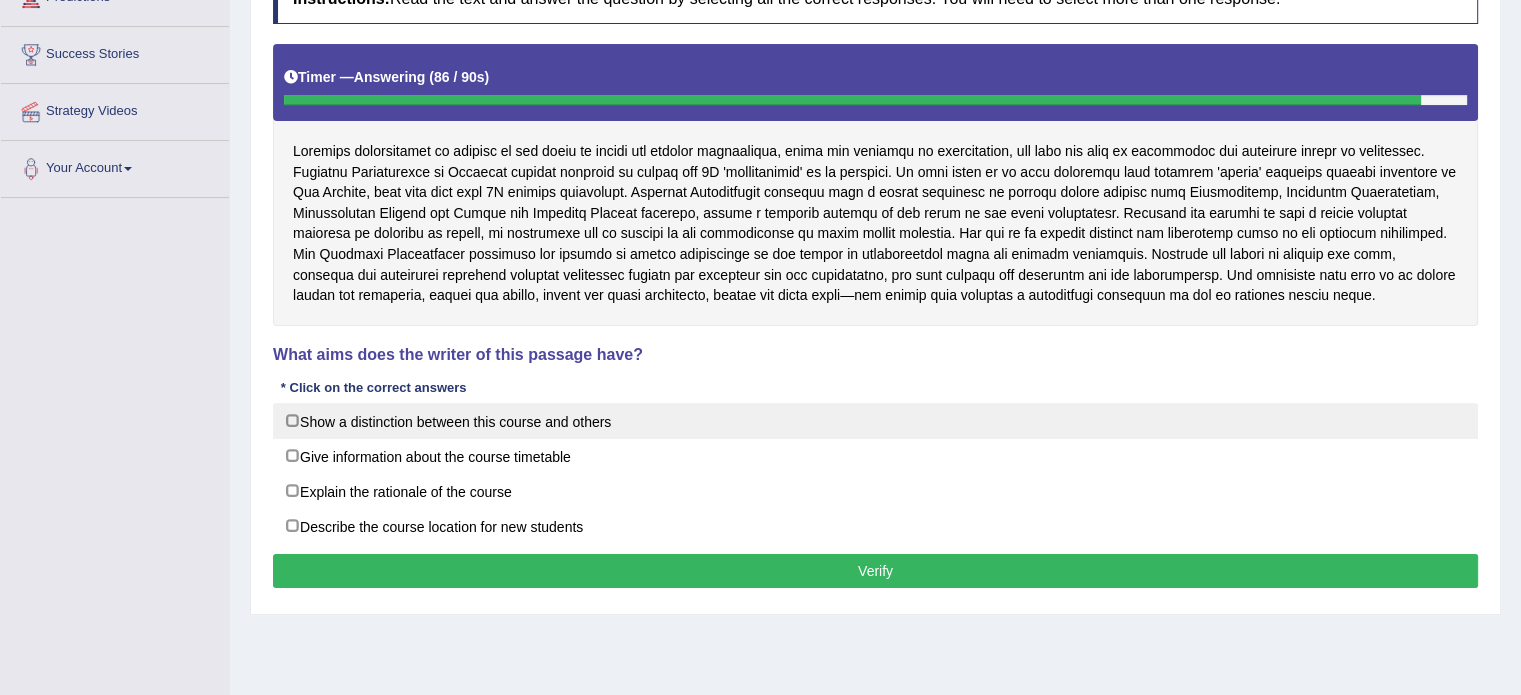 click on "Show a distinction between this course and others" at bounding box center (875, 421) 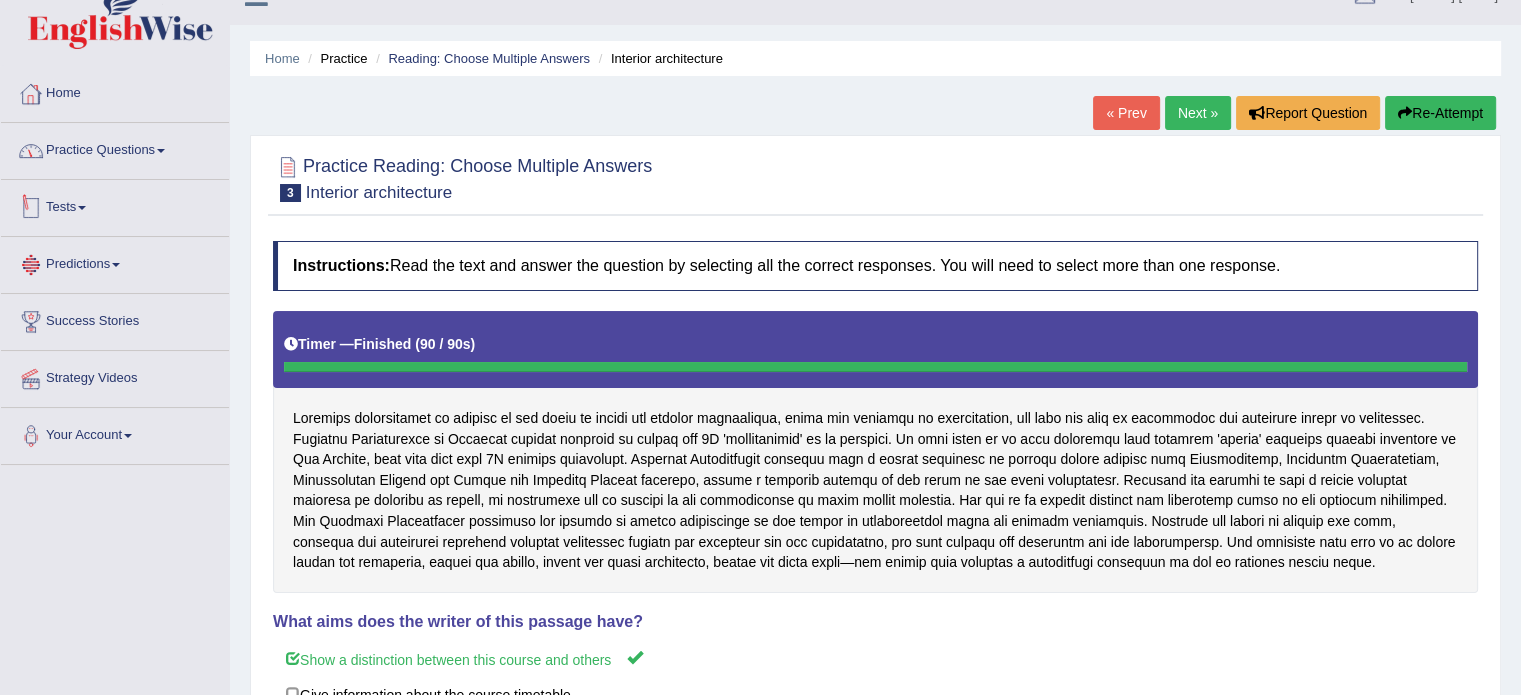 scroll, scrollTop: 0, scrollLeft: 0, axis: both 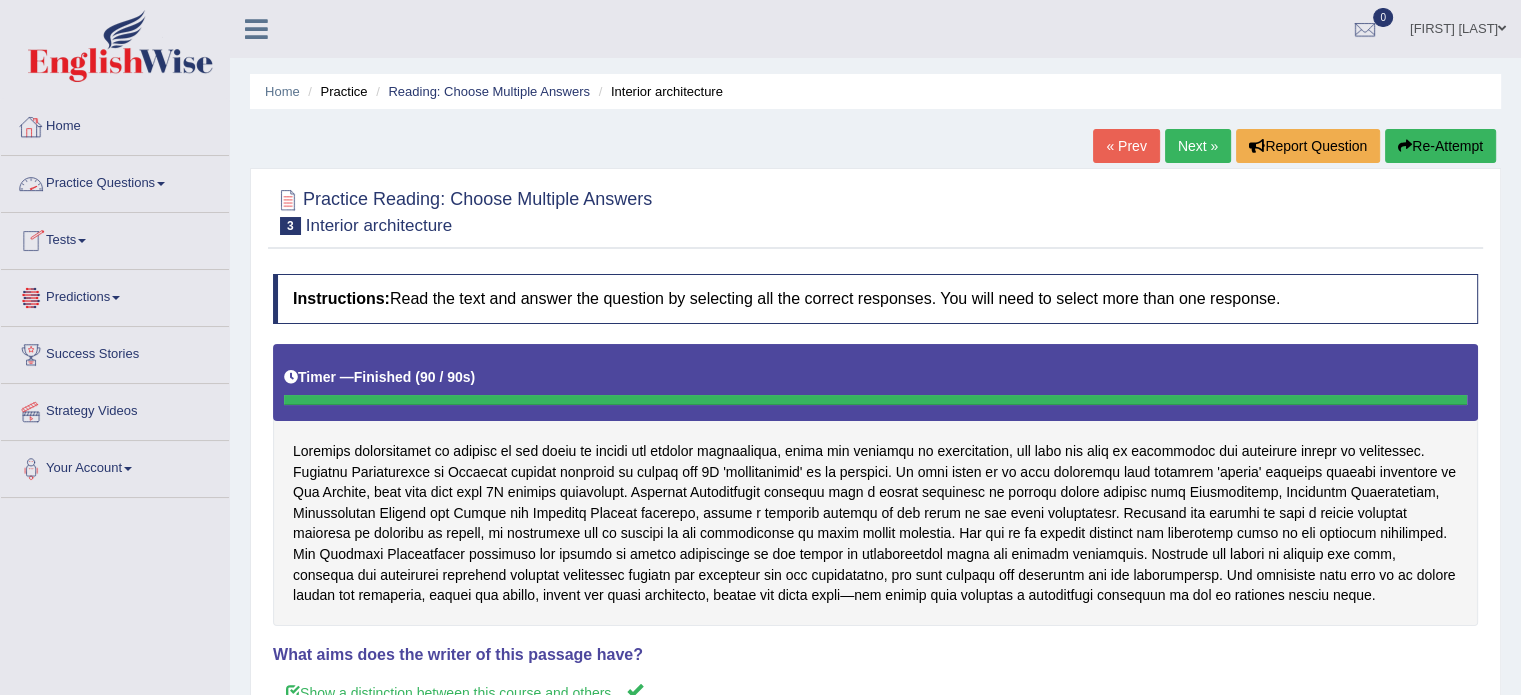 click on "Practice Questions" at bounding box center (115, 181) 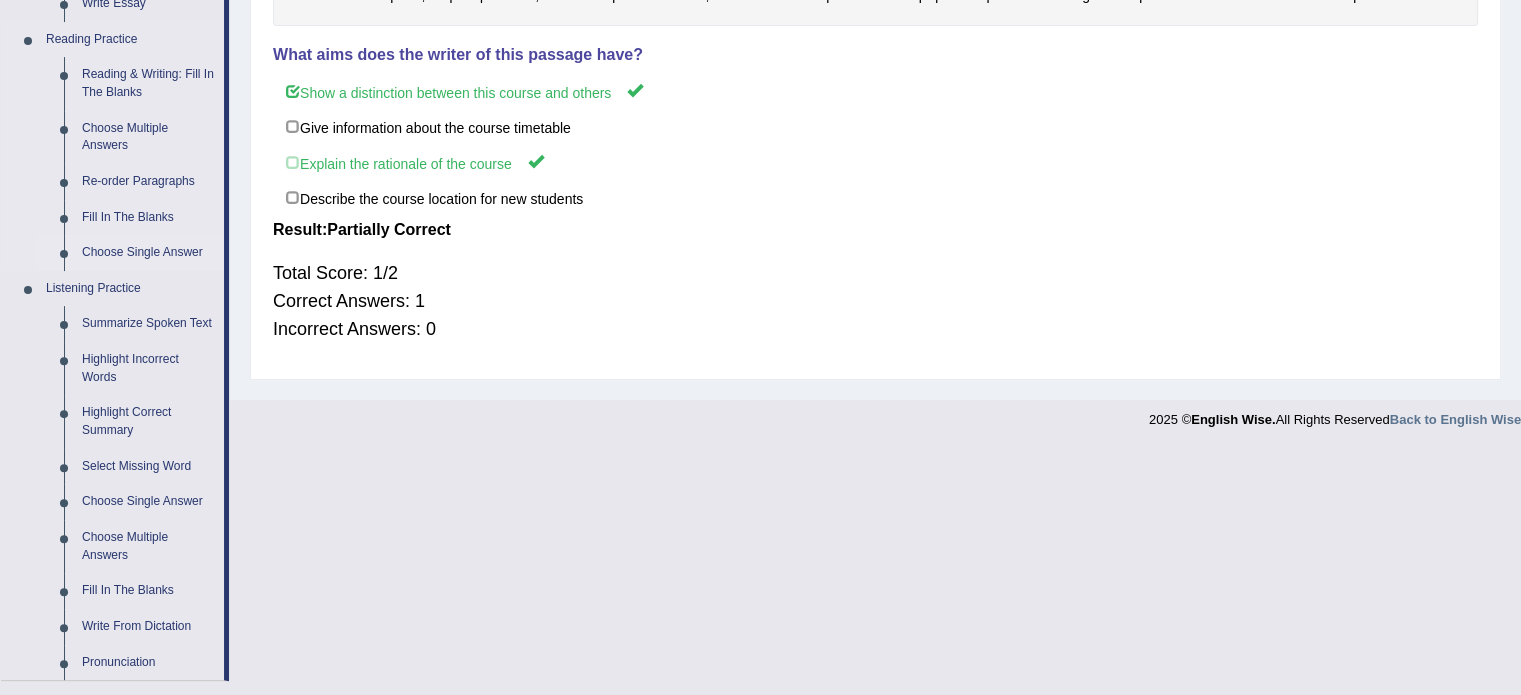 scroll, scrollTop: 500, scrollLeft: 0, axis: vertical 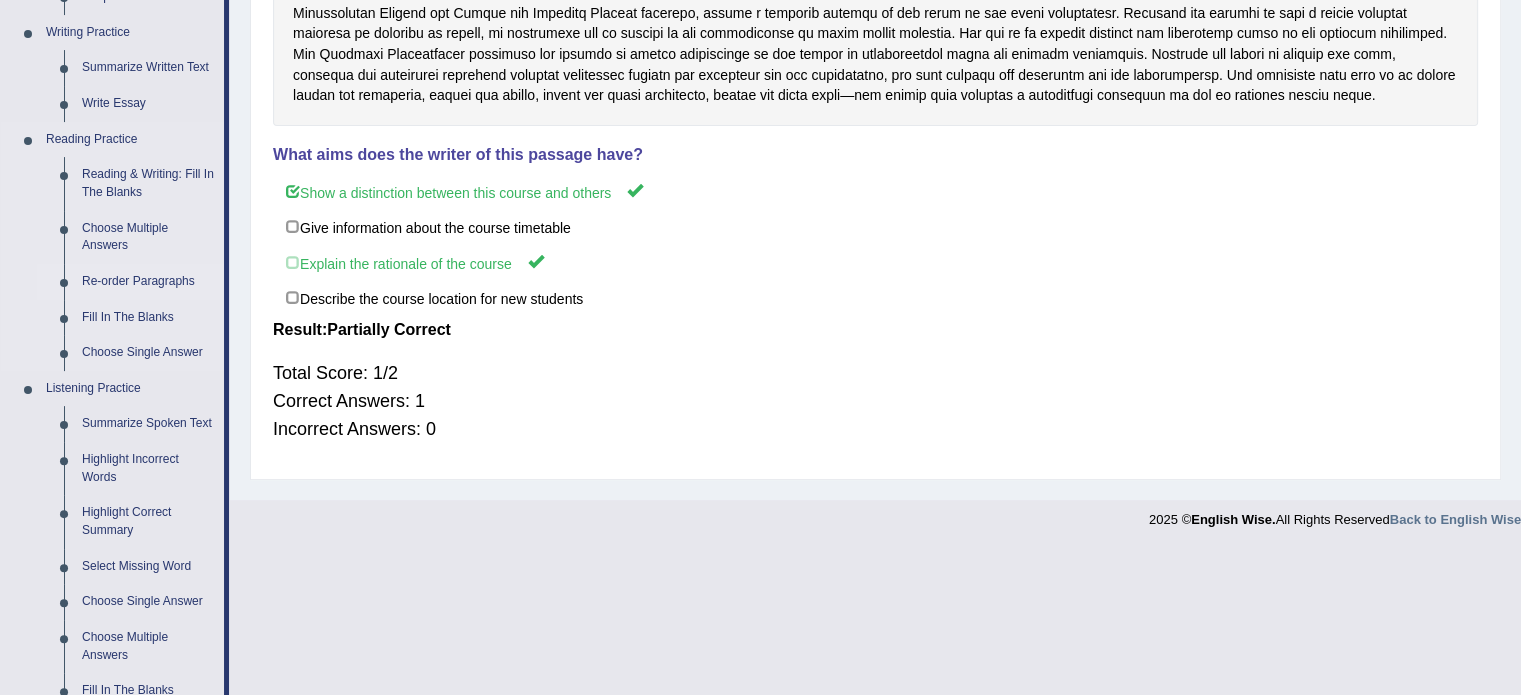 click on "Re-order Paragraphs" at bounding box center (148, 282) 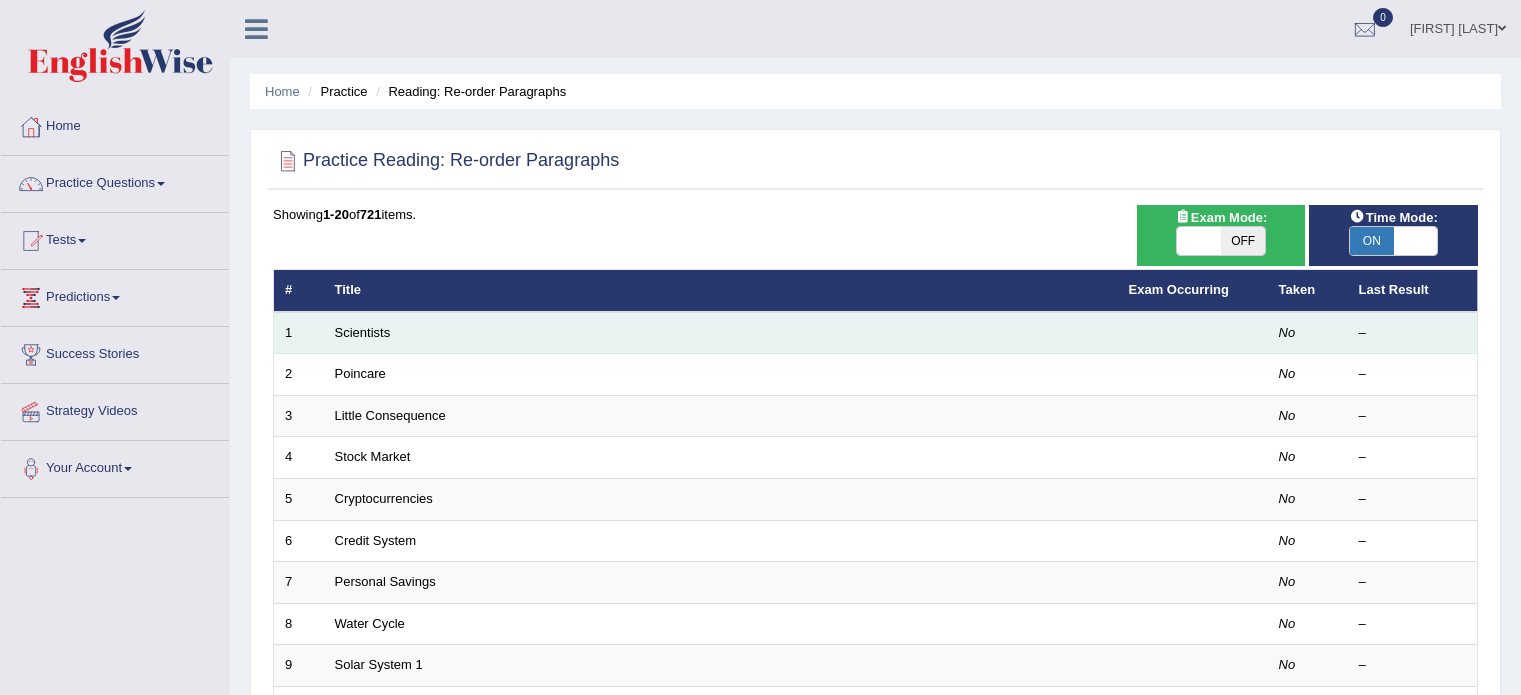 scroll, scrollTop: 100, scrollLeft: 0, axis: vertical 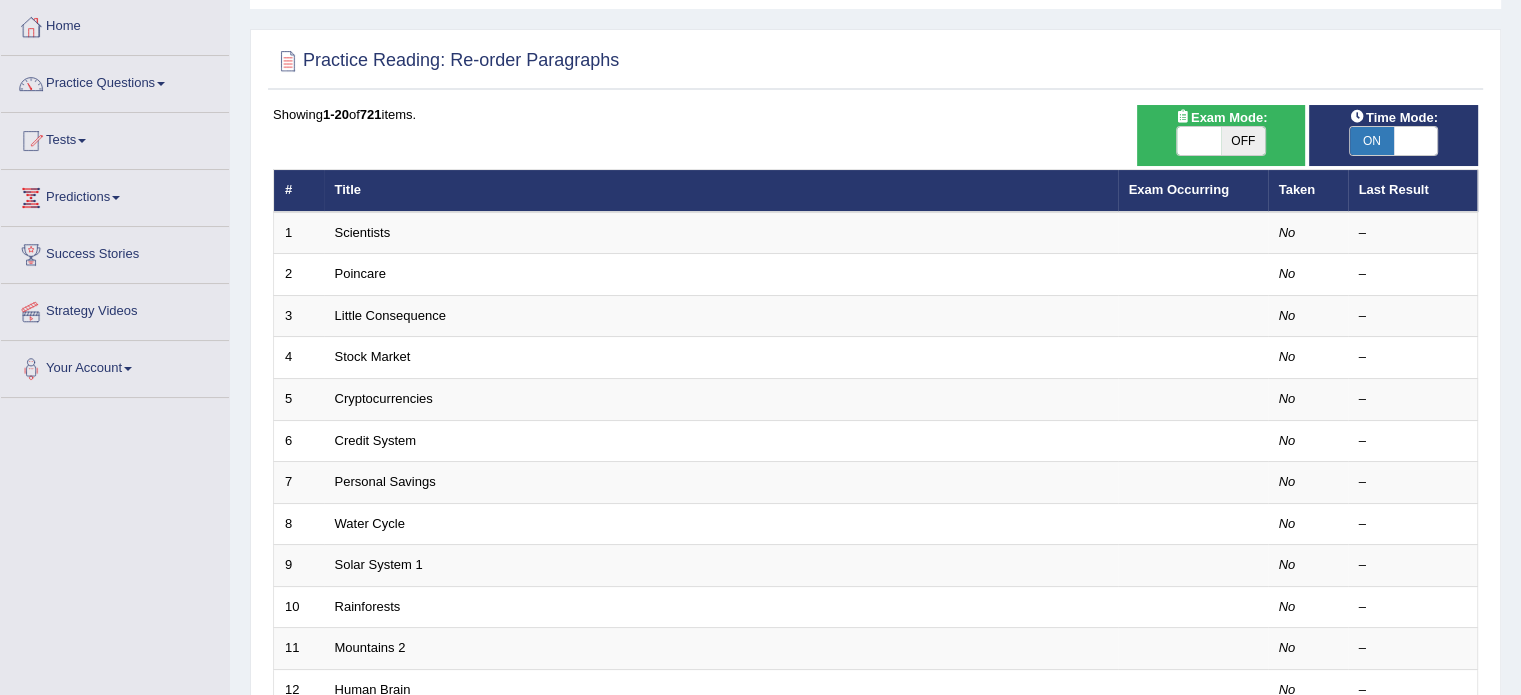 click at bounding box center [1416, 141] 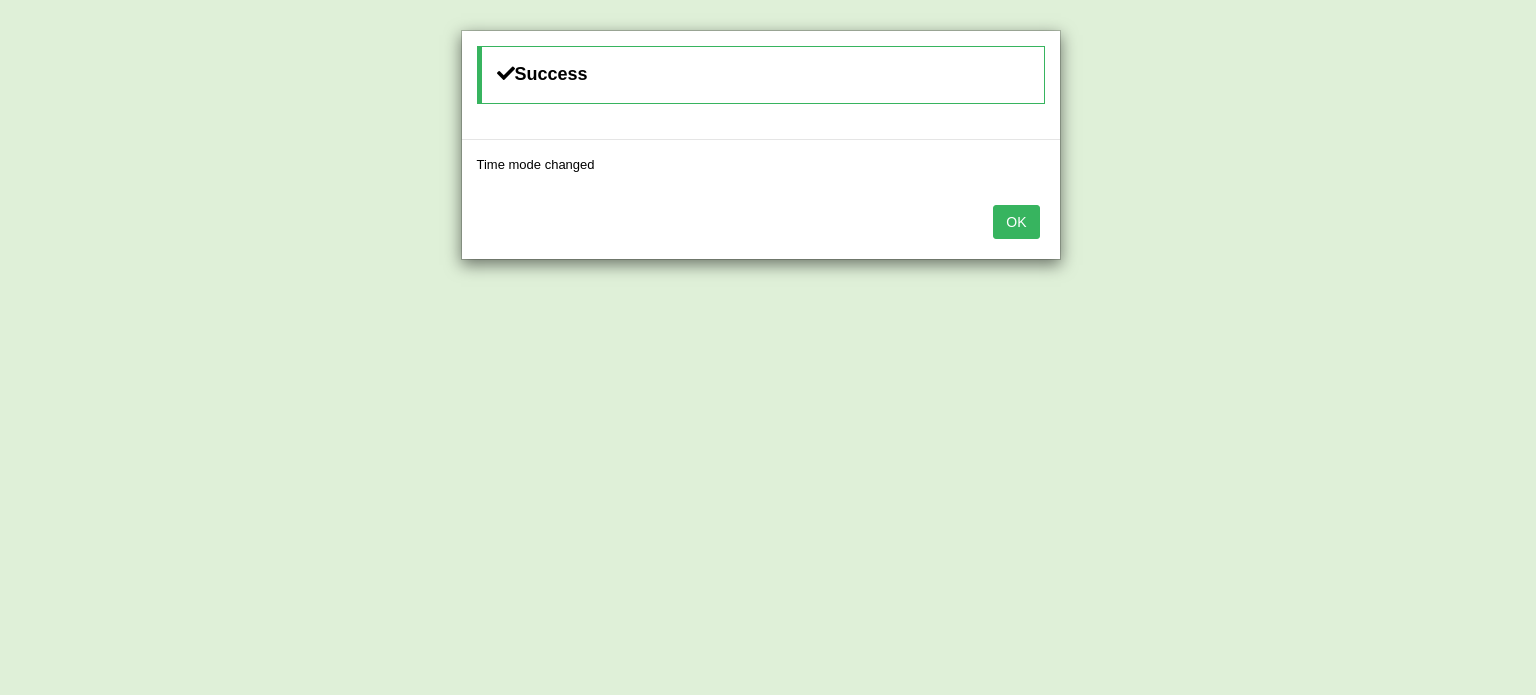 drag, startPoint x: 1064, startPoint y: 215, endPoint x: 1052, endPoint y: 215, distance: 12 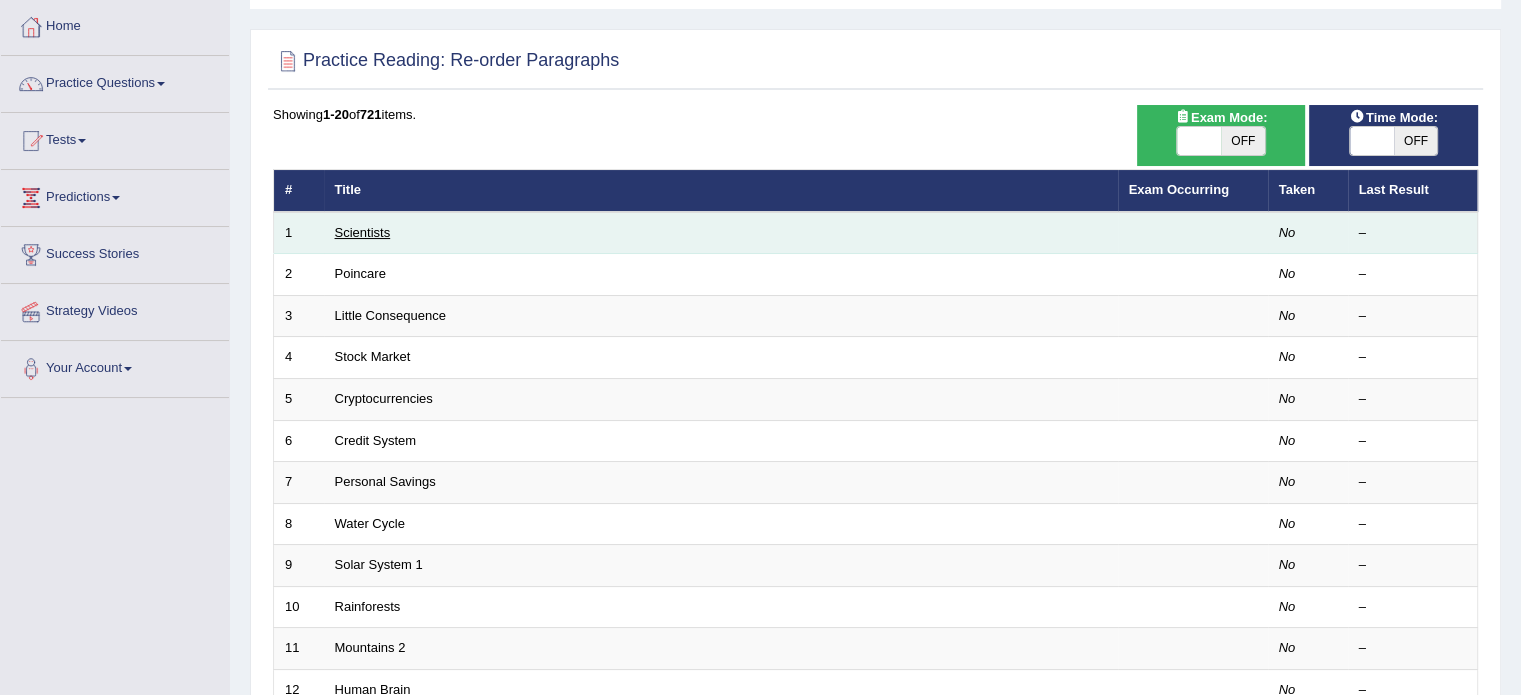 click on "Scientists" at bounding box center (363, 232) 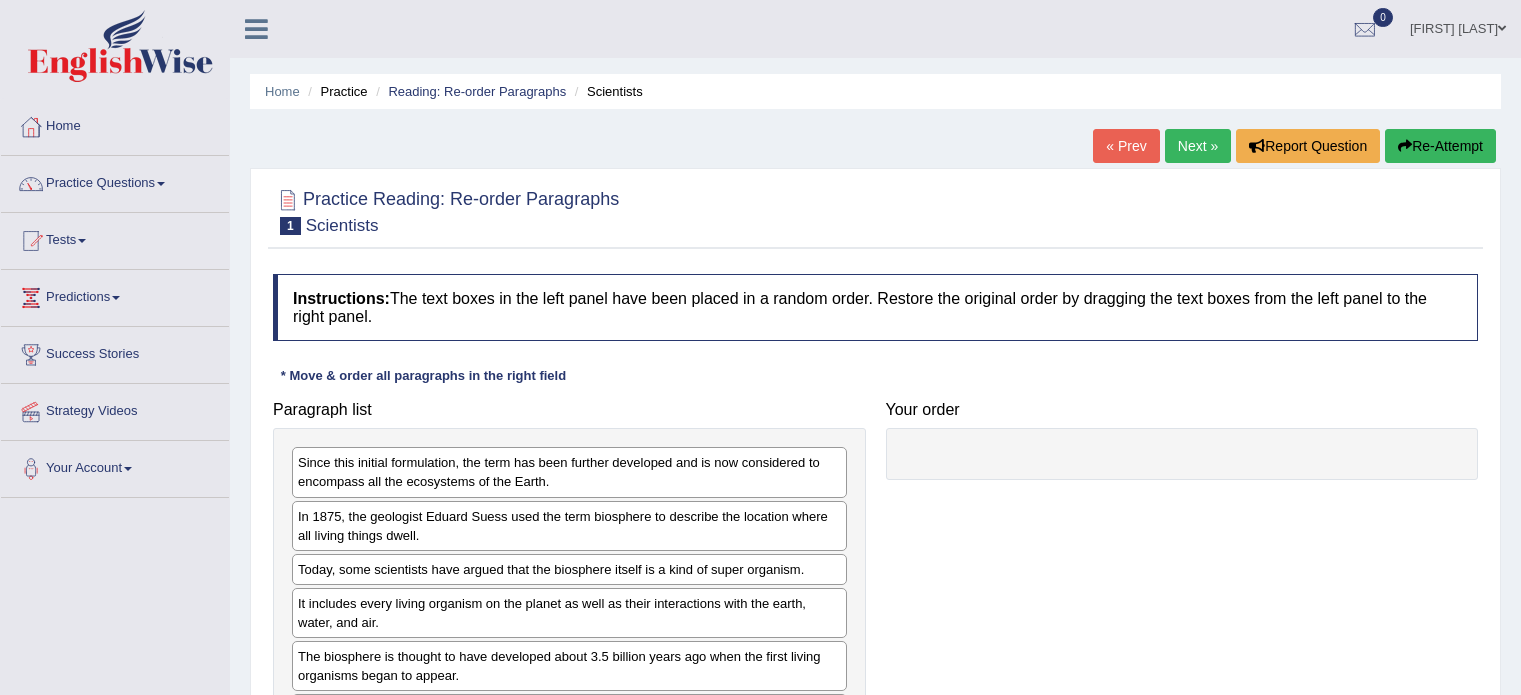 scroll, scrollTop: 200, scrollLeft: 0, axis: vertical 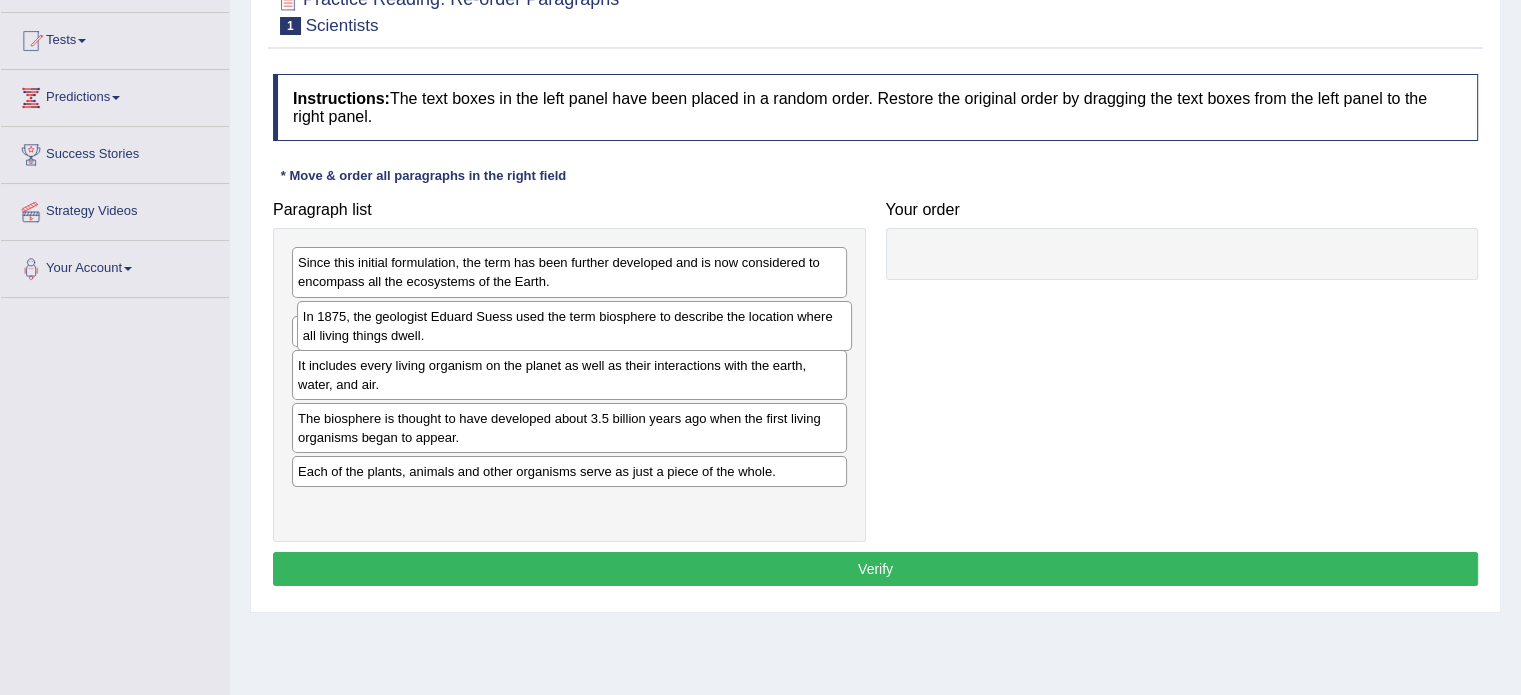 click on "In 1875, the geologist Eduard Suess used the term biosphere to describe the location where all living things dwell." at bounding box center [574, 326] 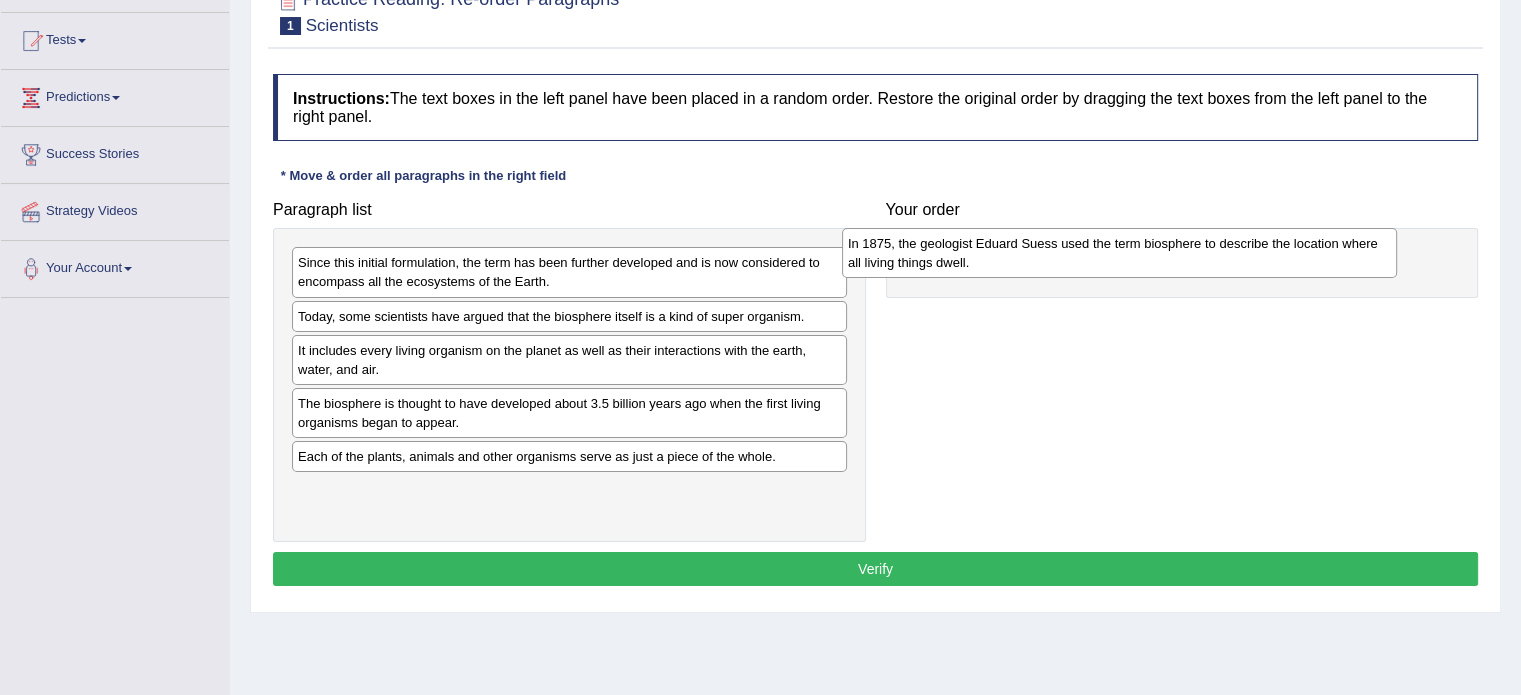 drag, startPoint x: 602, startPoint y: 326, endPoint x: 1146, endPoint y: 254, distance: 548.744 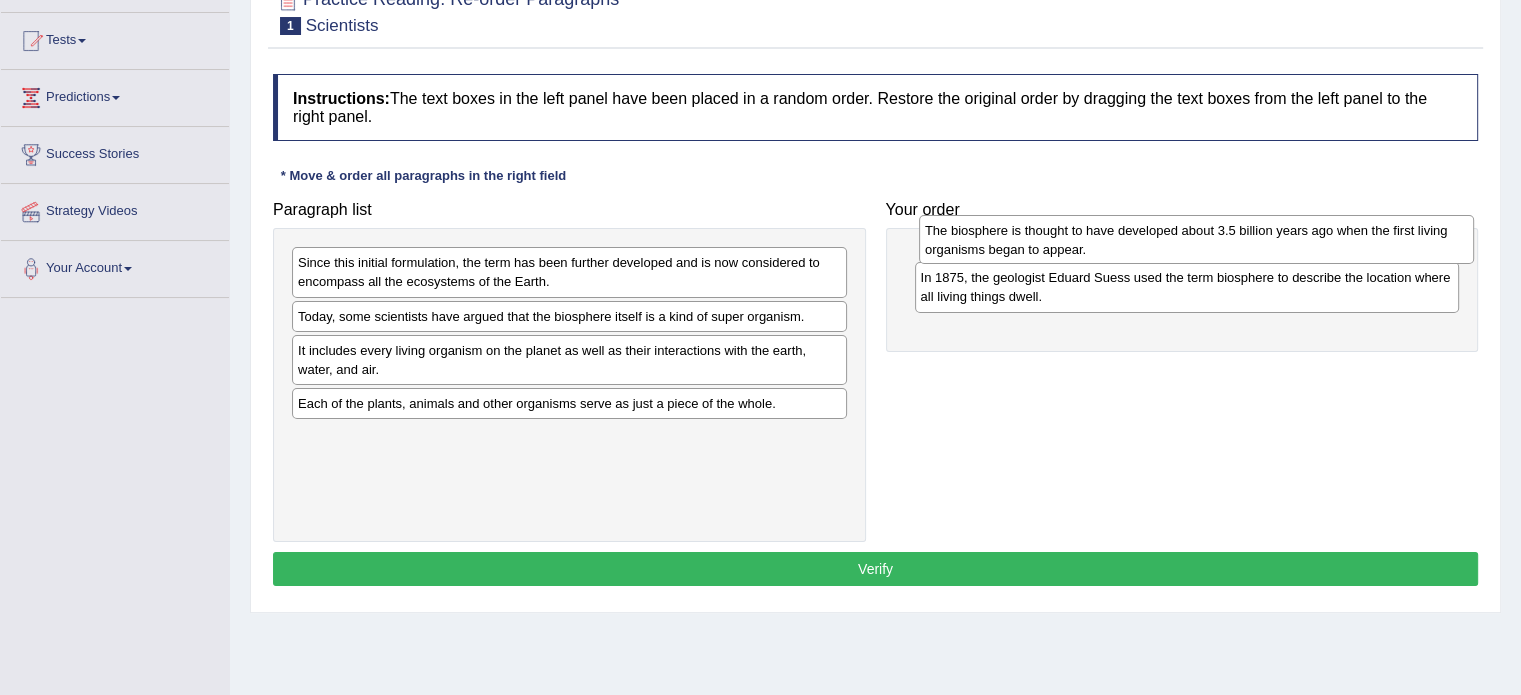 drag, startPoint x: 457, startPoint y: 407, endPoint x: 1058, endPoint y: 243, distance: 622.9743 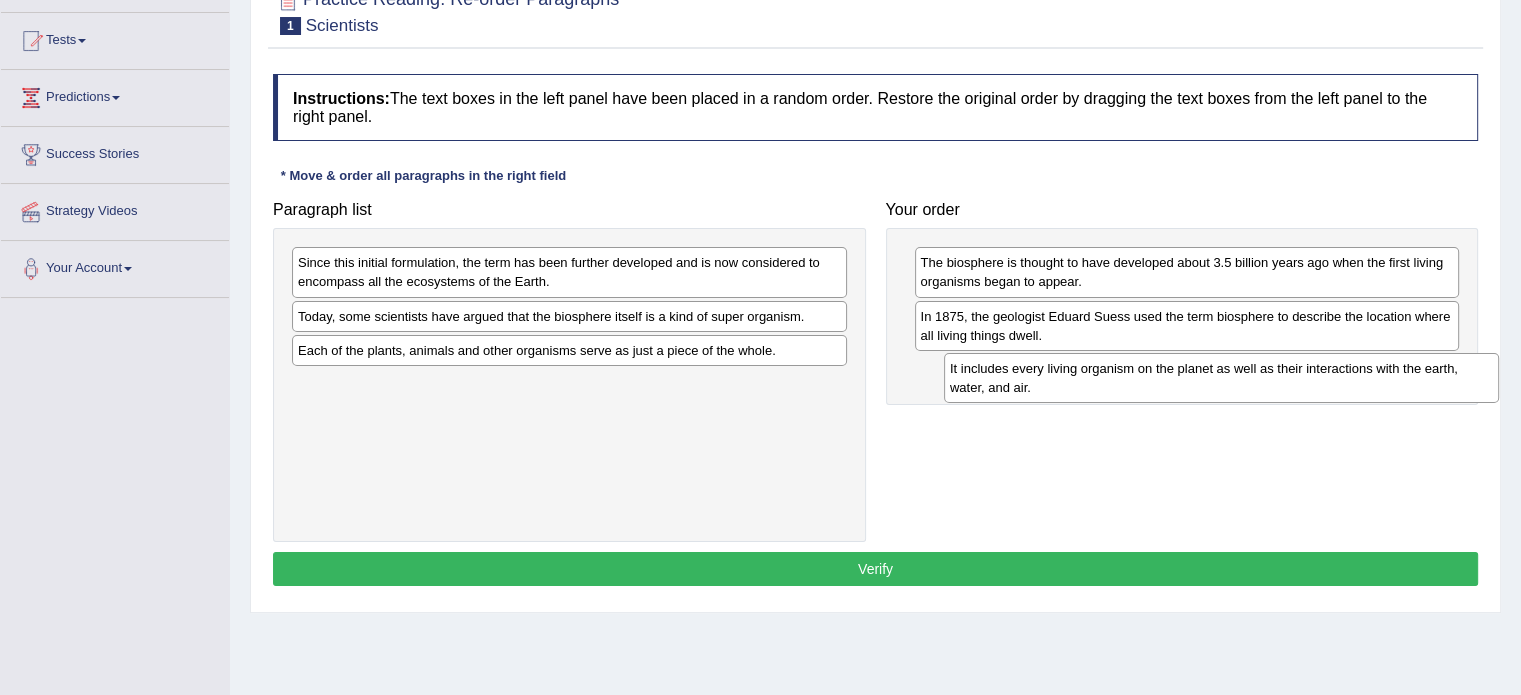 drag, startPoint x: 546, startPoint y: 371, endPoint x: 1202, endPoint y: 391, distance: 656.3048 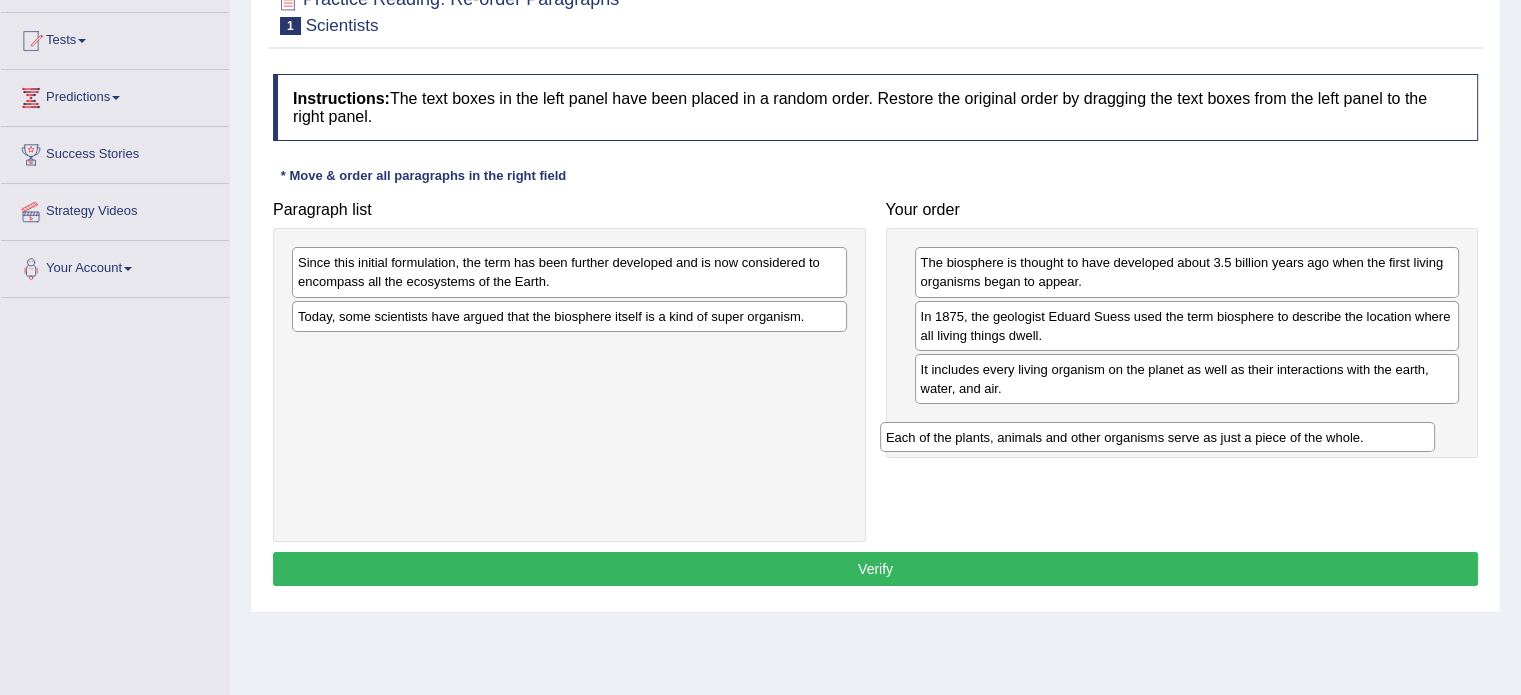 drag, startPoint x: 512, startPoint y: 355, endPoint x: 1100, endPoint y: 442, distance: 594.40137 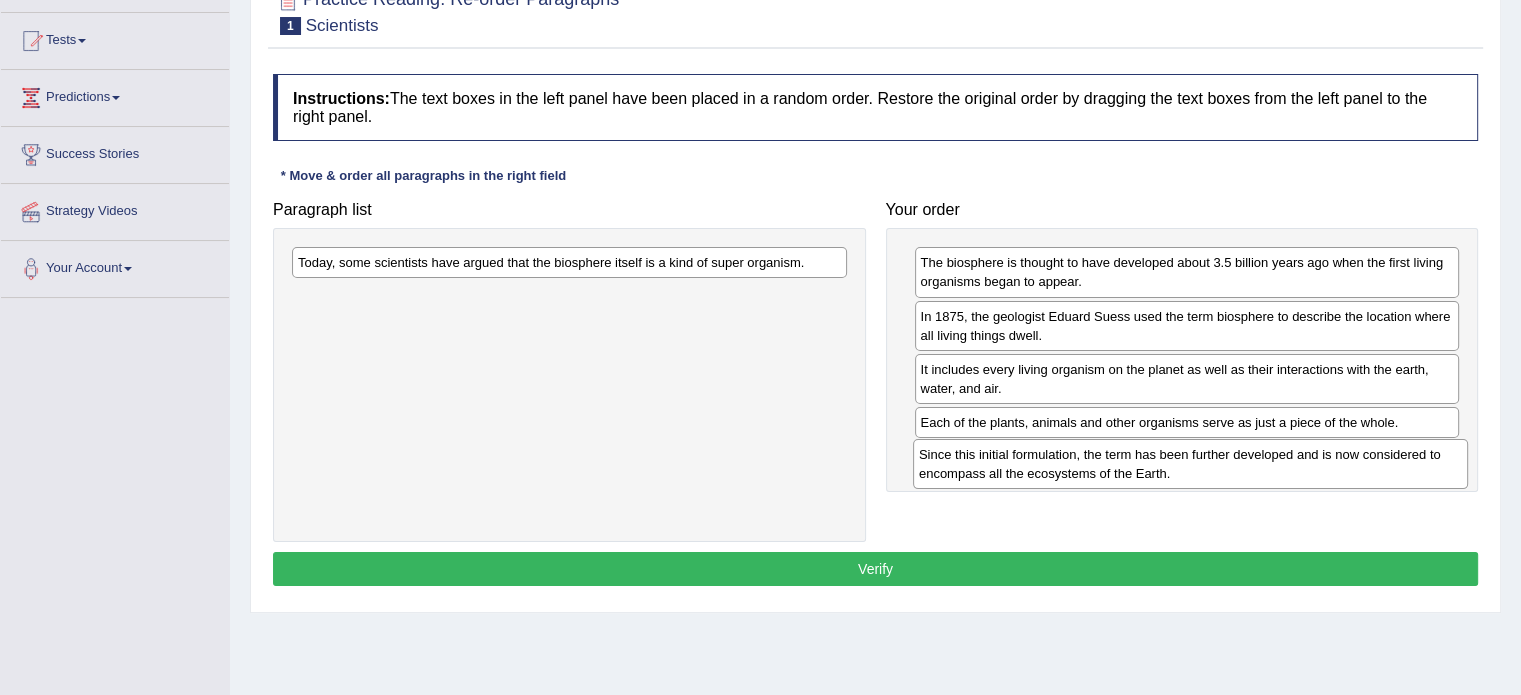 drag, startPoint x: 470, startPoint y: 279, endPoint x: 1092, endPoint y: 471, distance: 650.9593 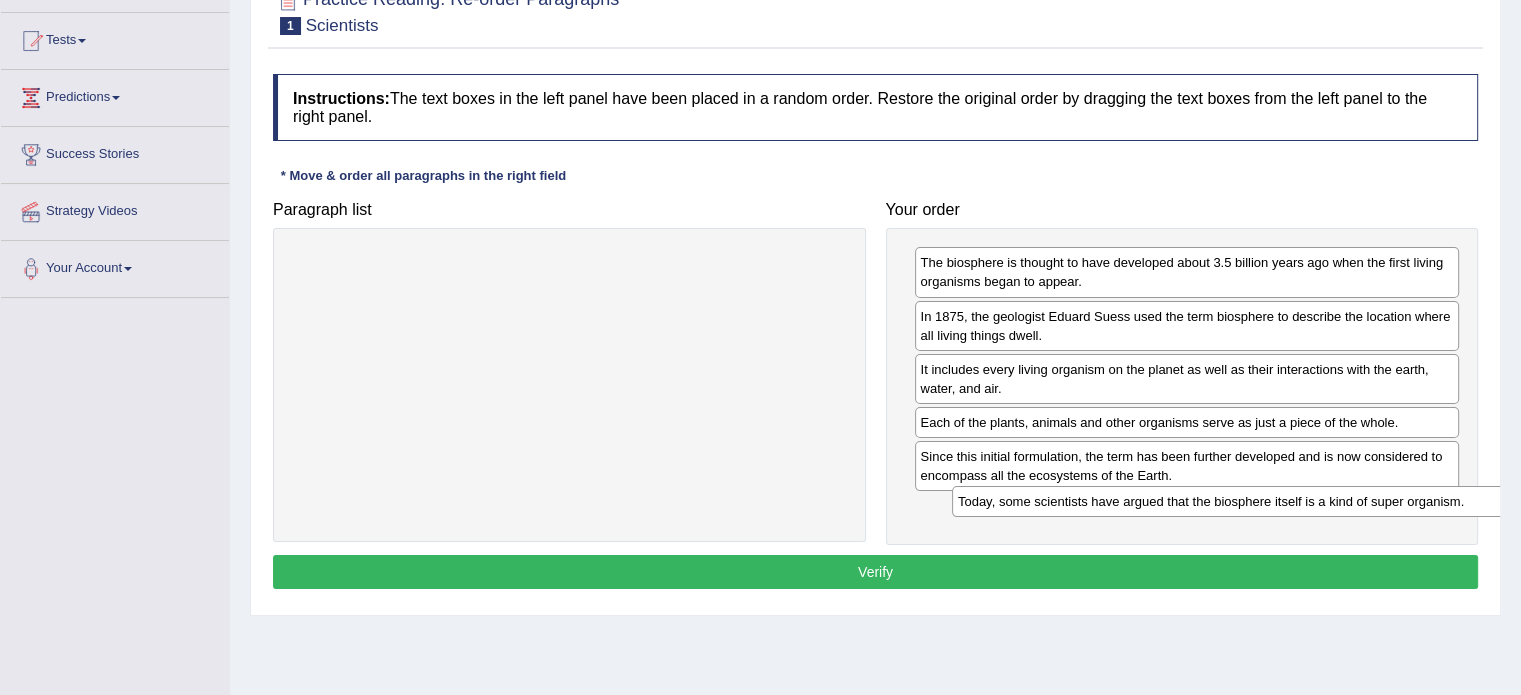 drag, startPoint x: 453, startPoint y: 259, endPoint x: 1079, endPoint y: 498, distance: 670.0724 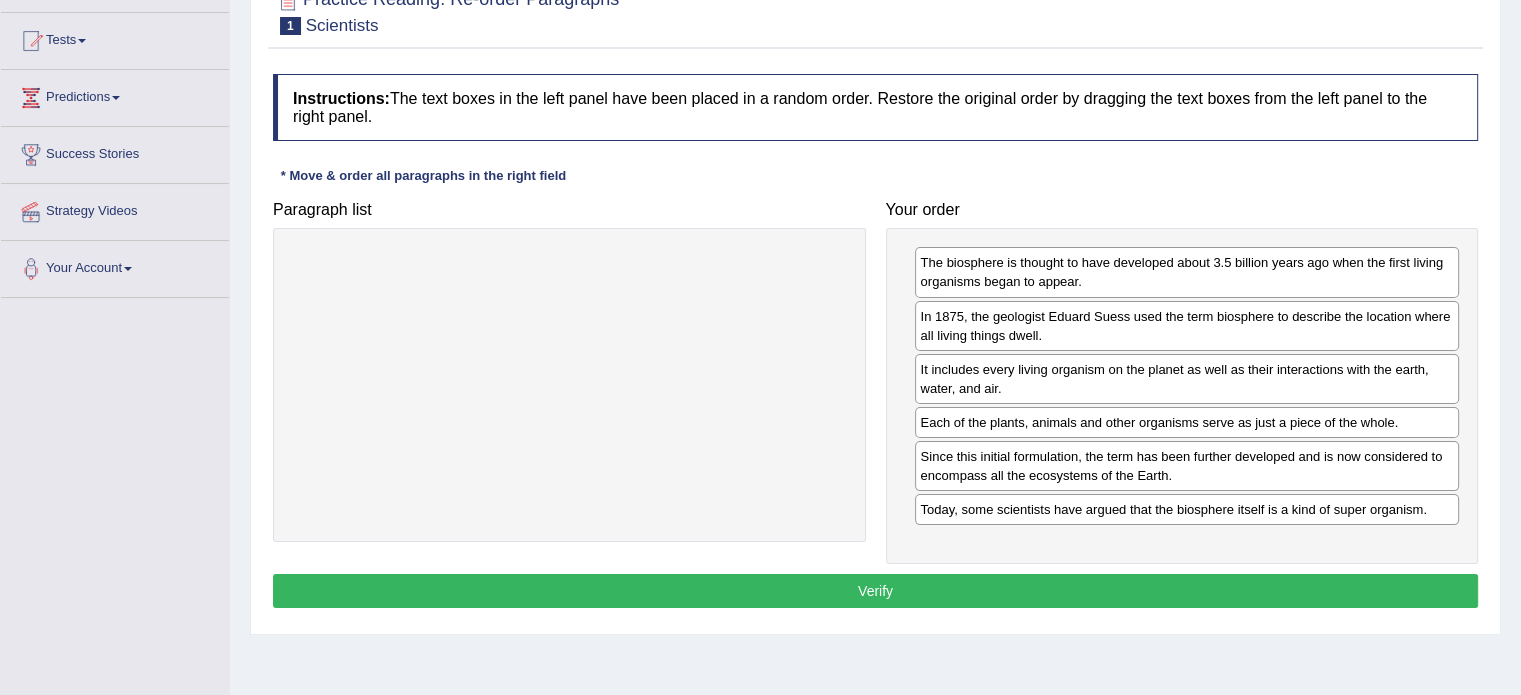 click on "Verify" at bounding box center [875, 591] 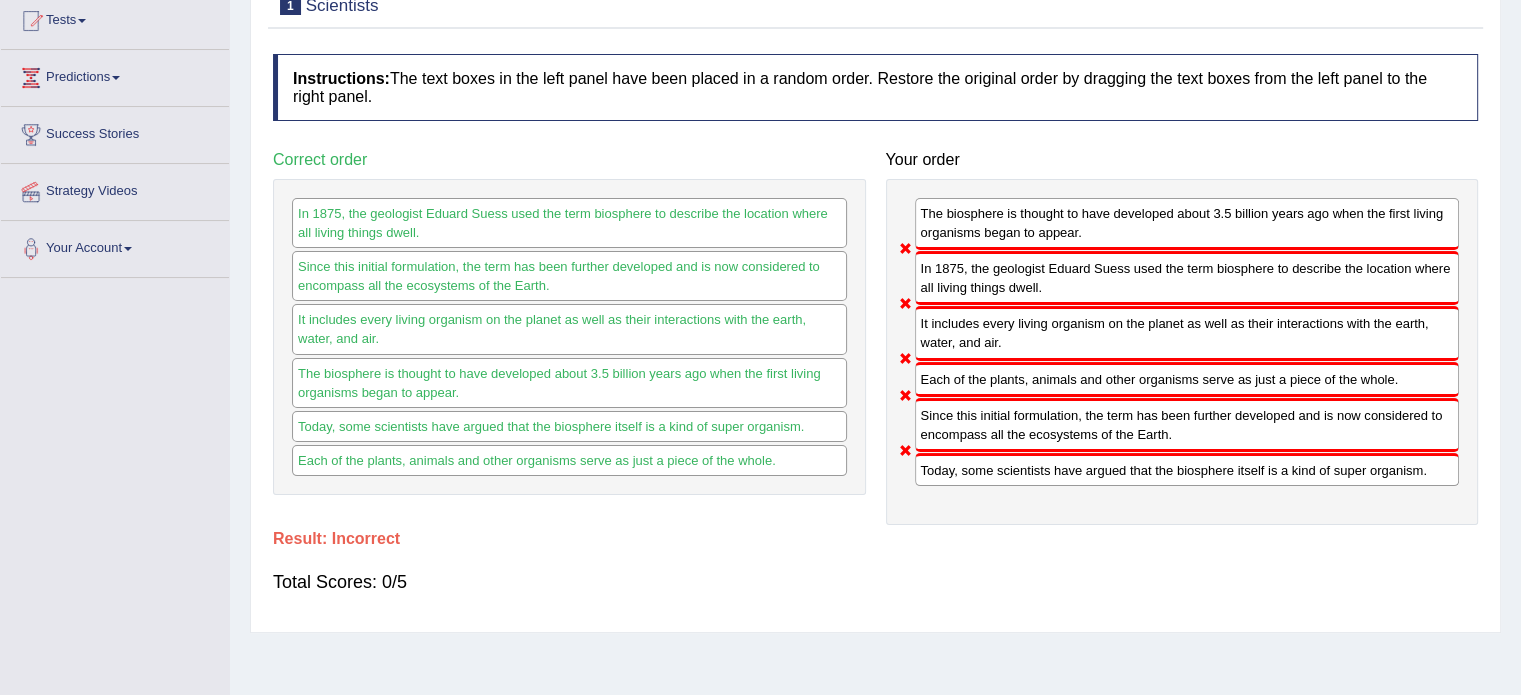 scroll, scrollTop: 255, scrollLeft: 0, axis: vertical 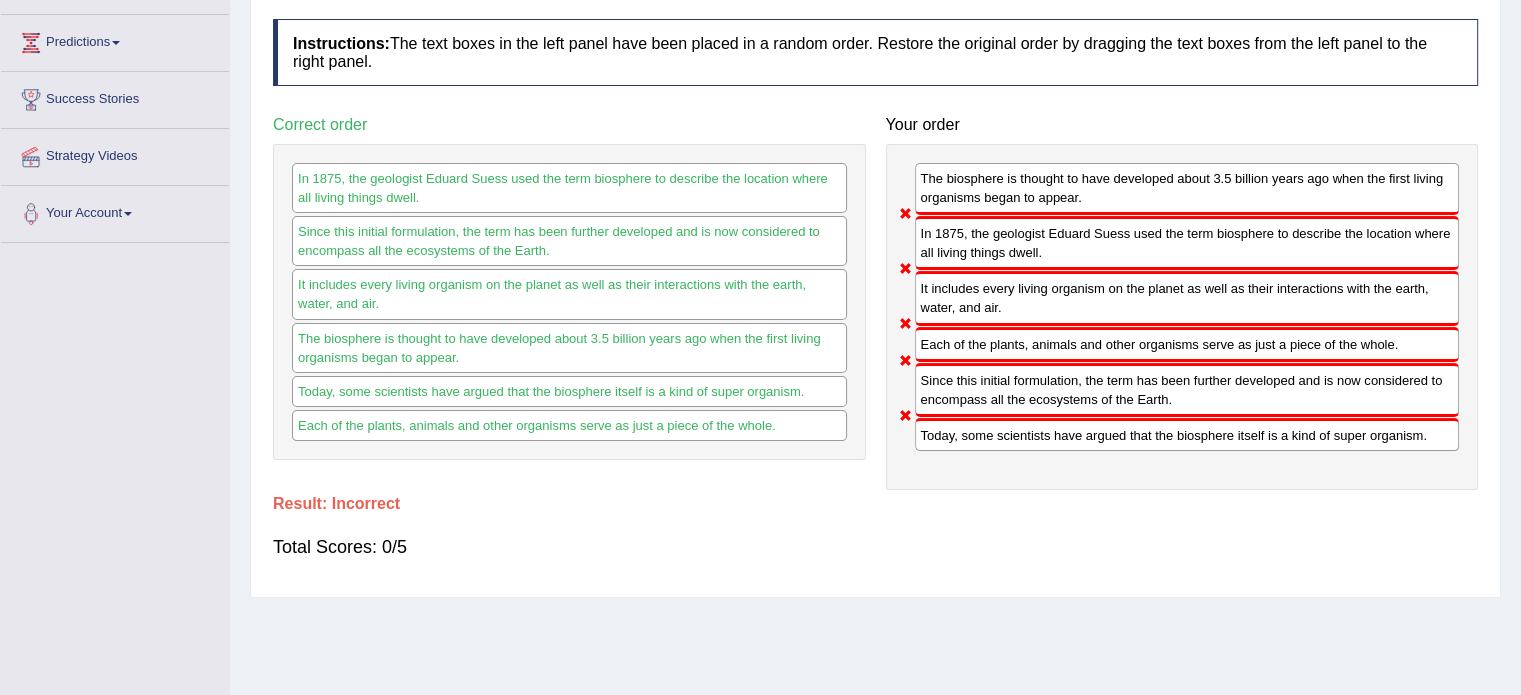 drag, startPoint x: 960, startPoint y: 380, endPoint x: 887, endPoint y: 359, distance: 75.96052 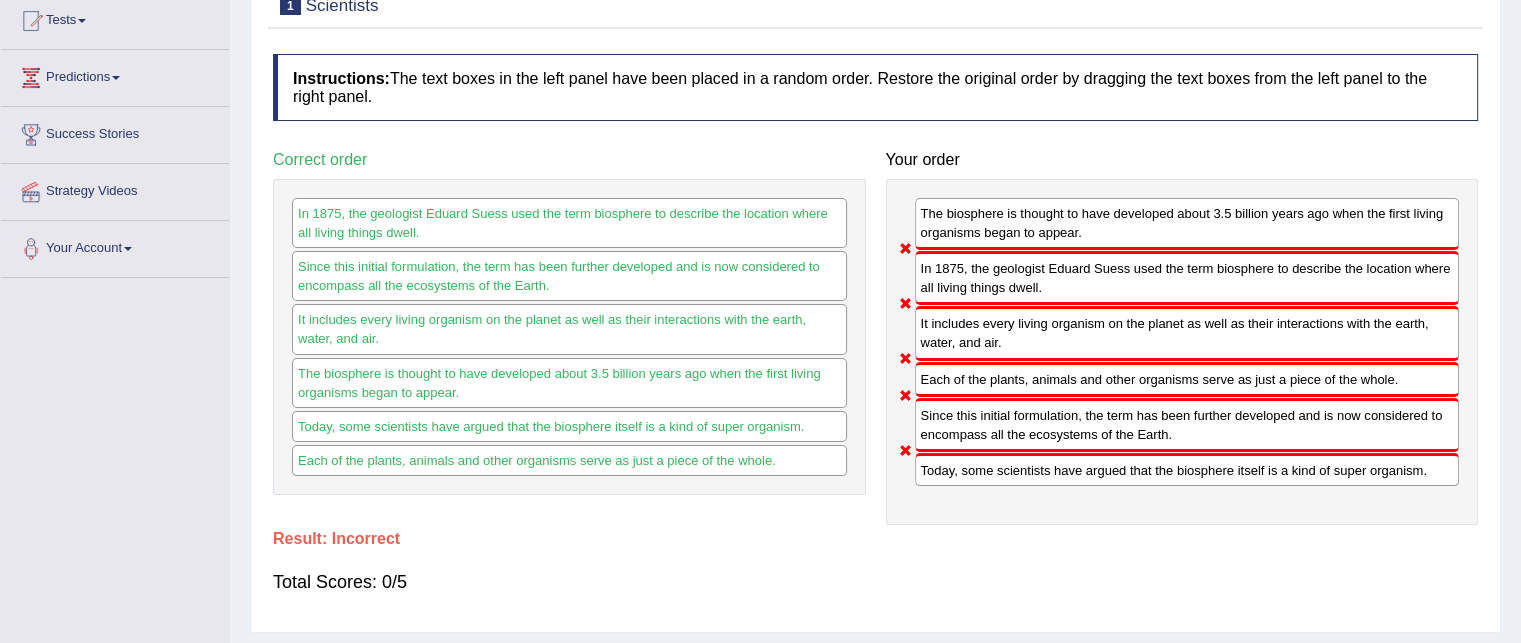 scroll, scrollTop: 255, scrollLeft: 0, axis: vertical 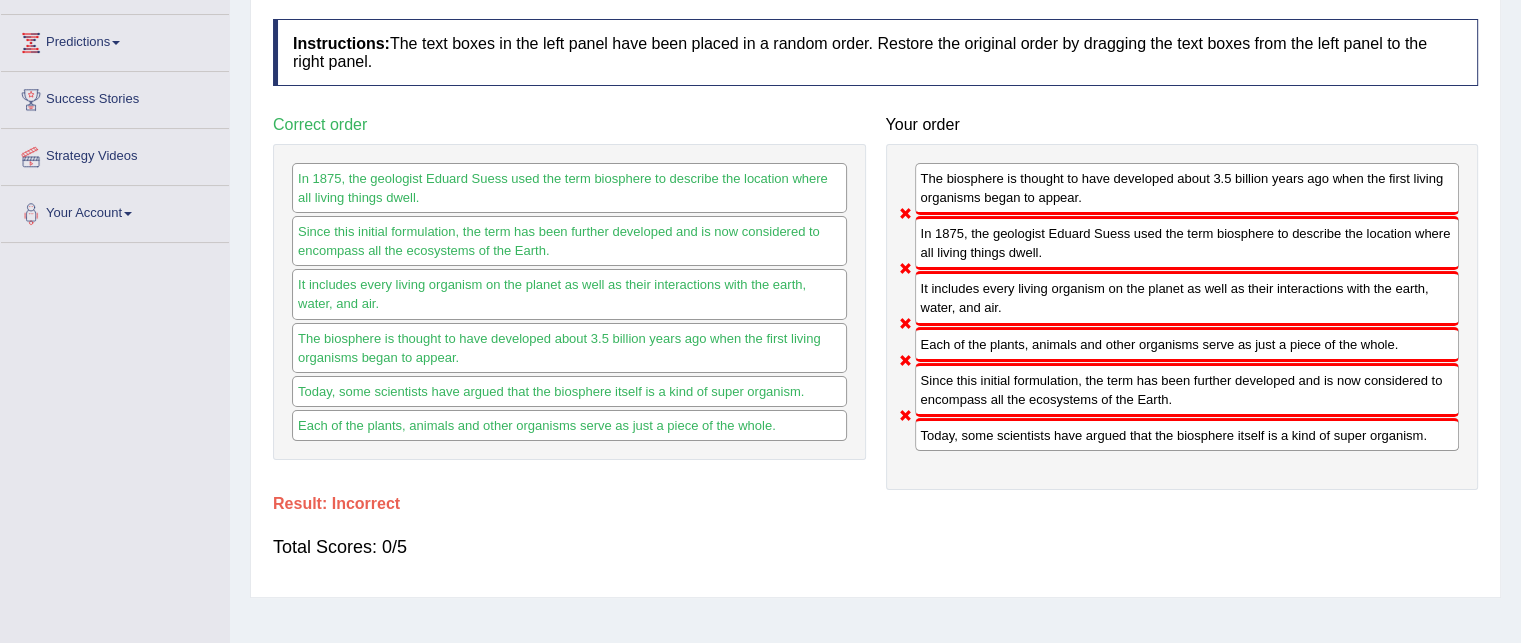 click on "Total Scores: 0/5" at bounding box center (875, 547) 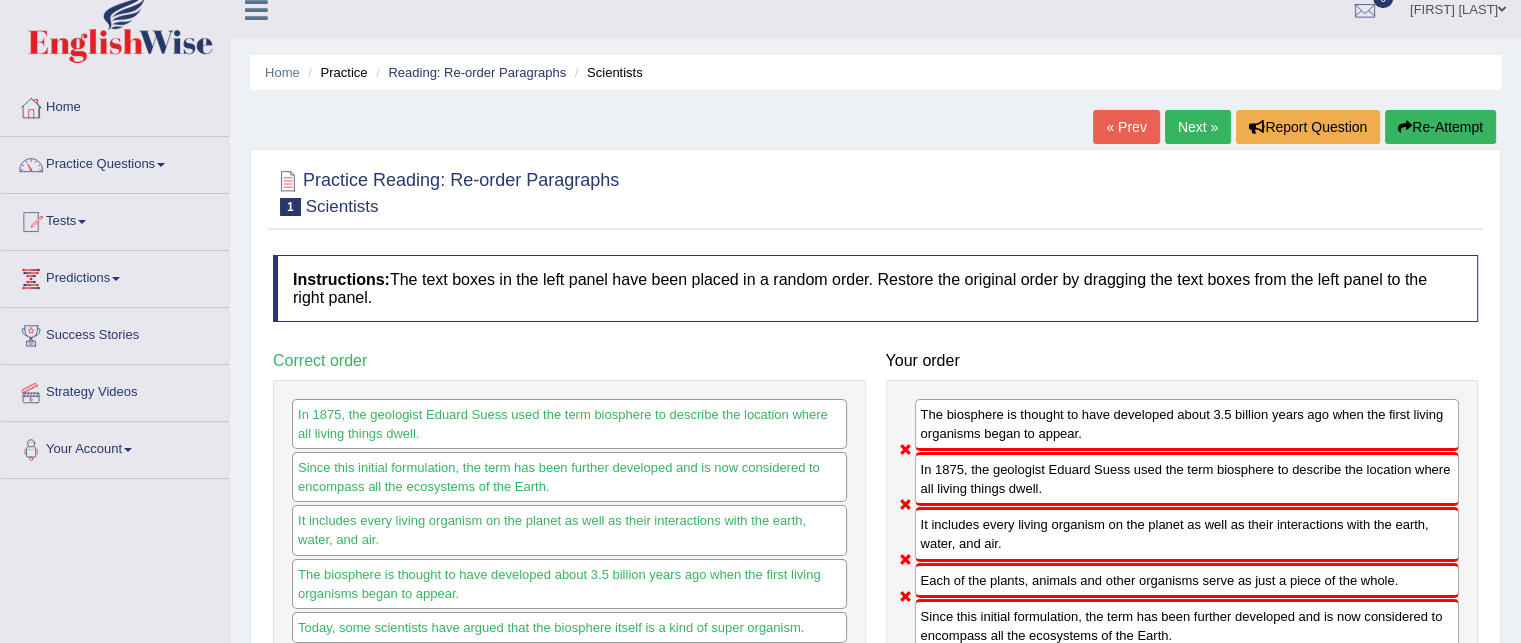 scroll, scrollTop: 0, scrollLeft: 0, axis: both 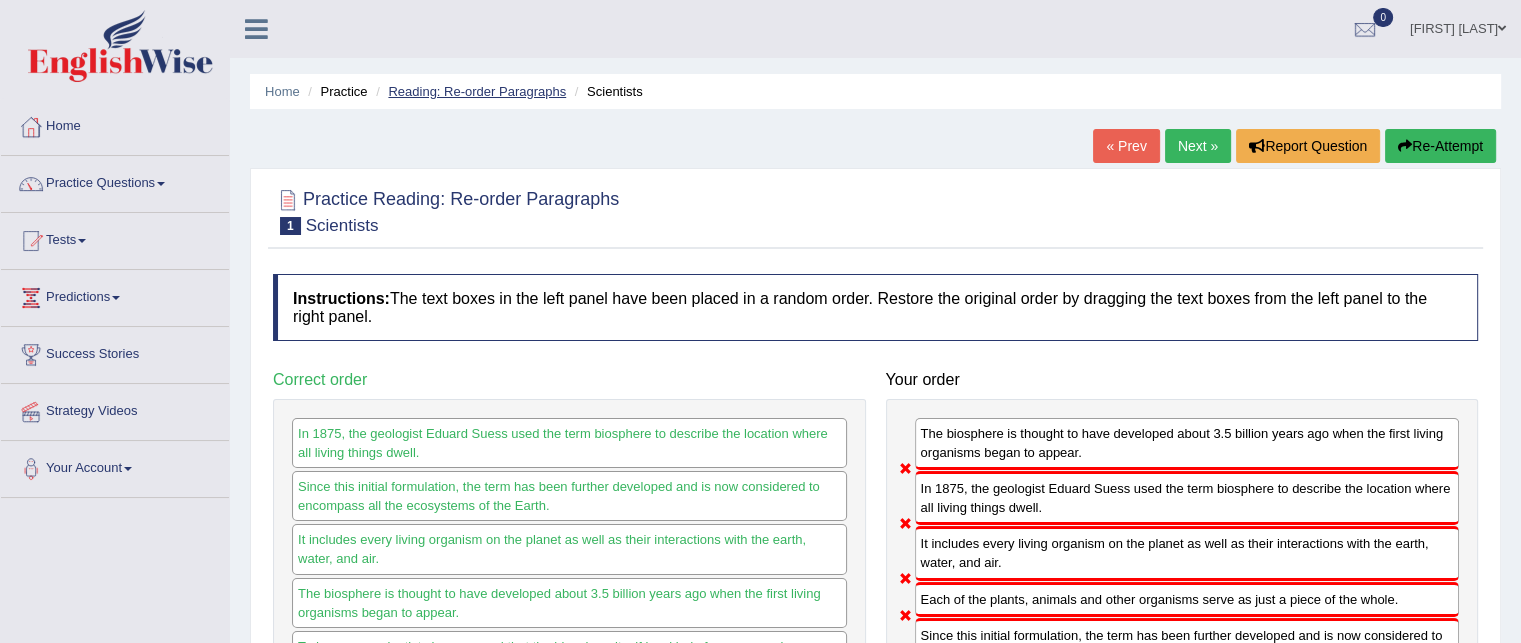 click on "Reading: Re-order Paragraphs" at bounding box center (477, 91) 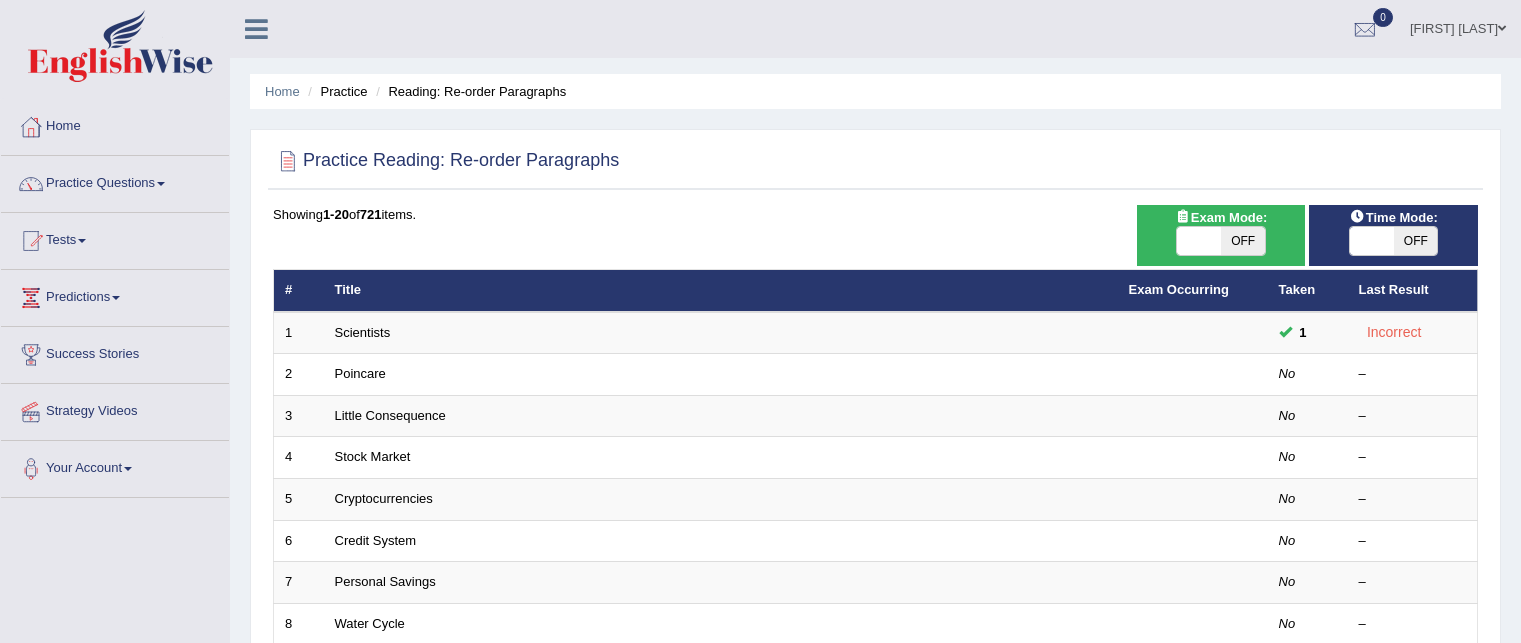 scroll, scrollTop: 73, scrollLeft: 0, axis: vertical 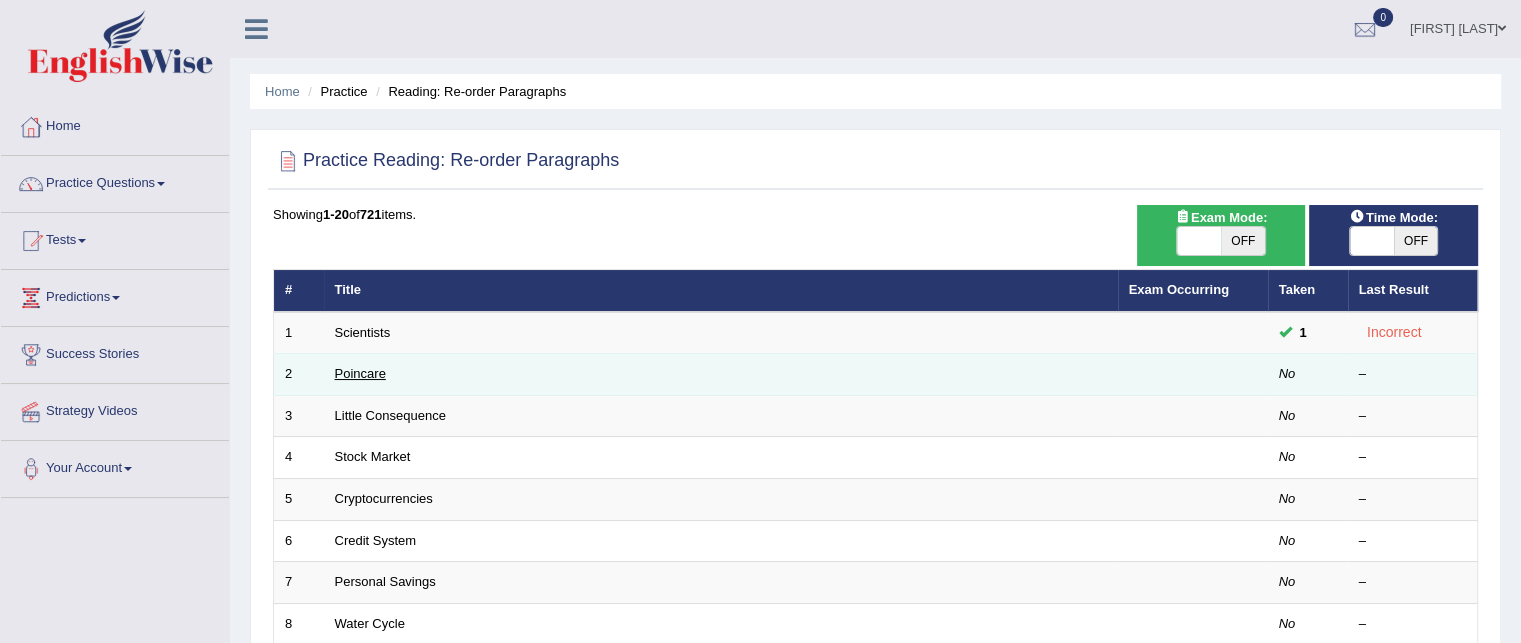 click on "Poincare" at bounding box center [360, 373] 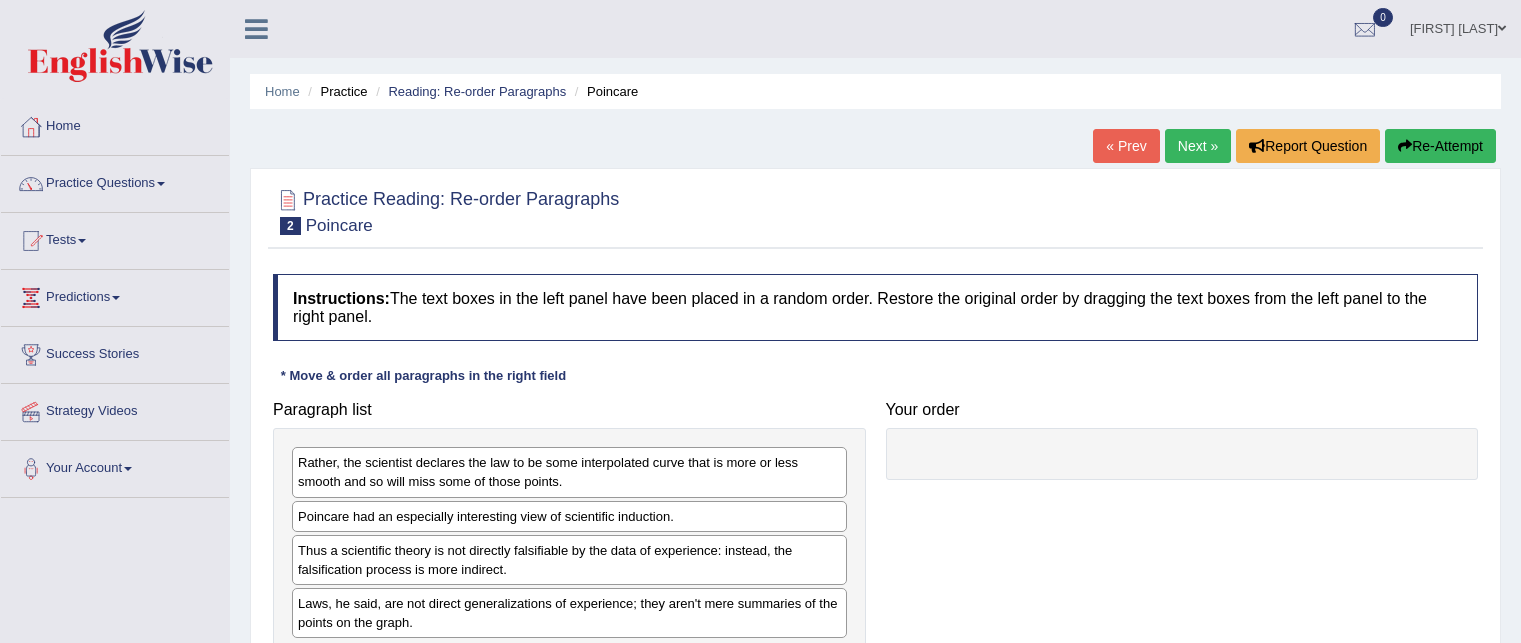 scroll, scrollTop: 200, scrollLeft: 0, axis: vertical 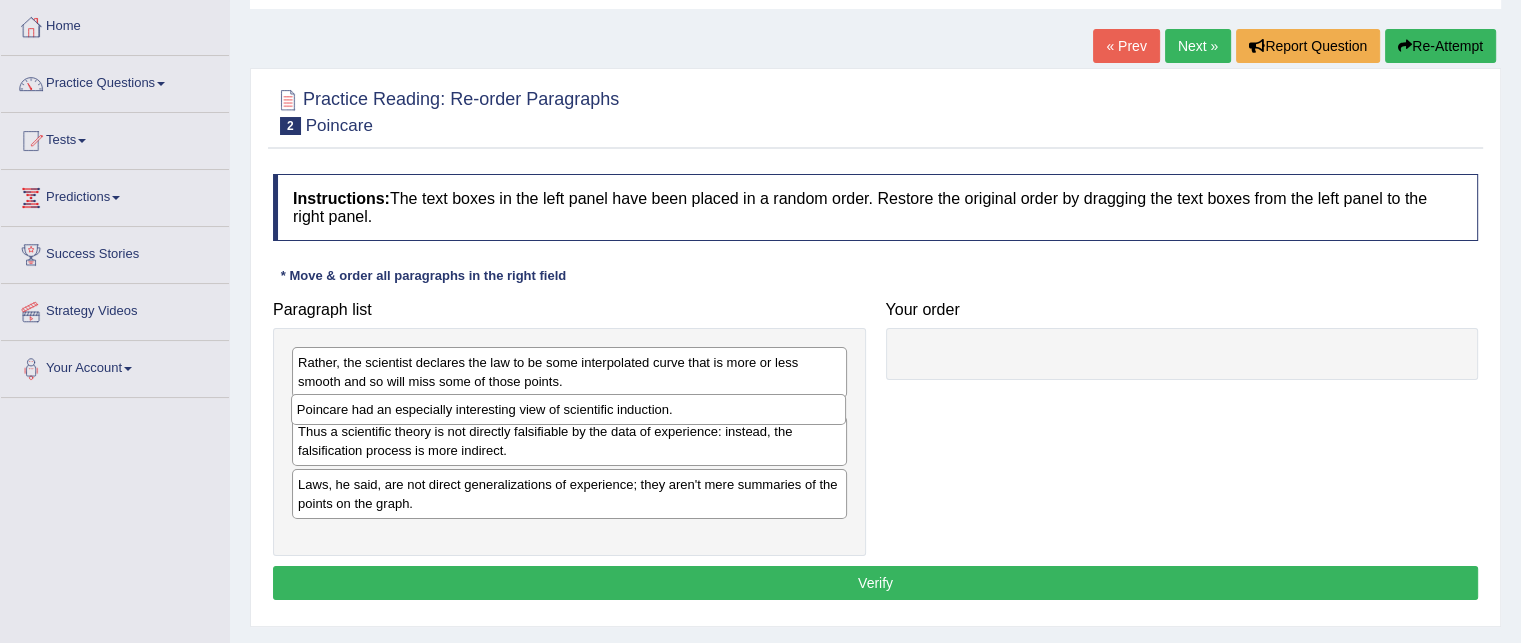 click on "Poincare had an especially interesting view of scientific induction." at bounding box center [568, 409] 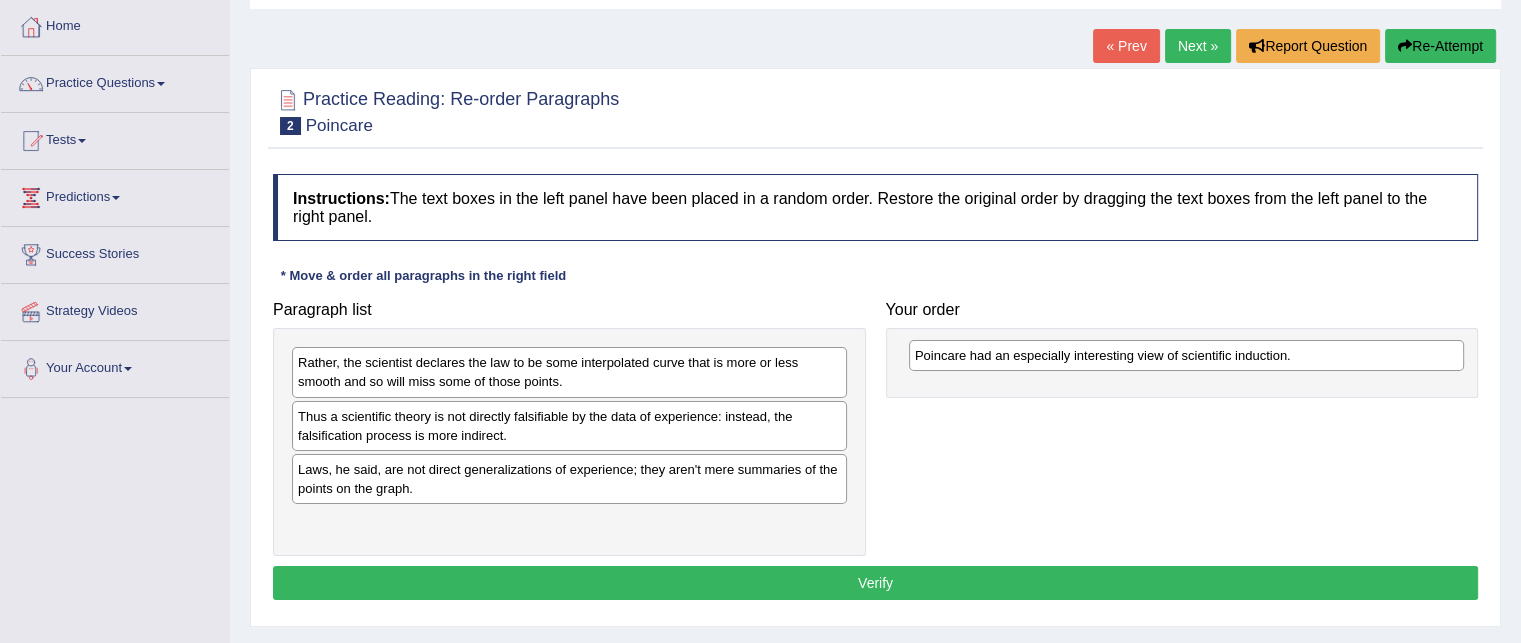 drag, startPoint x: 404, startPoint y: 419, endPoint x: 1026, endPoint y: 348, distance: 626.0391 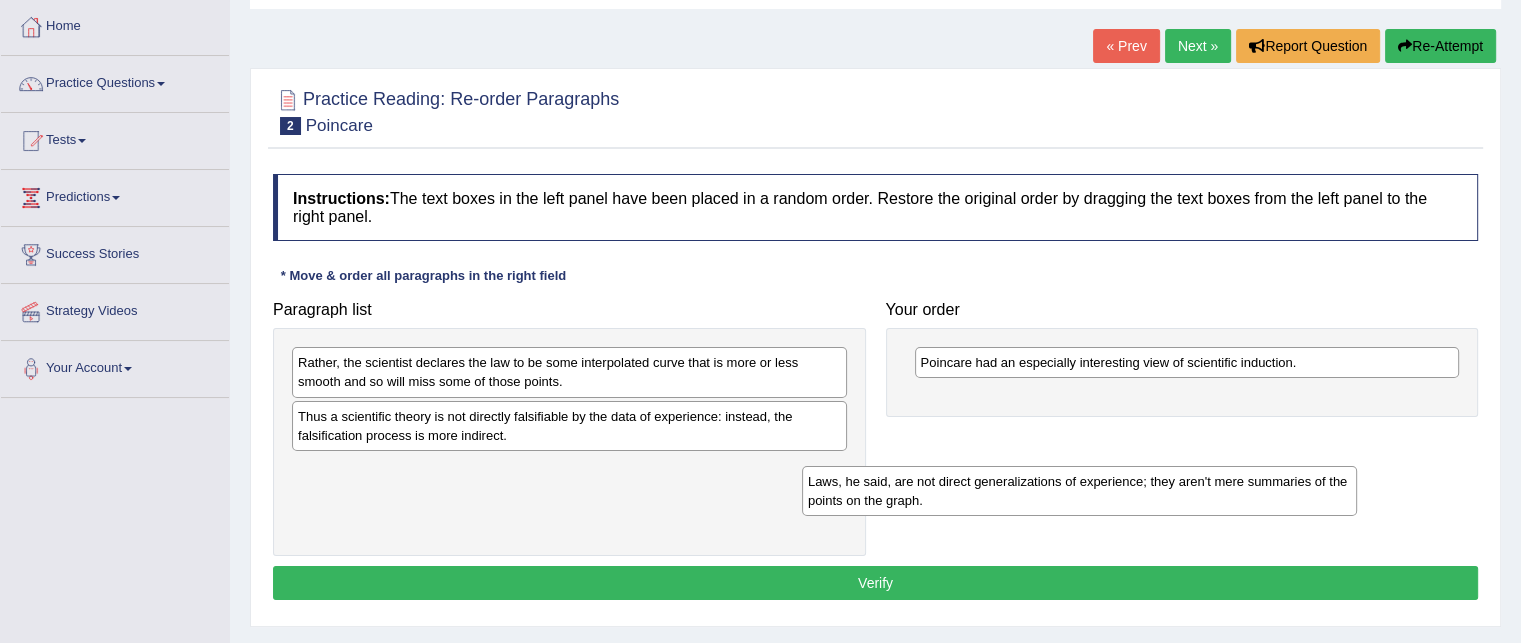 drag, startPoint x: 470, startPoint y: 481, endPoint x: 1020, endPoint y: 454, distance: 550.66235 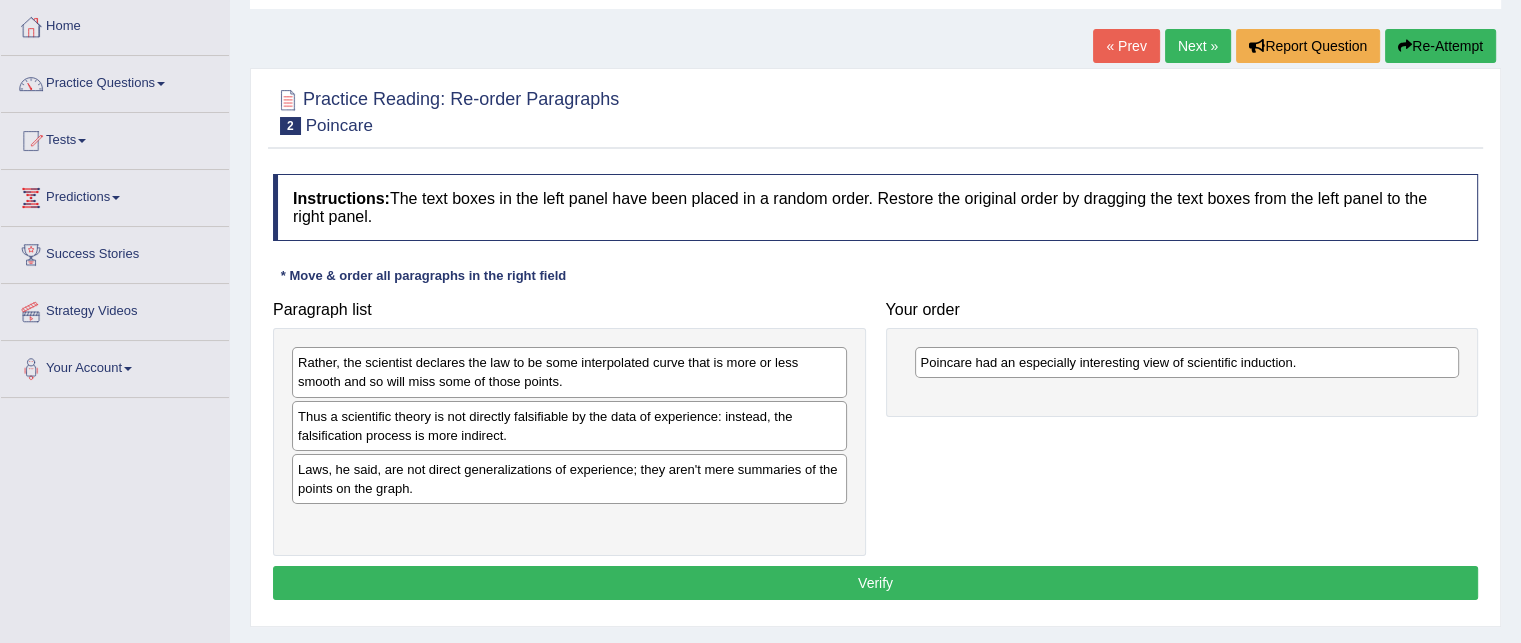 drag, startPoint x: 1050, startPoint y: 410, endPoint x: 1108, endPoint y: 397, distance: 59.439045 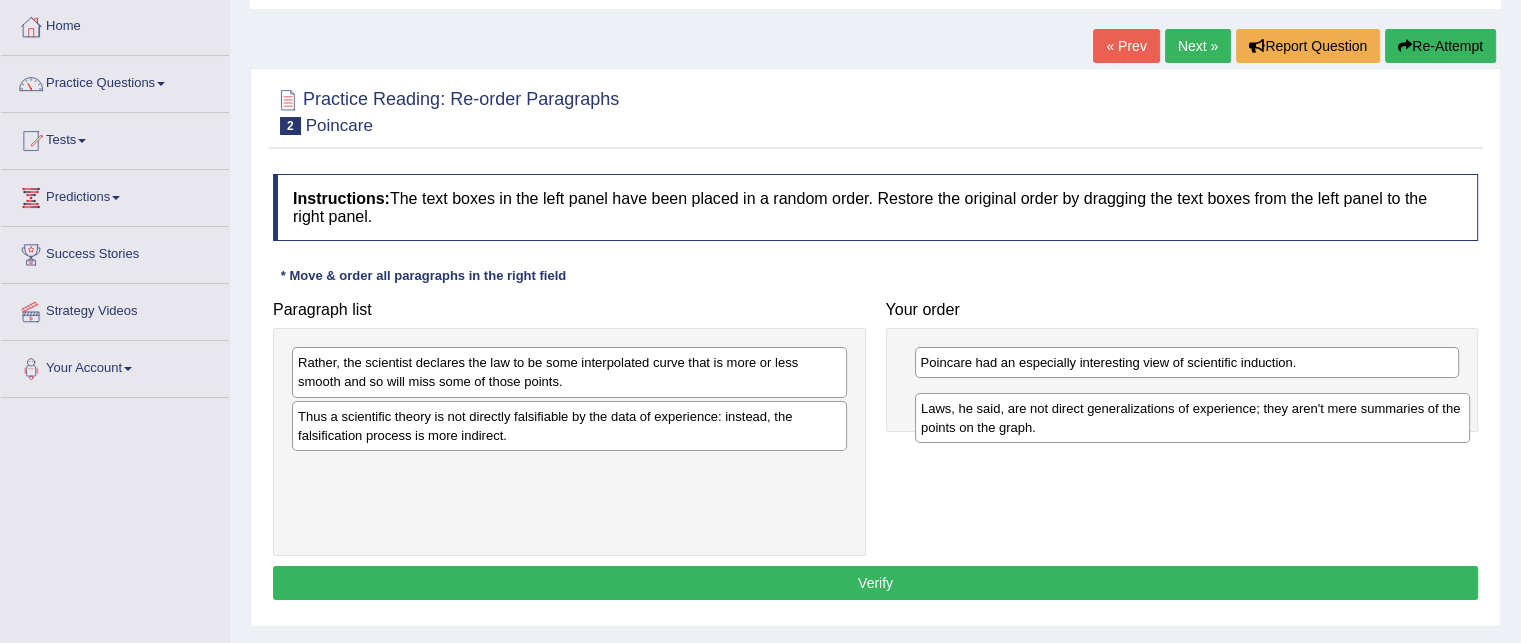 drag, startPoint x: 610, startPoint y: 479, endPoint x: 1241, endPoint y: 414, distance: 634.33905 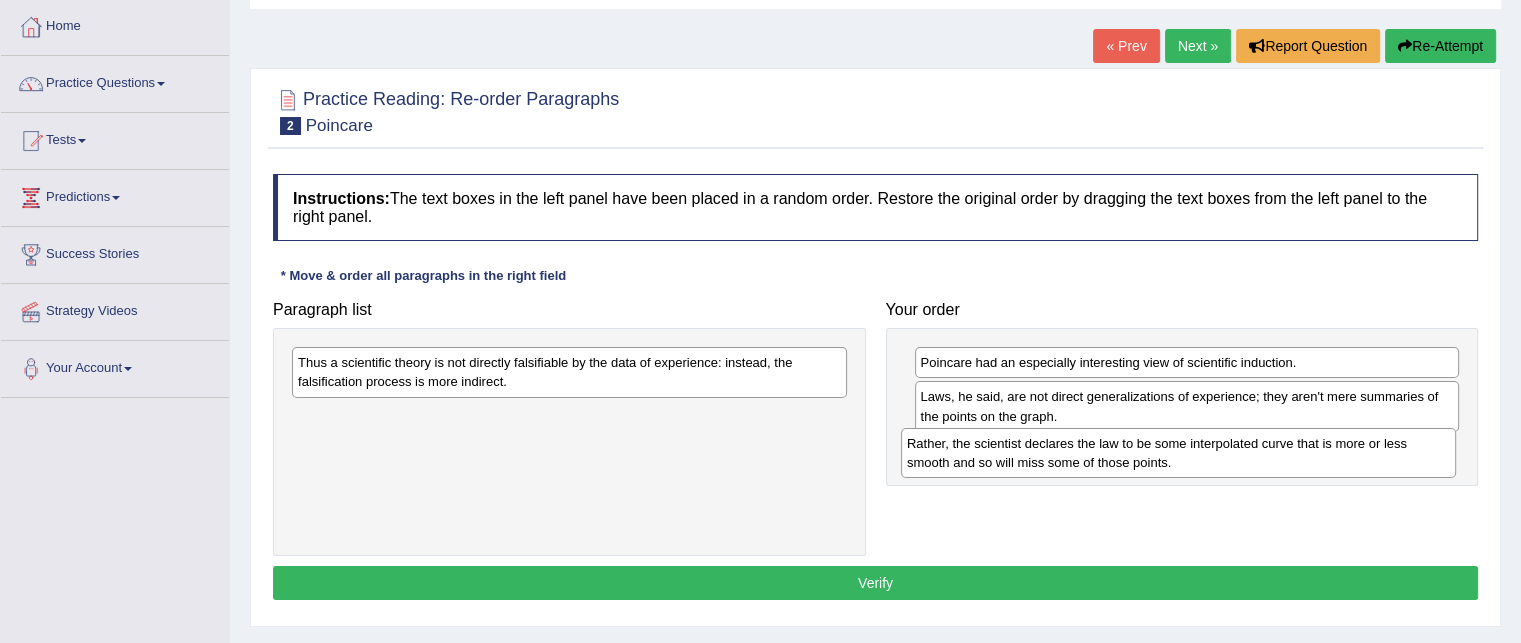 drag, startPoint x: 508, startPoint y: 371, endPoint x: 1117, endPoint y: 452, distance: 614.3631 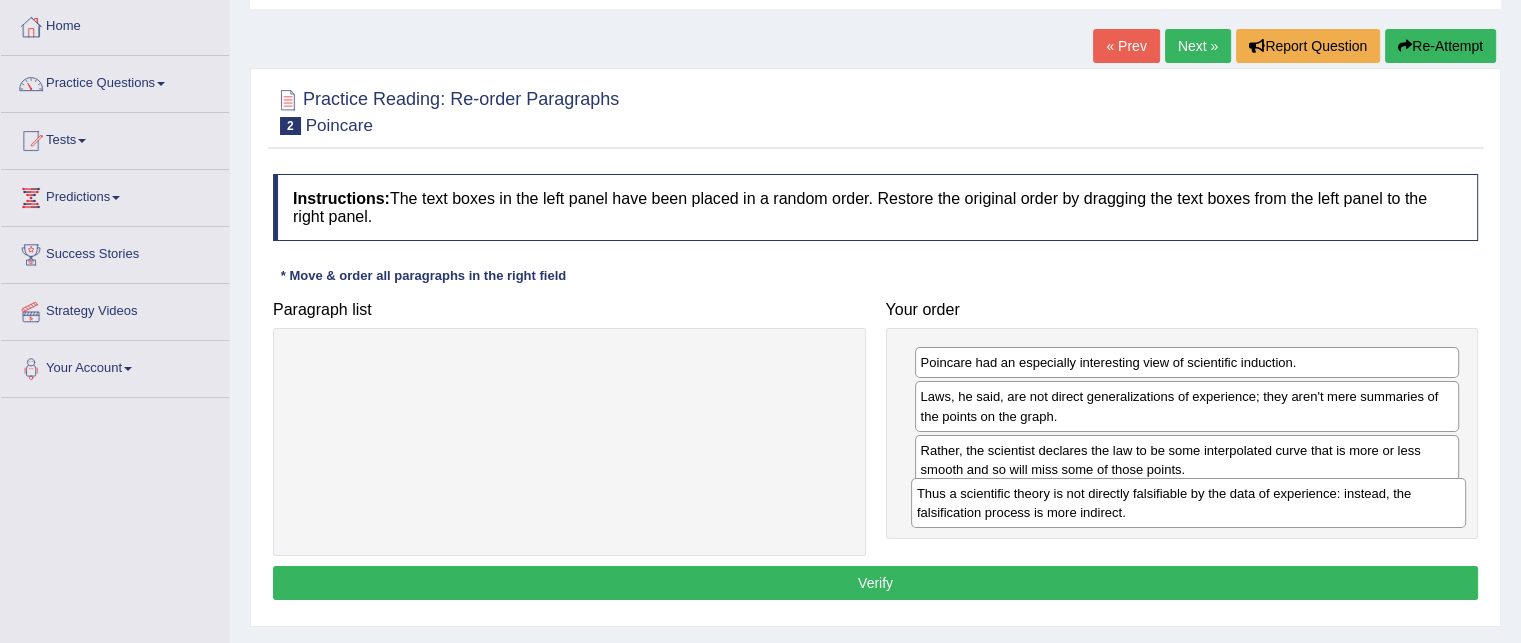drag, startPoint x: 351, startPoint y: 373, endPoint x: 970, endPoint y: 504, distance: 632.71 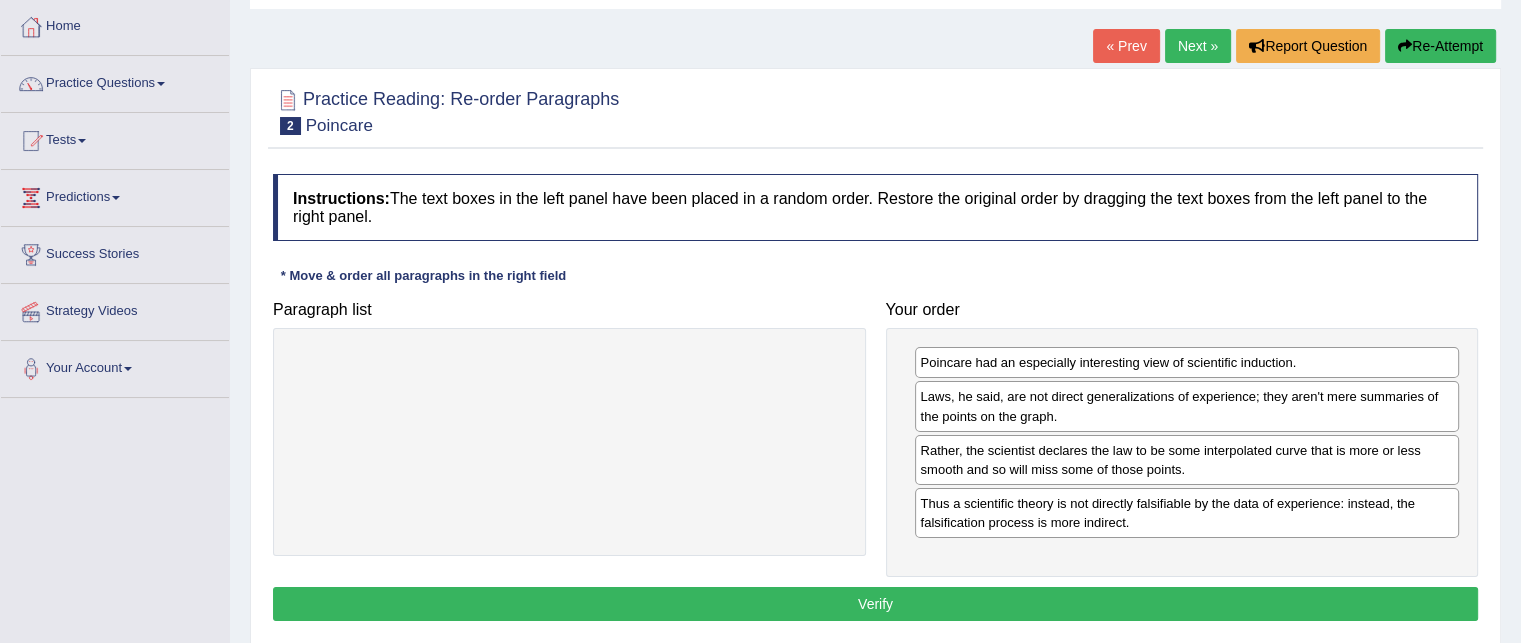 click on "Verify" at bounding box center [875, 604] 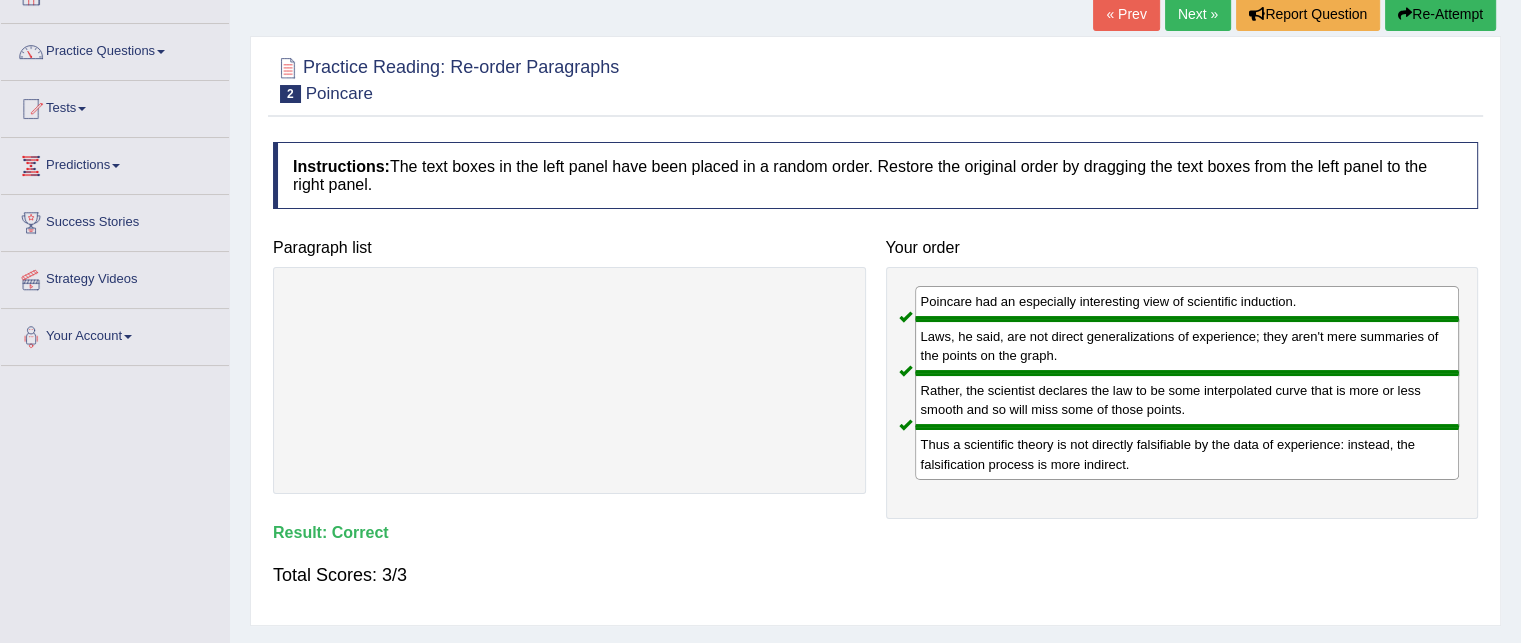 scroll, scrollTop: 100, scrollLeft: 0, axis: vertical 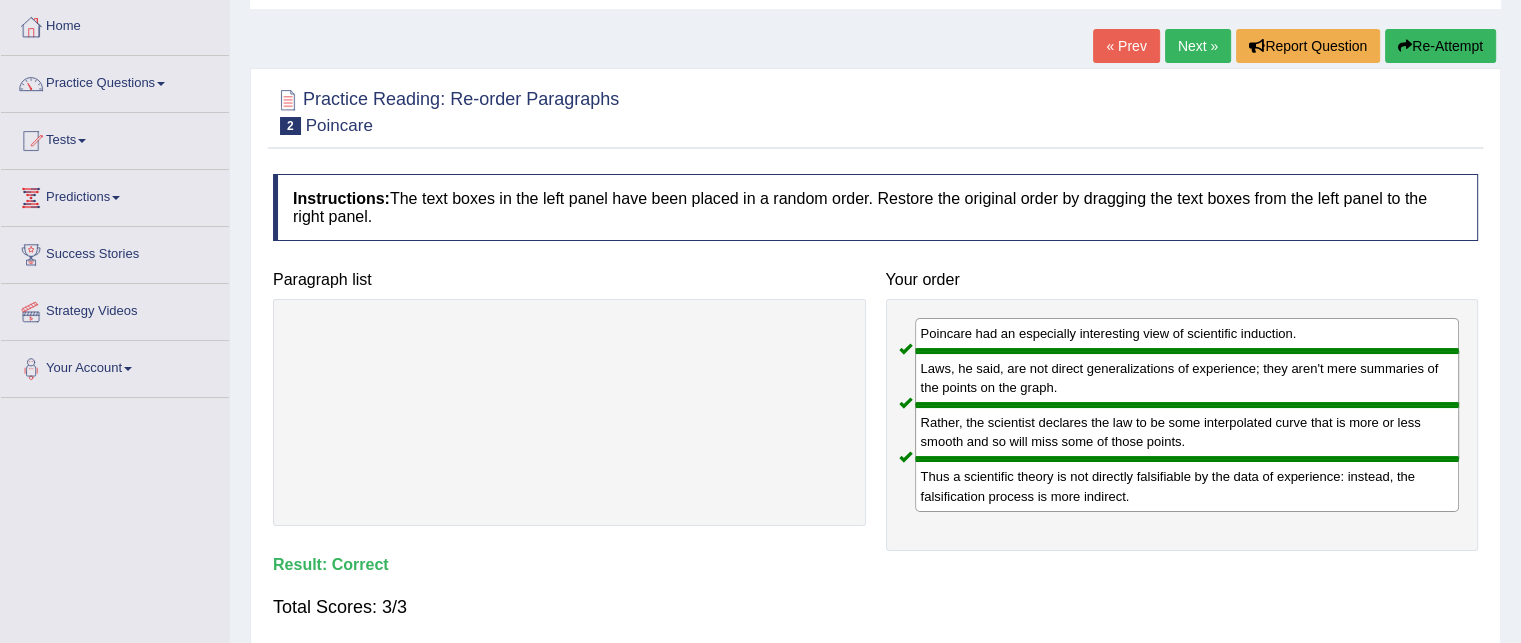 click on "Next »" at bounding box center [1198, 46] 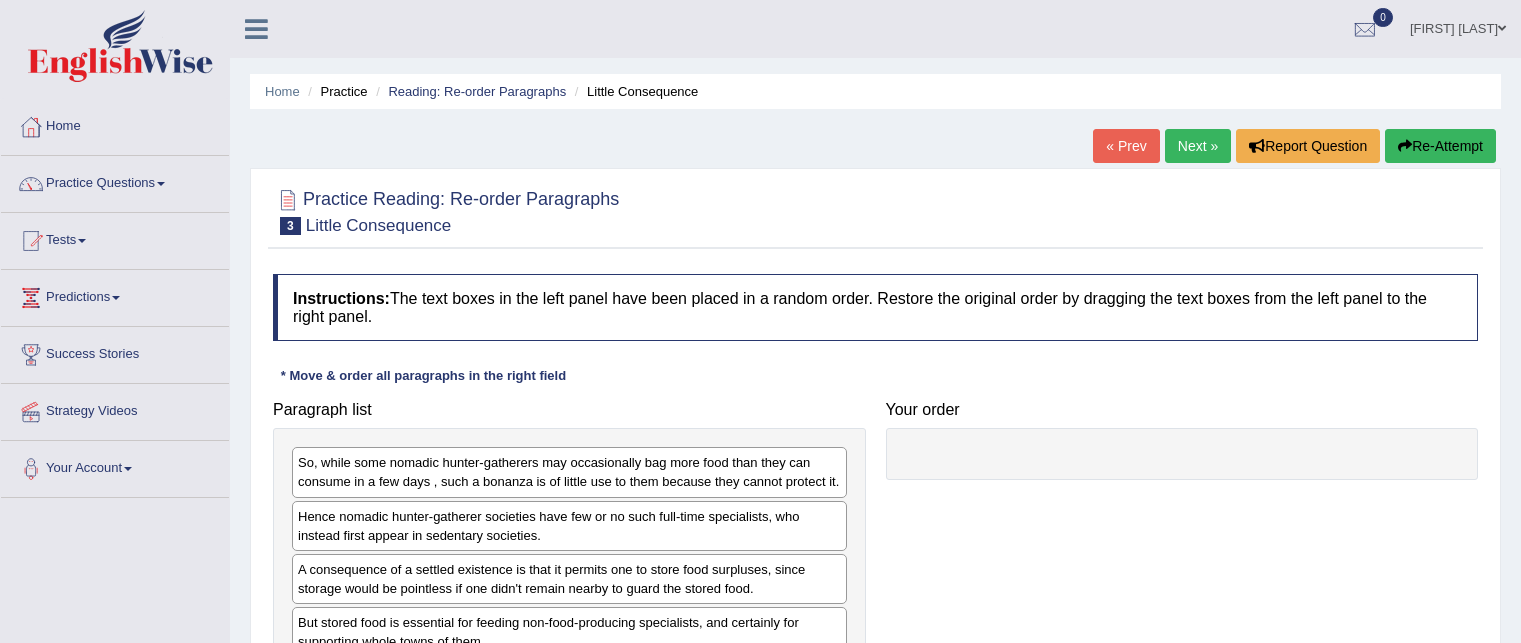 scroll, scrollTop: 0, scrollLeft: 0, axis: both 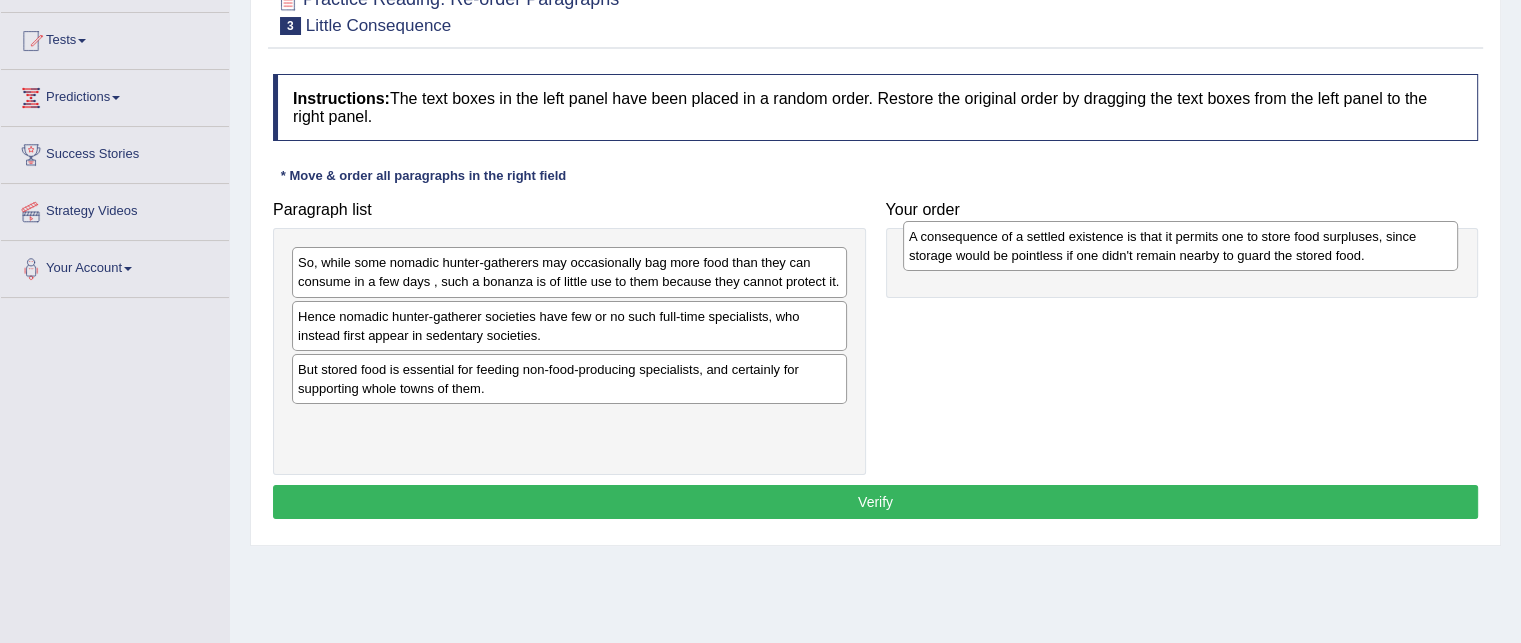drag, startPoint x: 356, startPoint y: 384, endPoint x: 986, endPoint y: 247, distance: 644.724 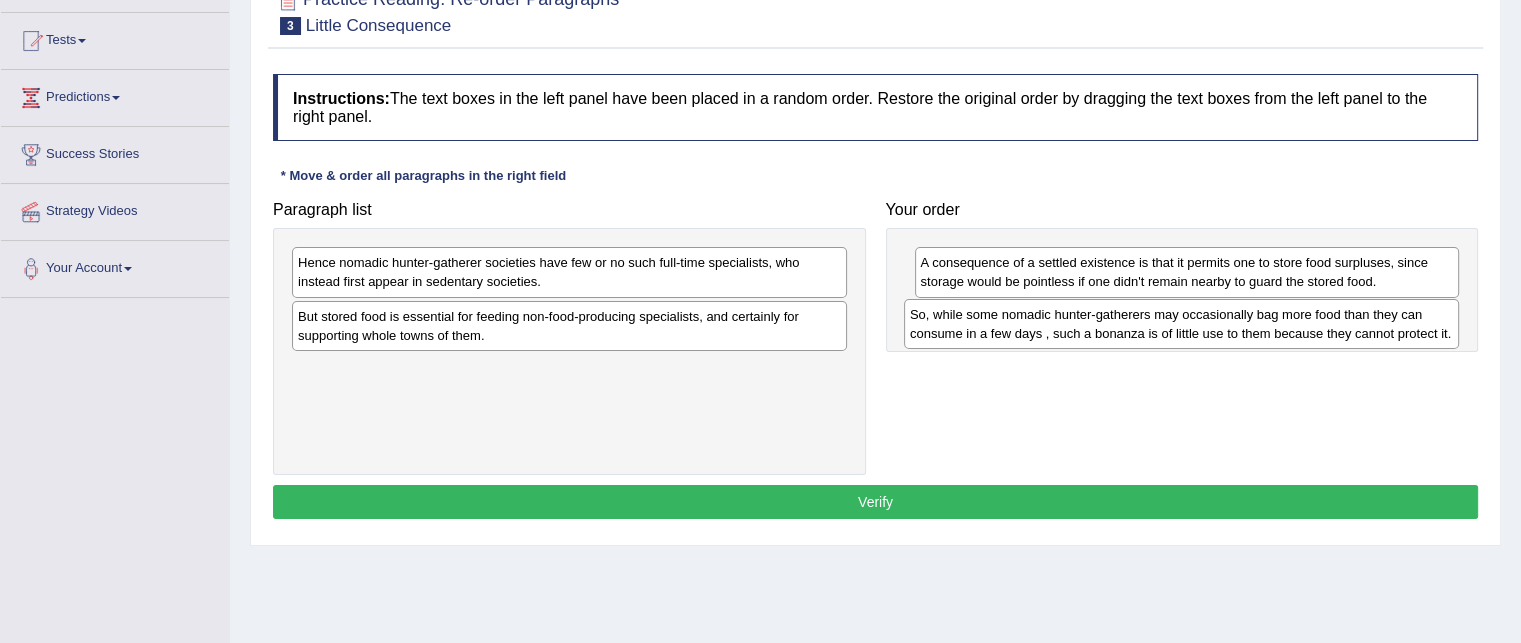 drag, startPoint x: 408, startPoint y: 263, endPoint x: 1020, endPoint y: 315, distance: 614.2052 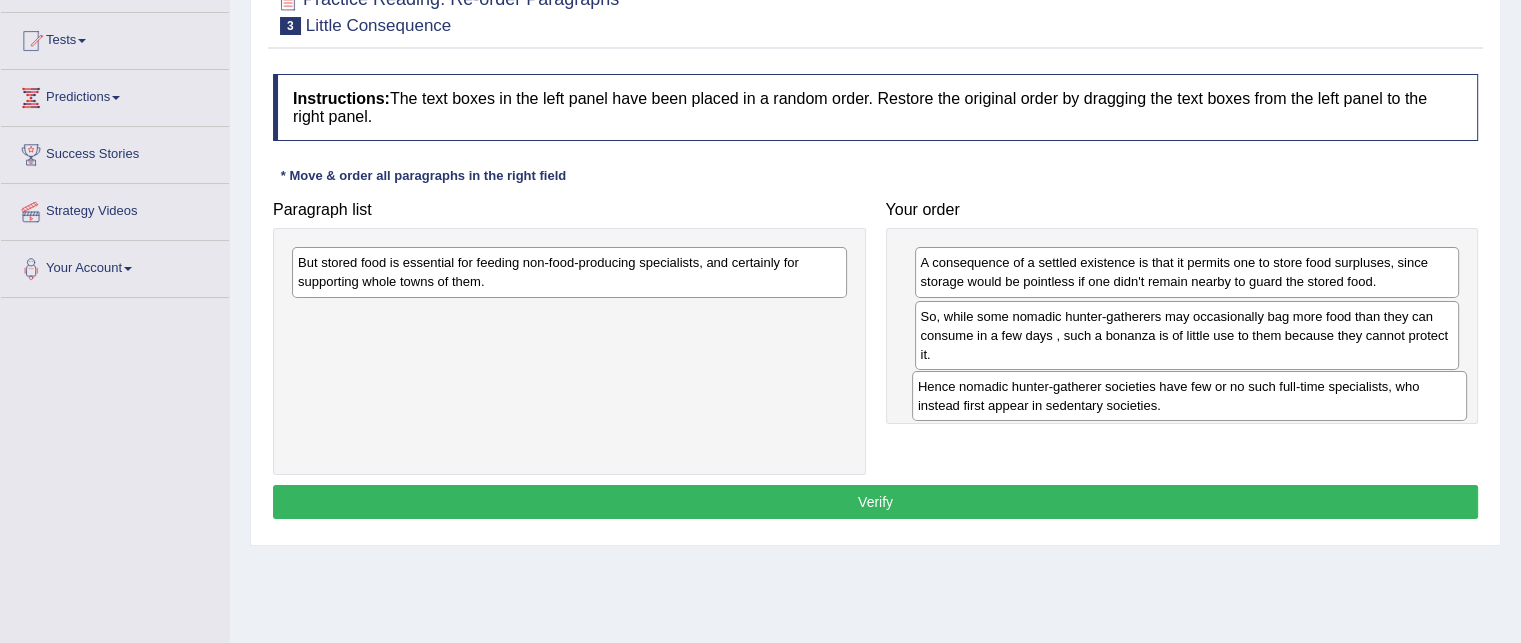 drag, startPoint x: 624, startPoint y: 271, endPoint x: 1246, endPoint y: 394, distance: 634.0449 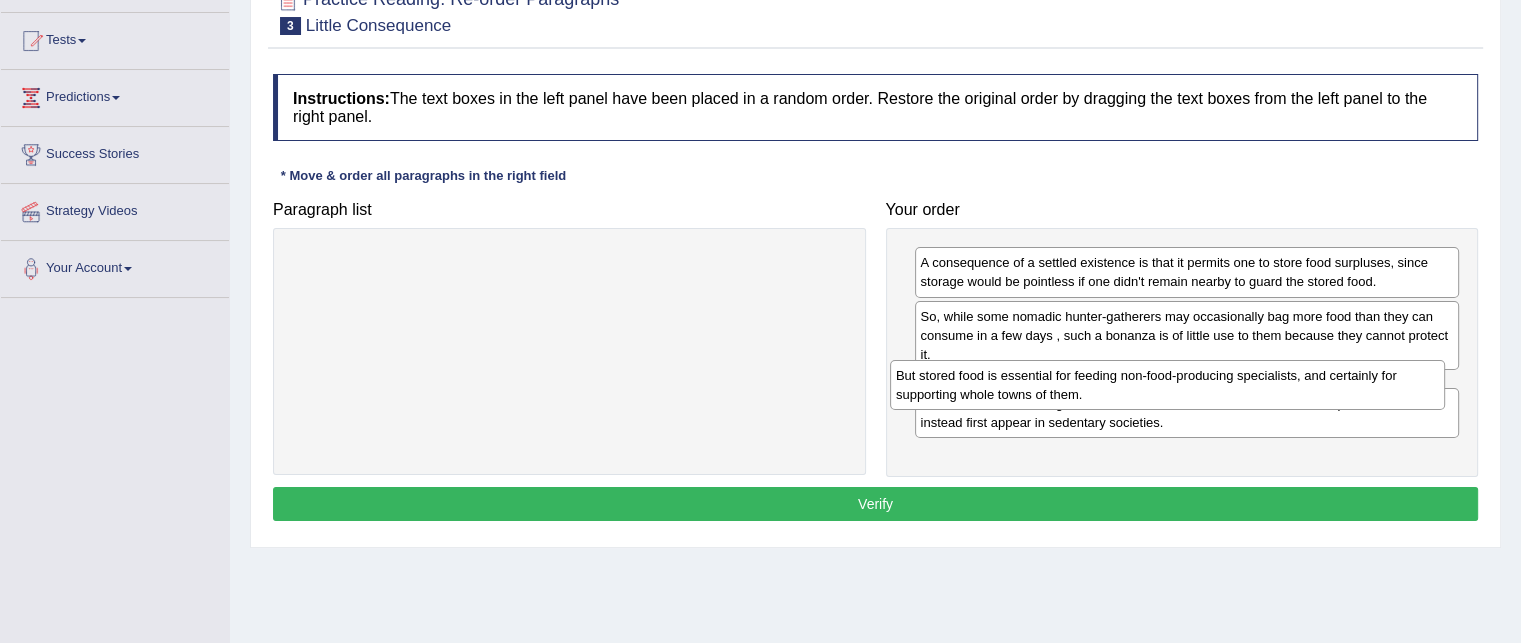 drag, startPoint x: 595, startPoint y: 260, endPoint x: 1193, endPoint y: 373, distance: 608.58276 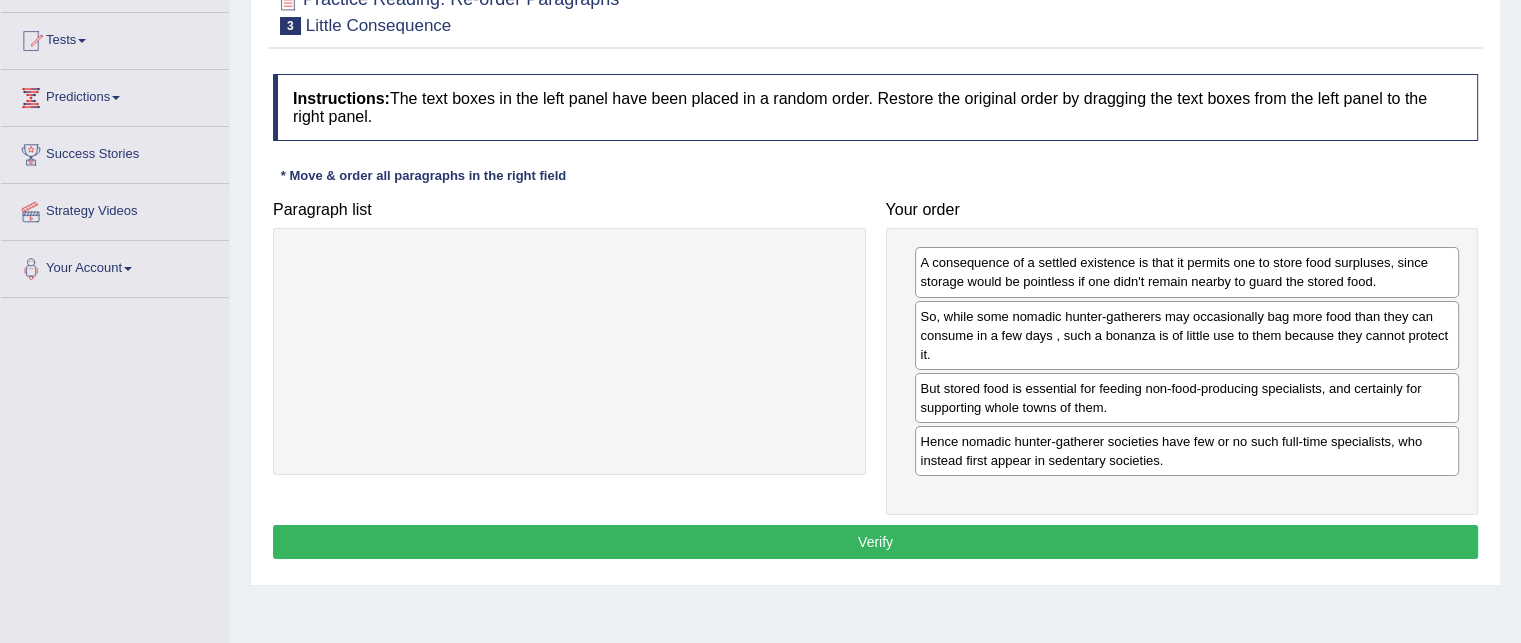 click on "Verify" at bounding box center [875, 542] 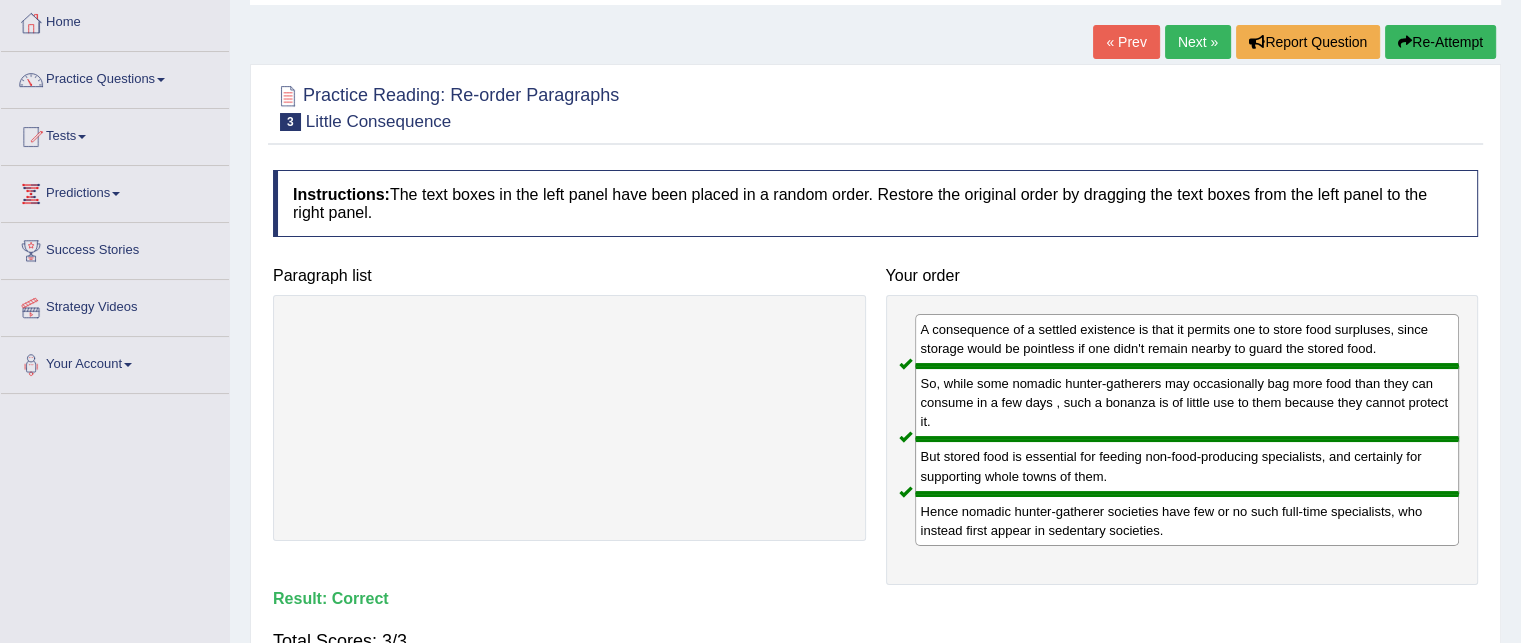 scroll, scrollTop: 0, scrollLeft: 0, axis: both 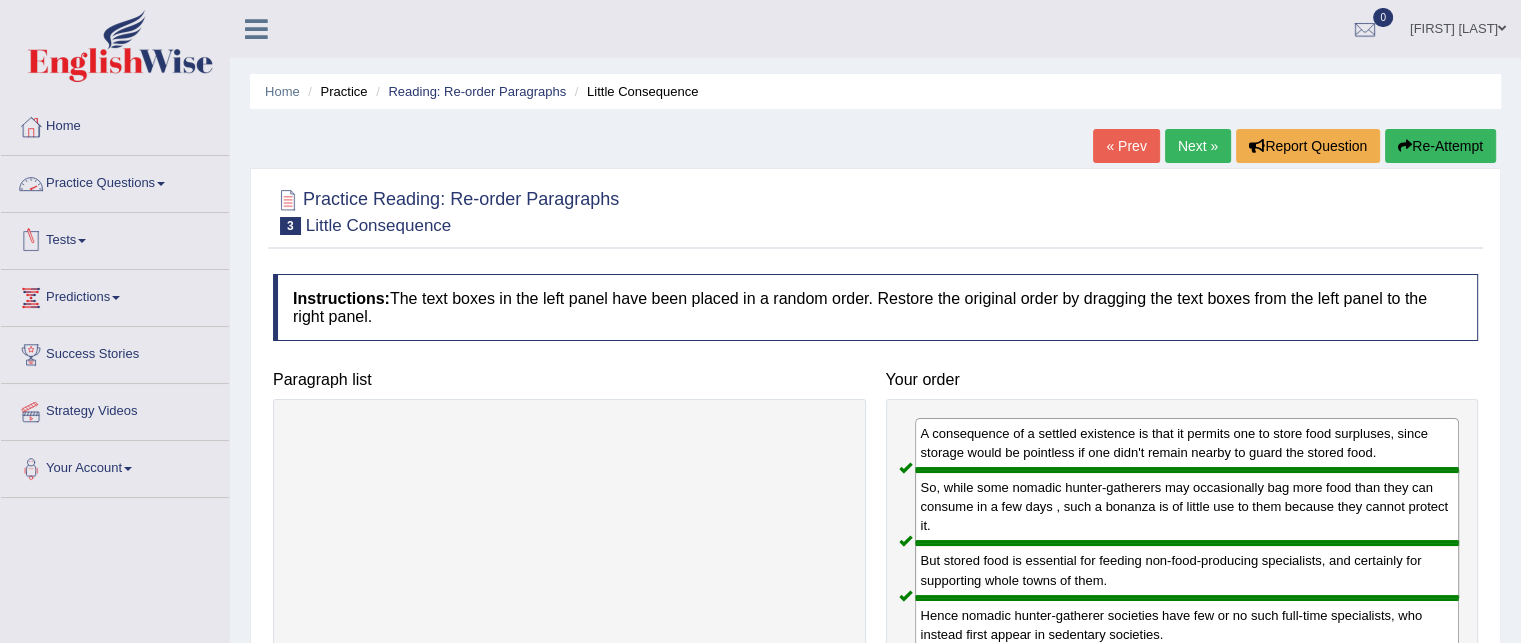 click on "Practice Questions" at bounding box center [115, 181] 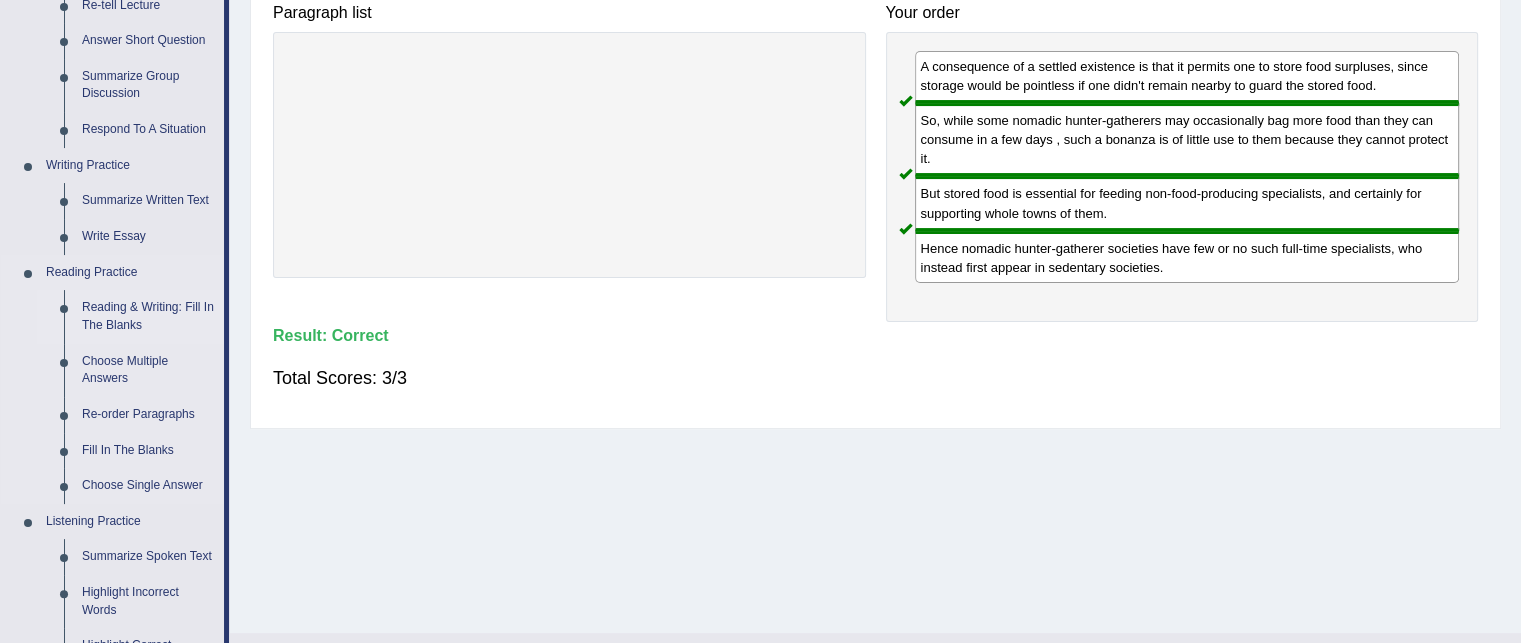 scroll, scrollTop: 400, scrollLeft: 0, axis: vertical 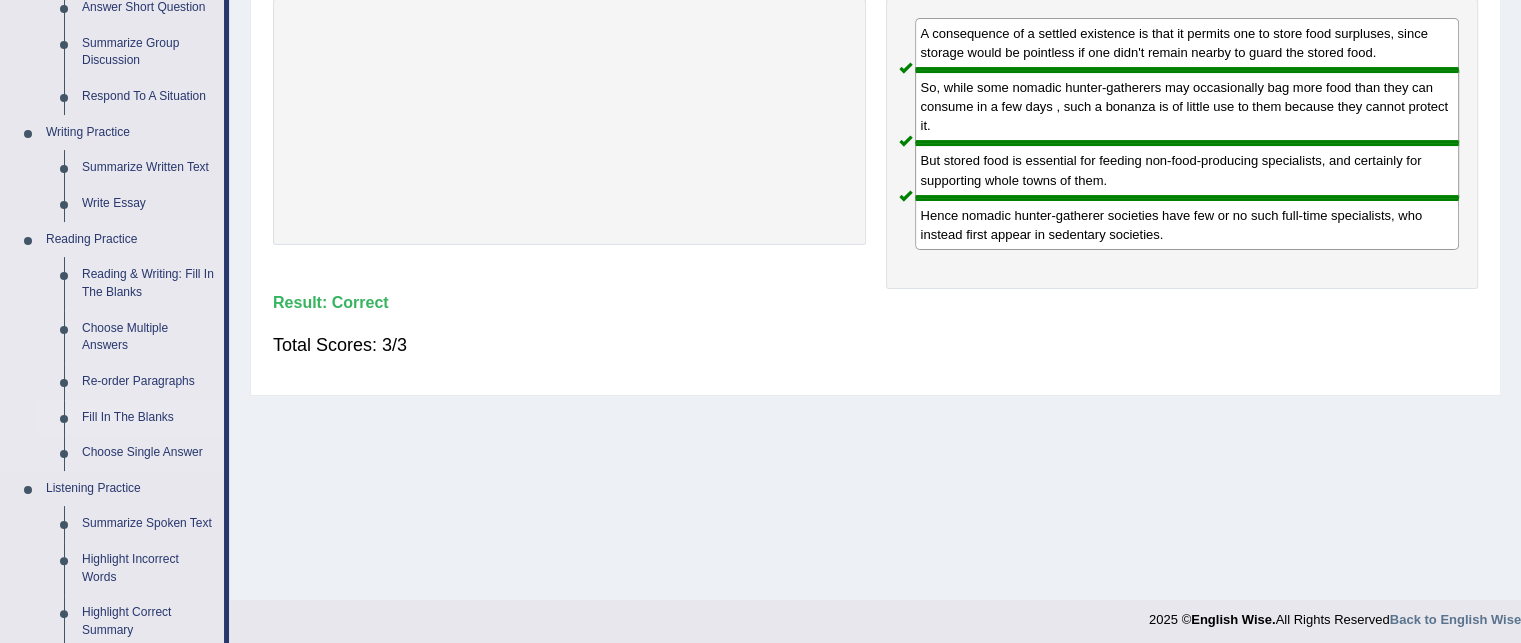 click on "Fill In The Blanks" at bounding box center (148, 418) 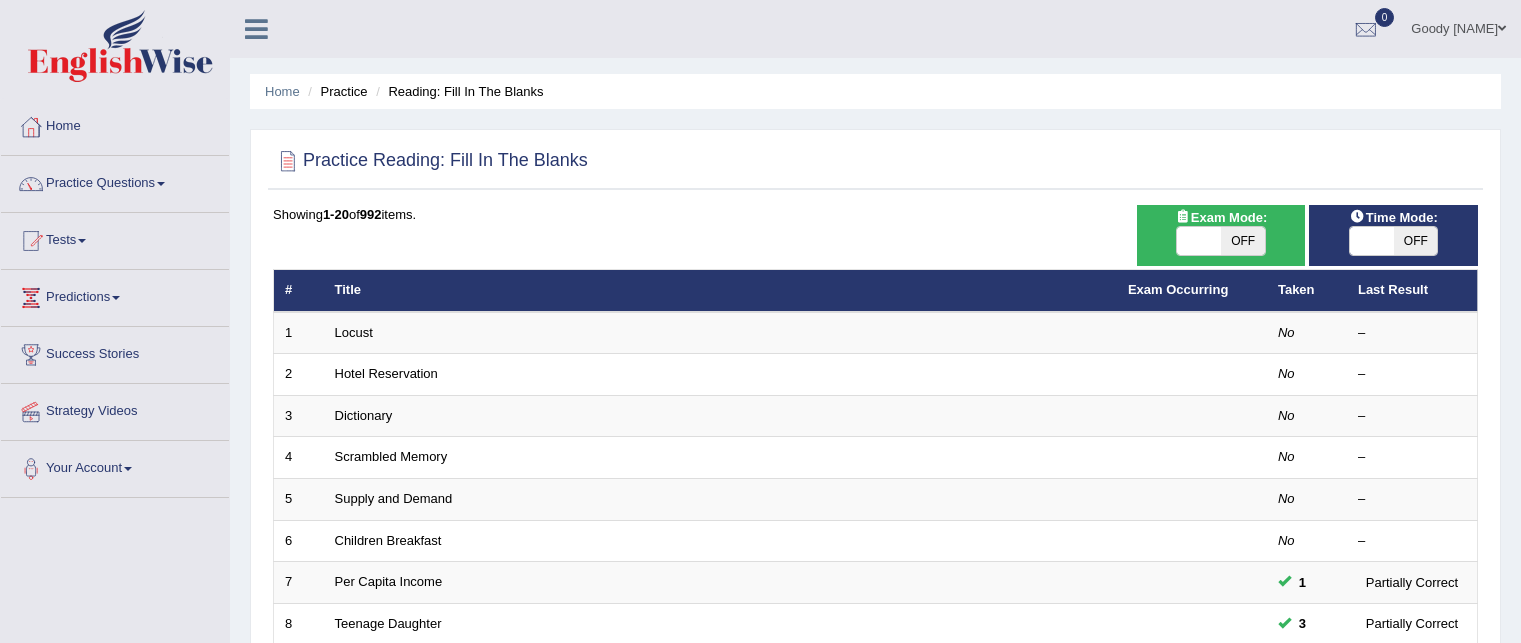 scroll, scrollTop: 0, scrollLeft: 0, axis: both 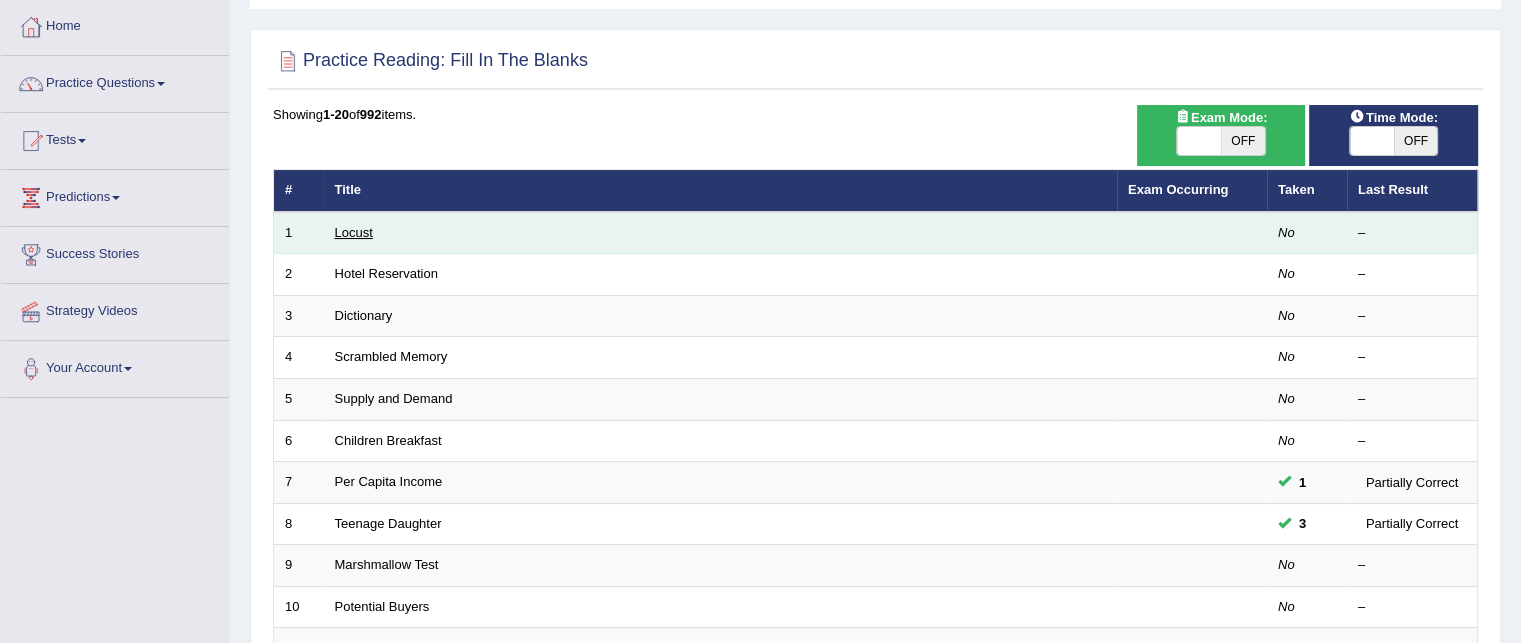 click on "Locust" at bounding box center [354, 232] 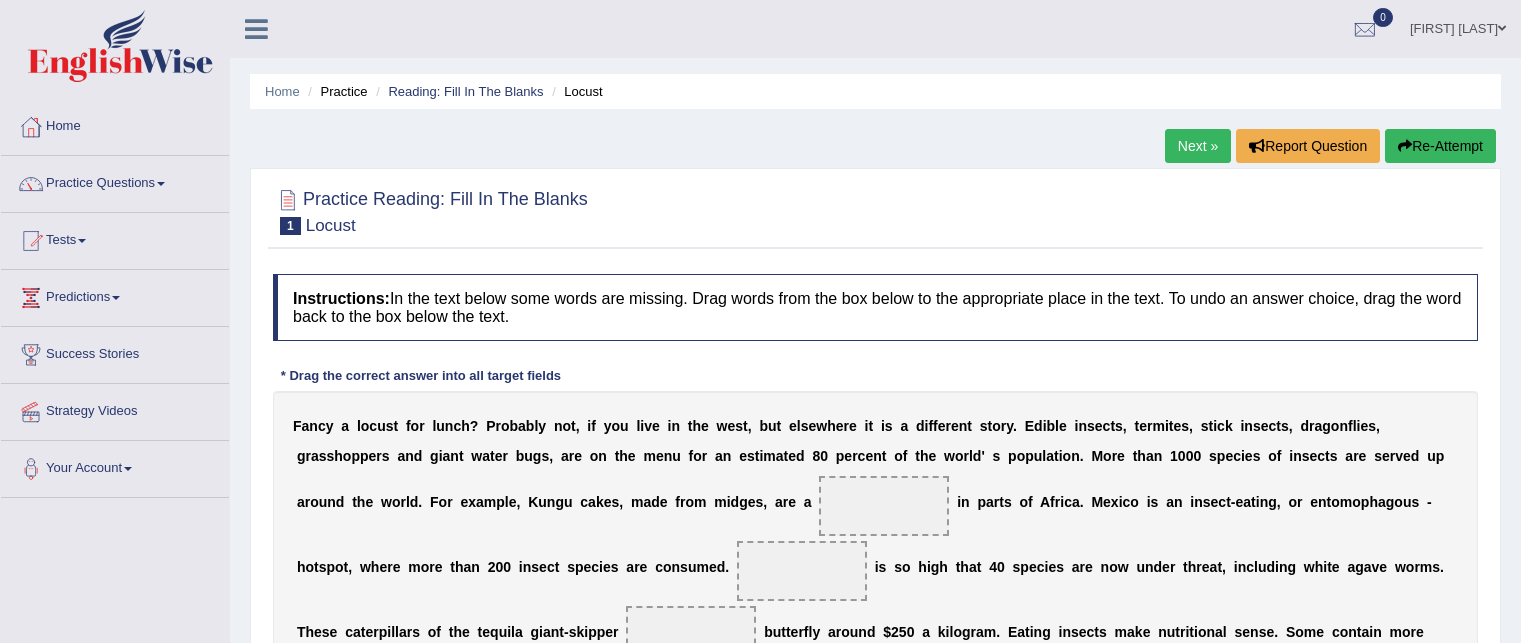 scroll, scrollTop: 0, scrollLeft: 0, axis: both 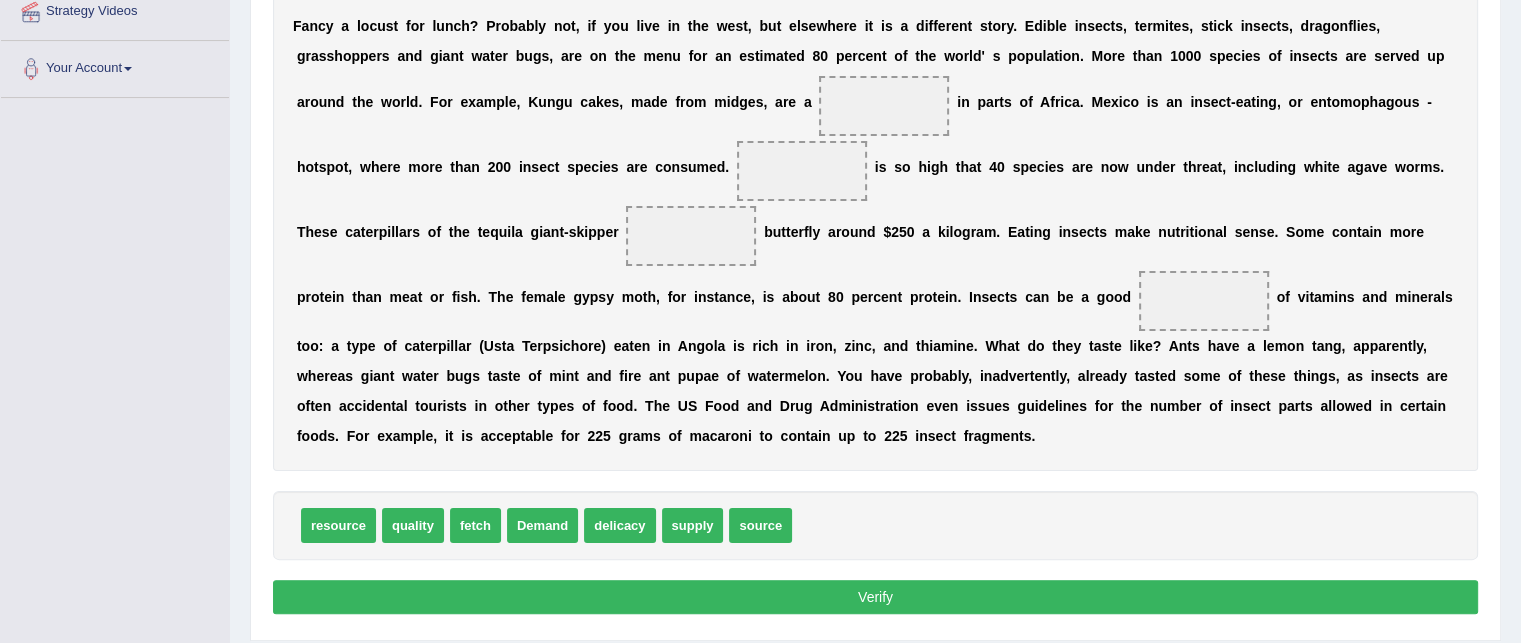 click on "source" at bounding box center [760, 525] 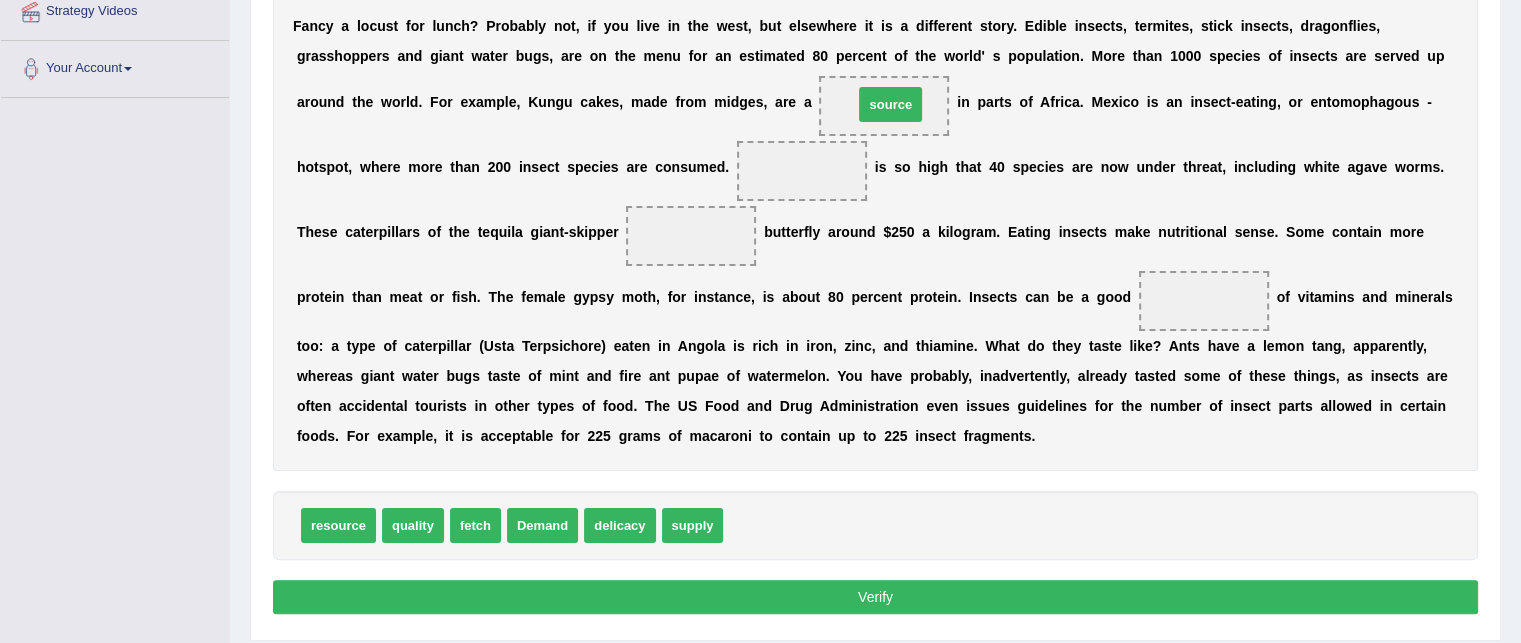 drag, startPoint x: 758, startPoint y: 516, endPoint x: 888, endPoint y: 95, distance: 440.61435 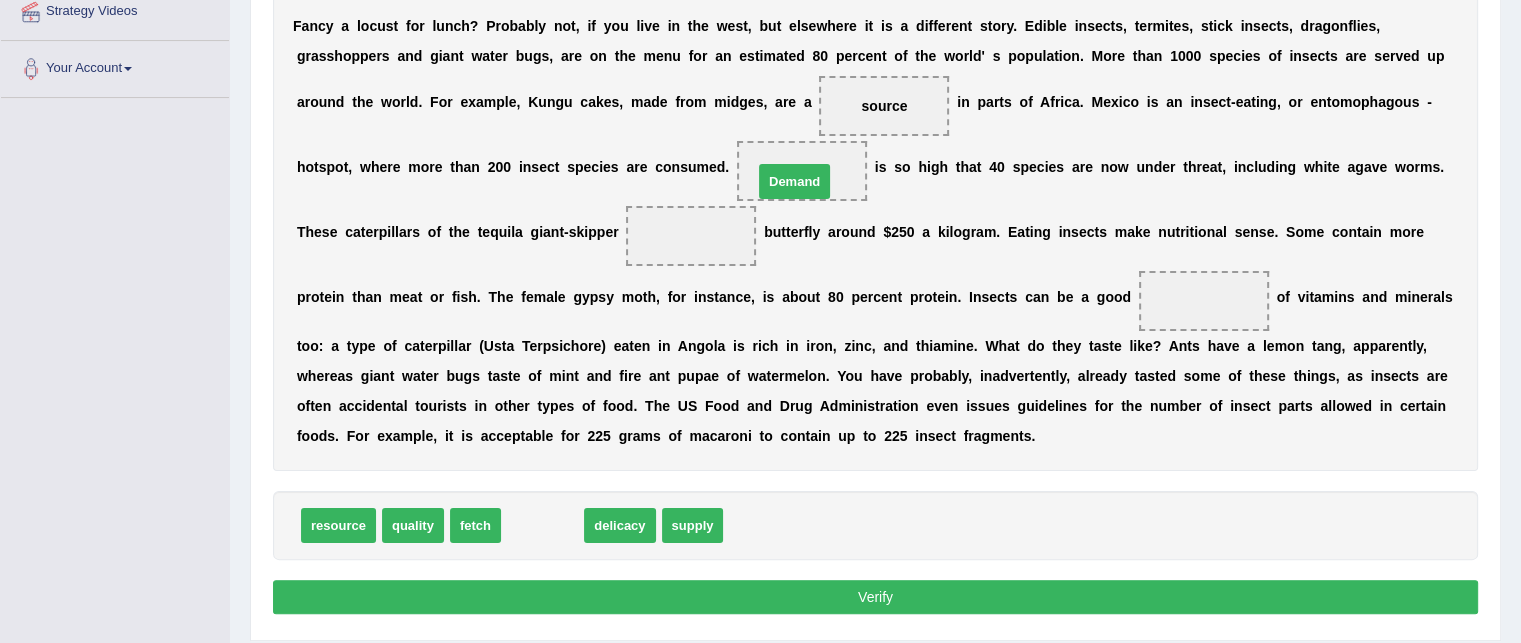 drag, startPoint x: 538, startPoint y: 520, endPoint x: 793, endPoint y: 167, distance: 435.46985 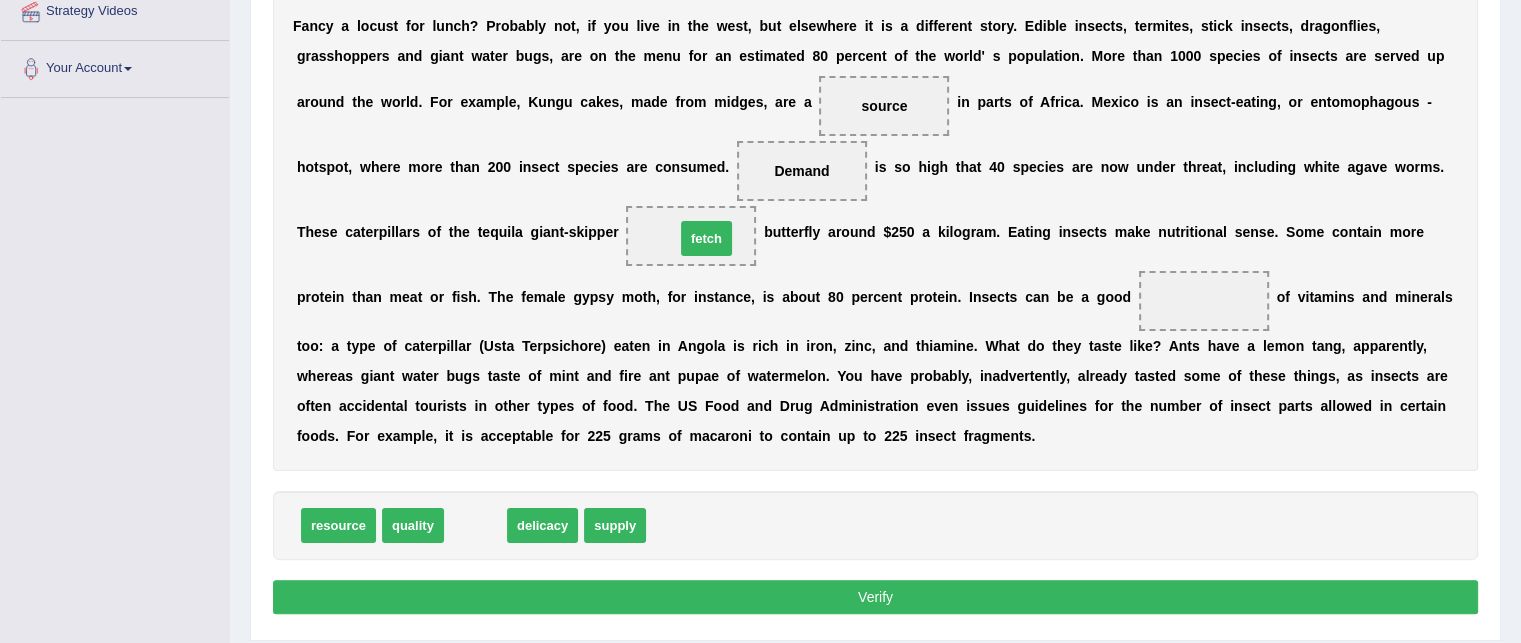 drag, startPoint x: 469, startPoint y: 519, endPoint x: 698, endPoint y: 230, distance: 368.73026 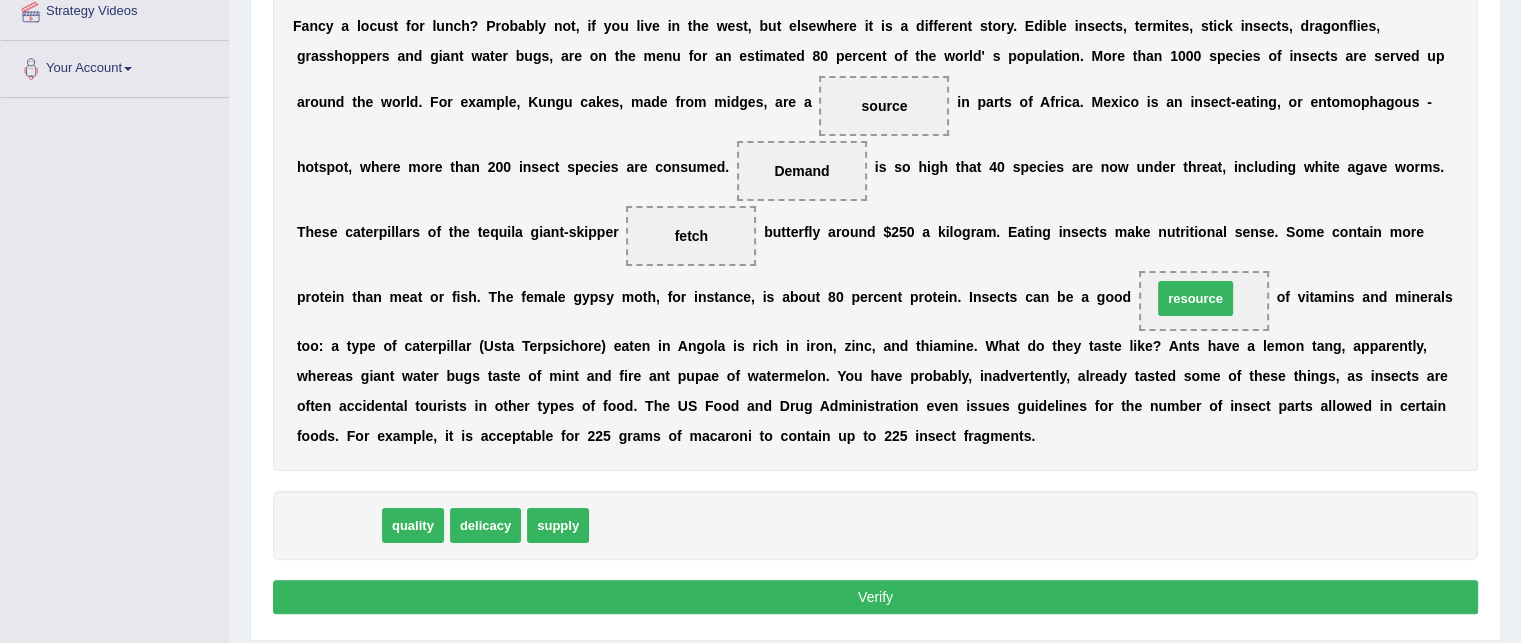 drag, startPoint x: 349, startPoint y: 519, endPoint x: 1206, endPoint y: 292, distance: 886.554 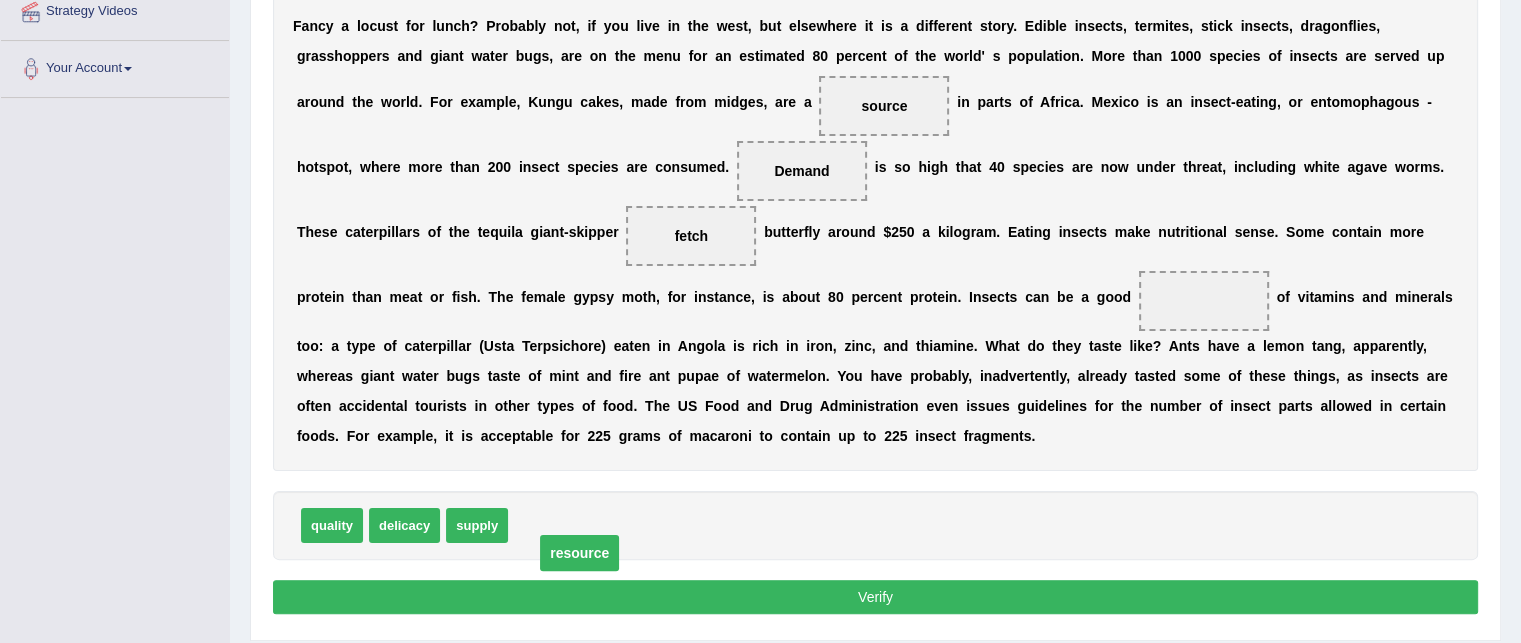 drag, startPoint x: 1197, startPoint y: 307, endPoint x: 580, endPoint y: 554, distance: 664.60364 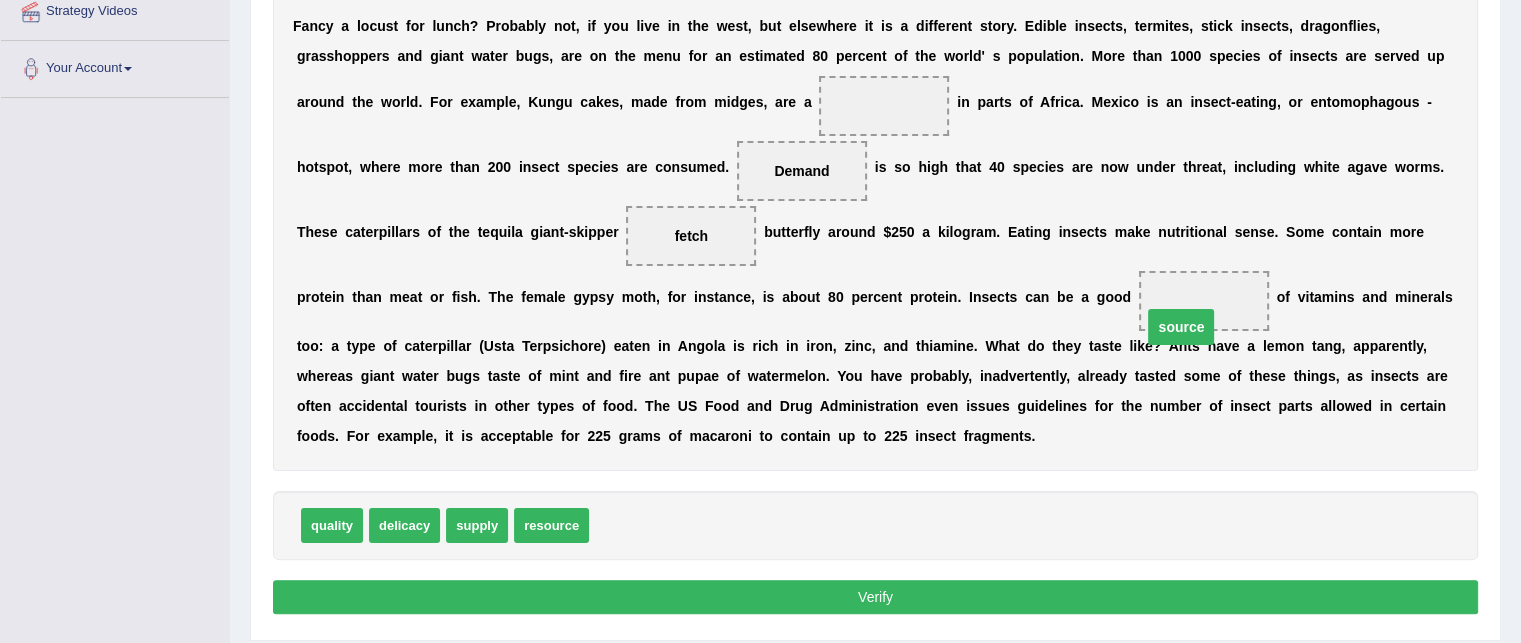 drag, startPoint x: 887, startPoint y: 100, endPoint x: 1200, endPoint y: 300, distance: 371.44177 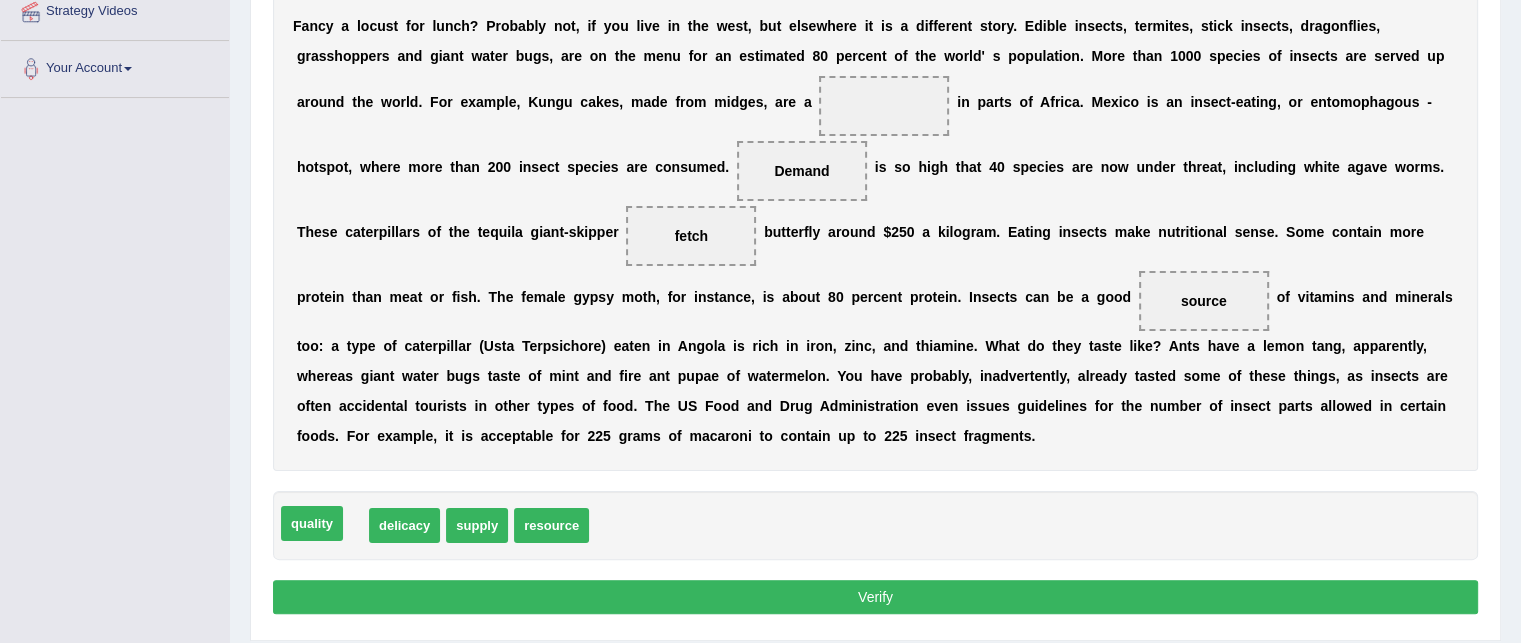 drag, startPoint x: 344, startPoint y: 517, endPoint x: 324, endPoint y: 515, distance: 20.09975 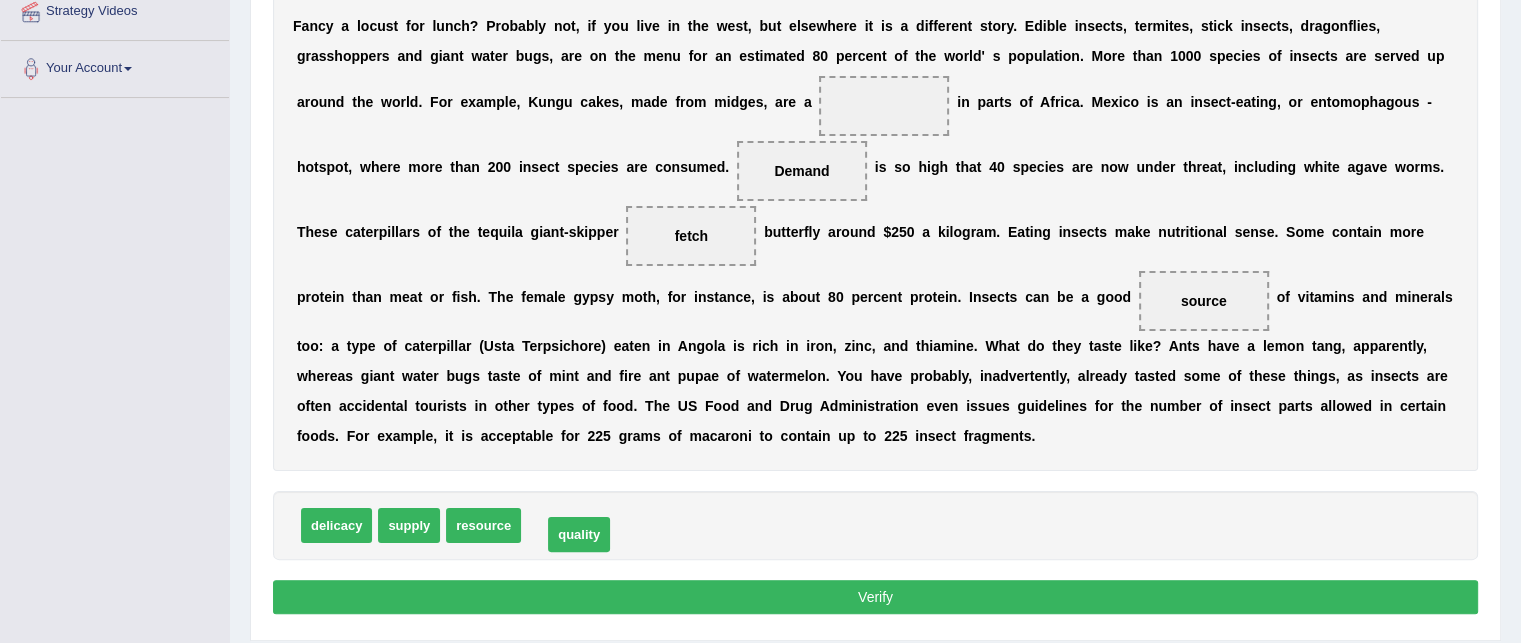 drag, startPoint x: 555, startPoint y: 528, endPoint x: 576, endPoint y: 537, distance: 22.847319 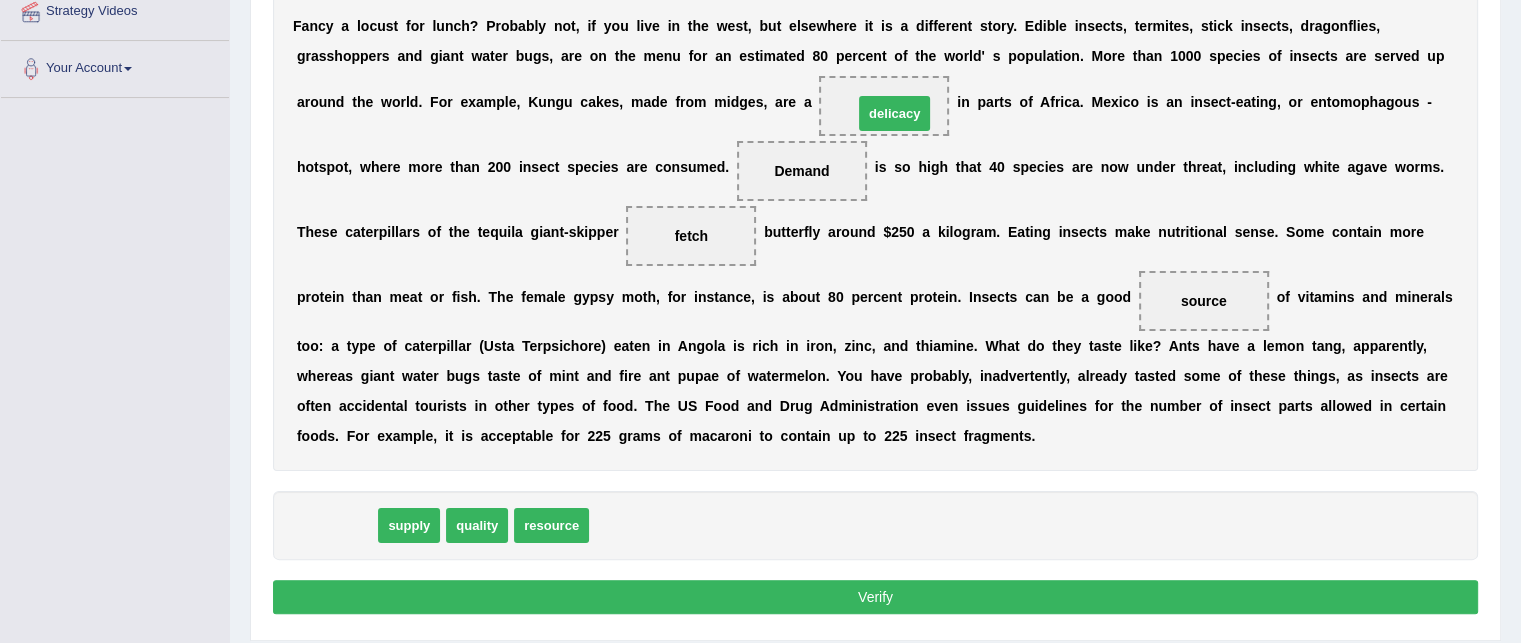 drag, startPoint x: 332, startPoint y: 532, endPoint x: 890, endPoint y: 120, distance: 693.6195 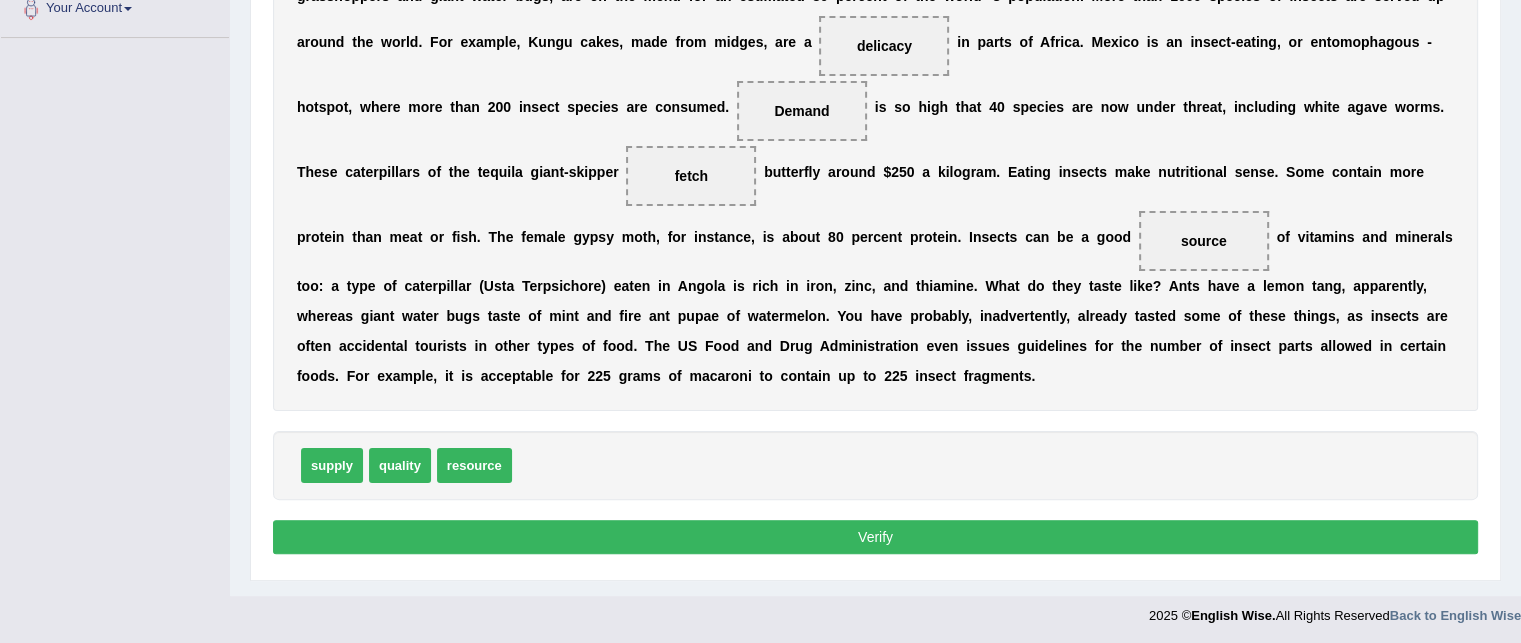 click on "Verify" at bounding box center [875, 537] 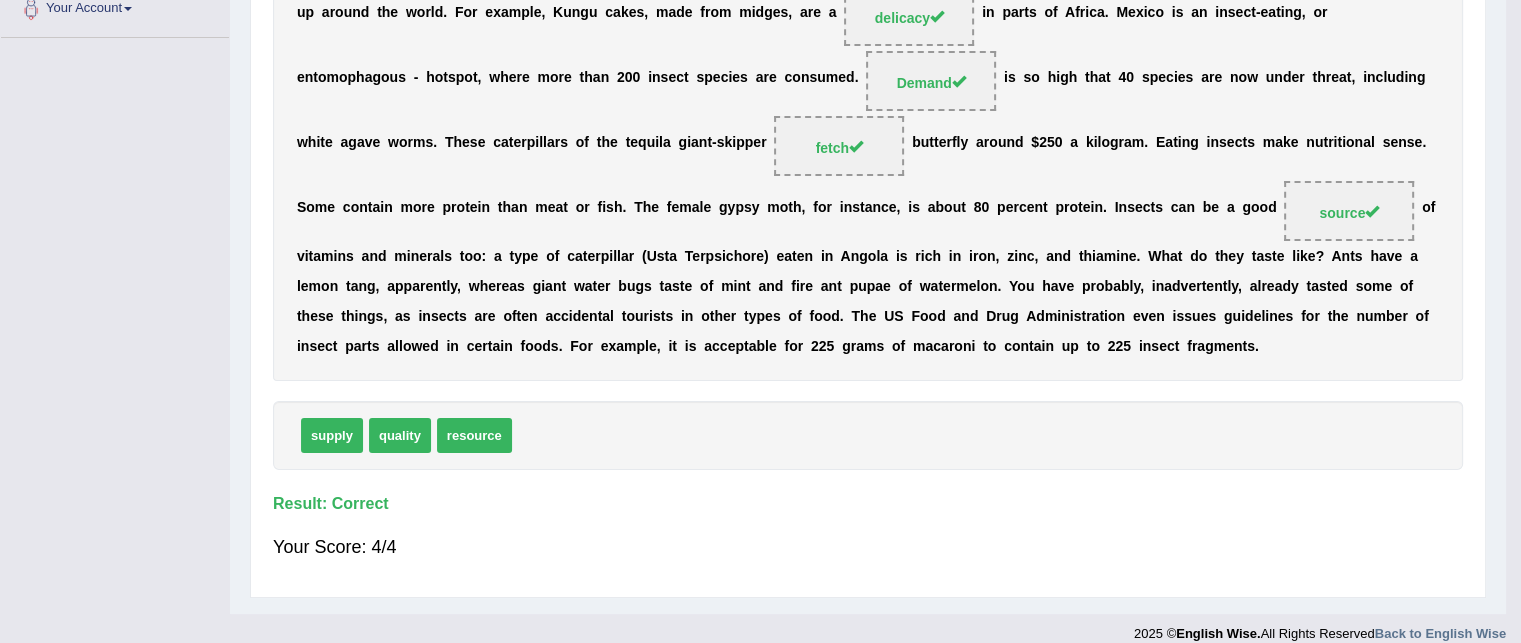 scroll, scrollTop: 407, scrollLeft: 0, axis: vertical 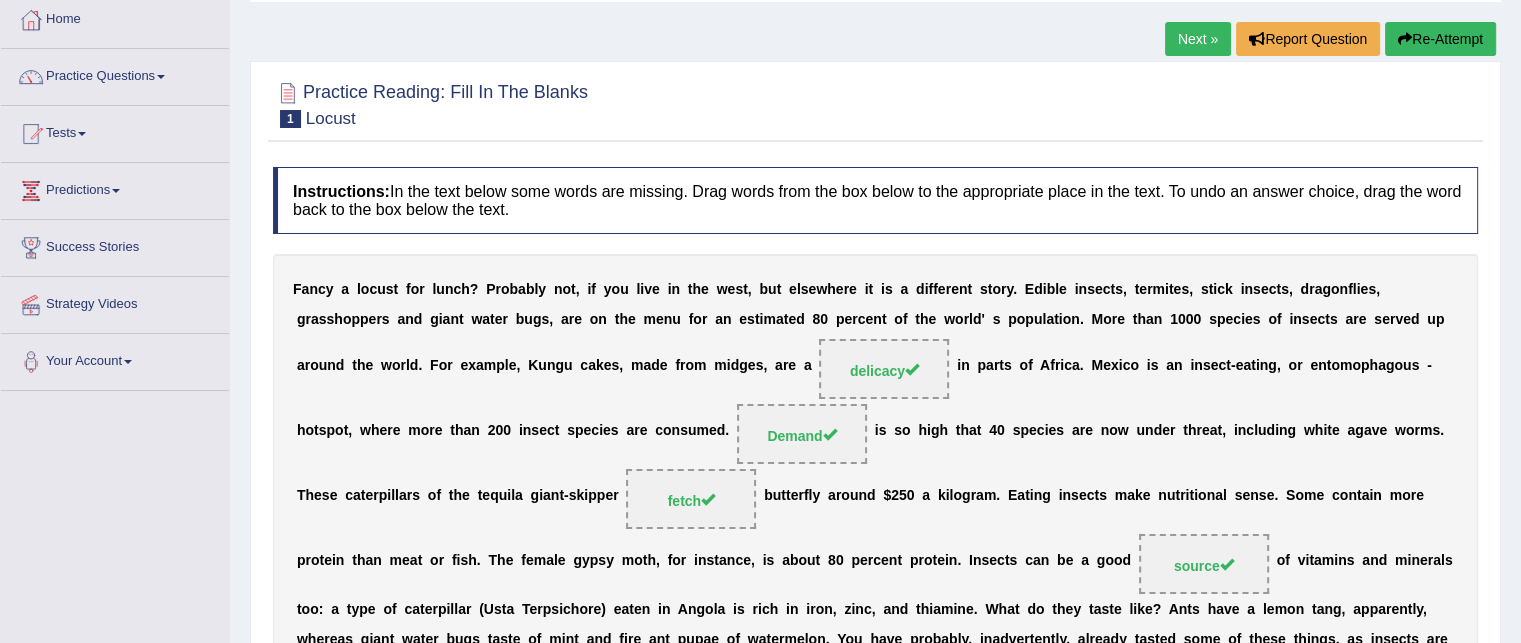 click on "Next »" at bounding box center [1198, 39] 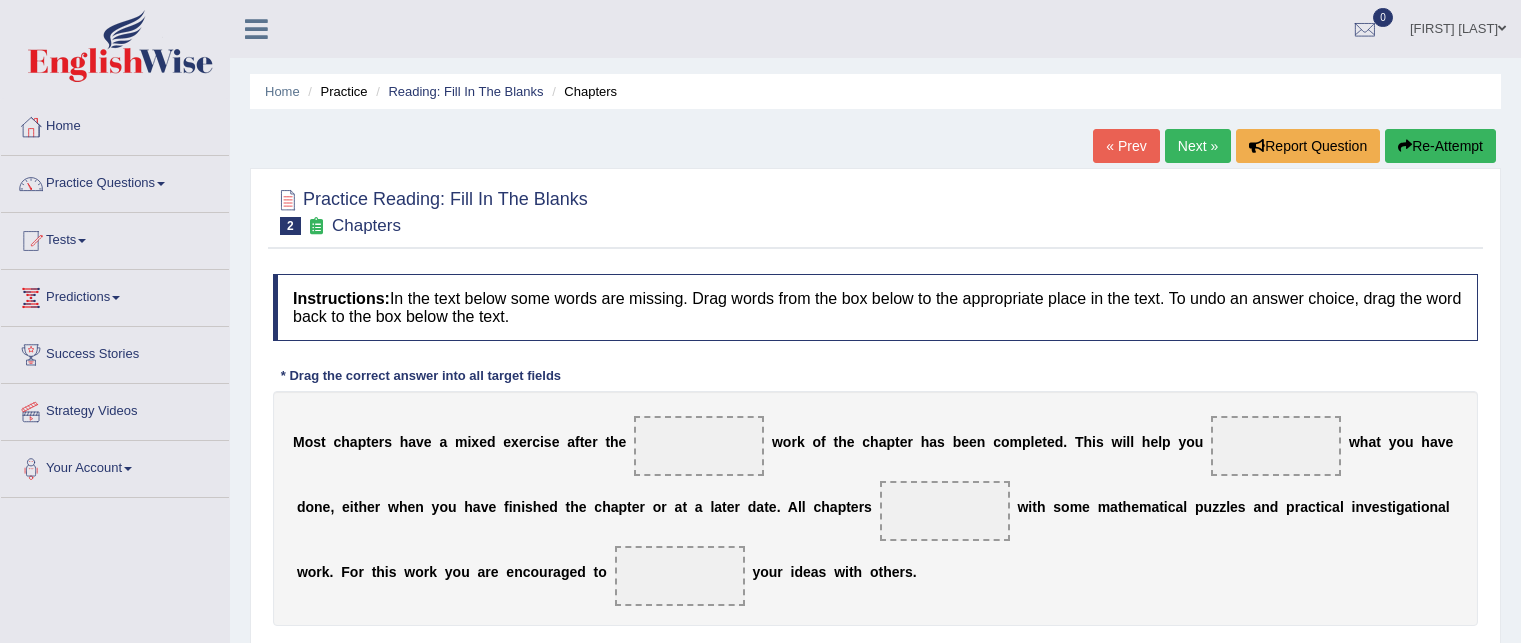 scroll, scrollTop: 200, scrollLeft: 0, axis: vertical 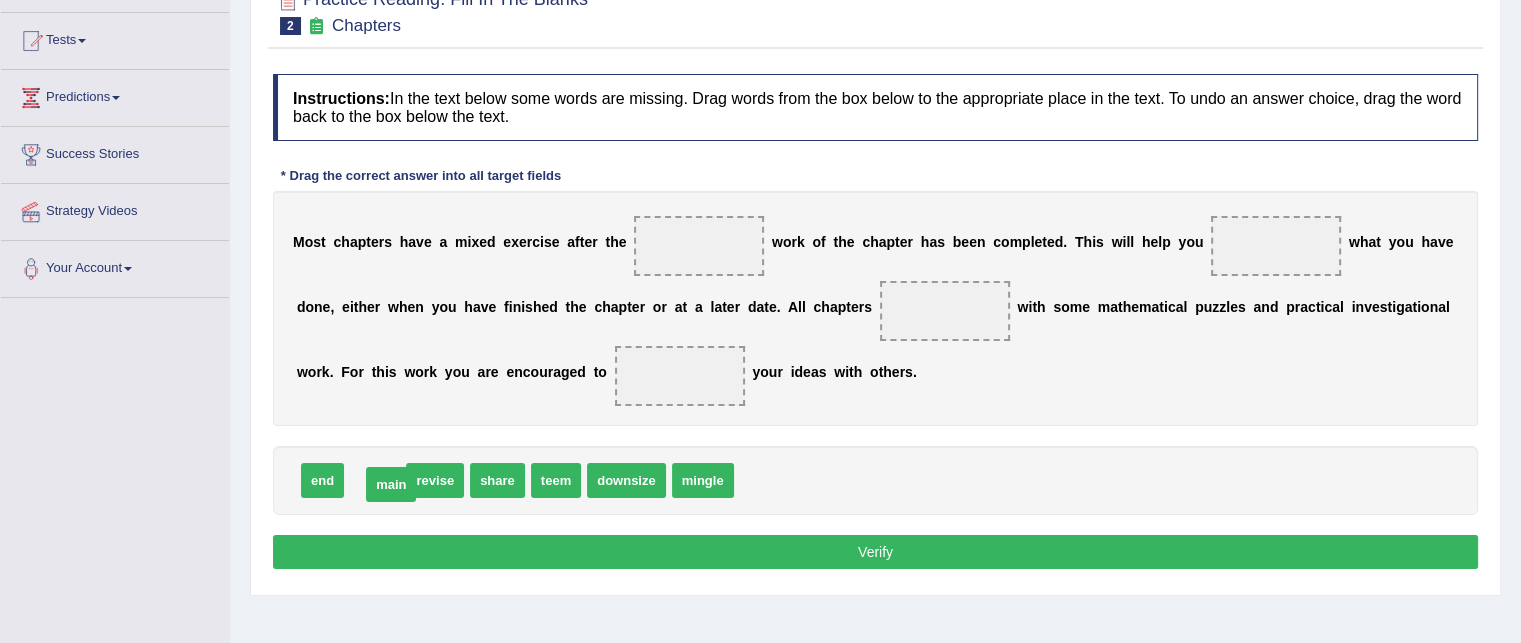 drag, startPoint x: 363, startPoint y: 480, endPoint x: 379, endPoint y: 484, distance: 16.492422 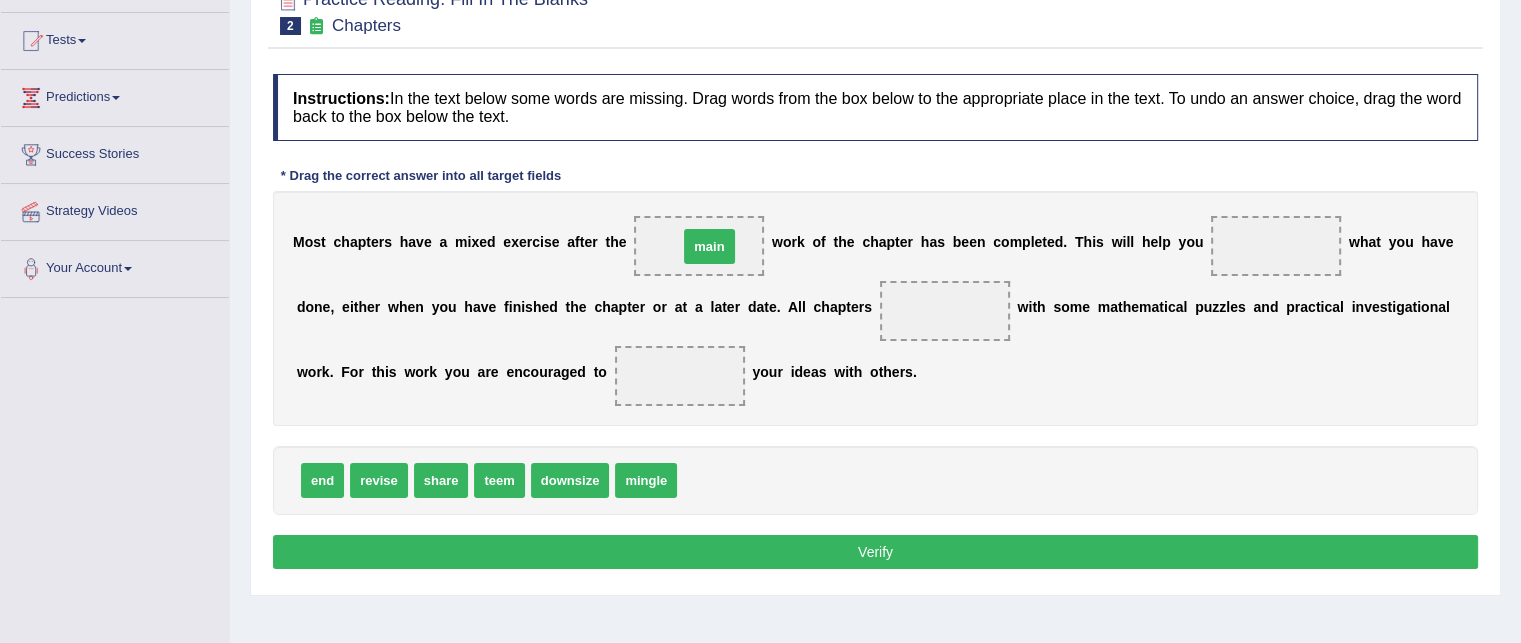 drag, startPoint x: 724, startPoint y: 474, endPoint x: 725, endPoint y: 240, distance: 234.00214 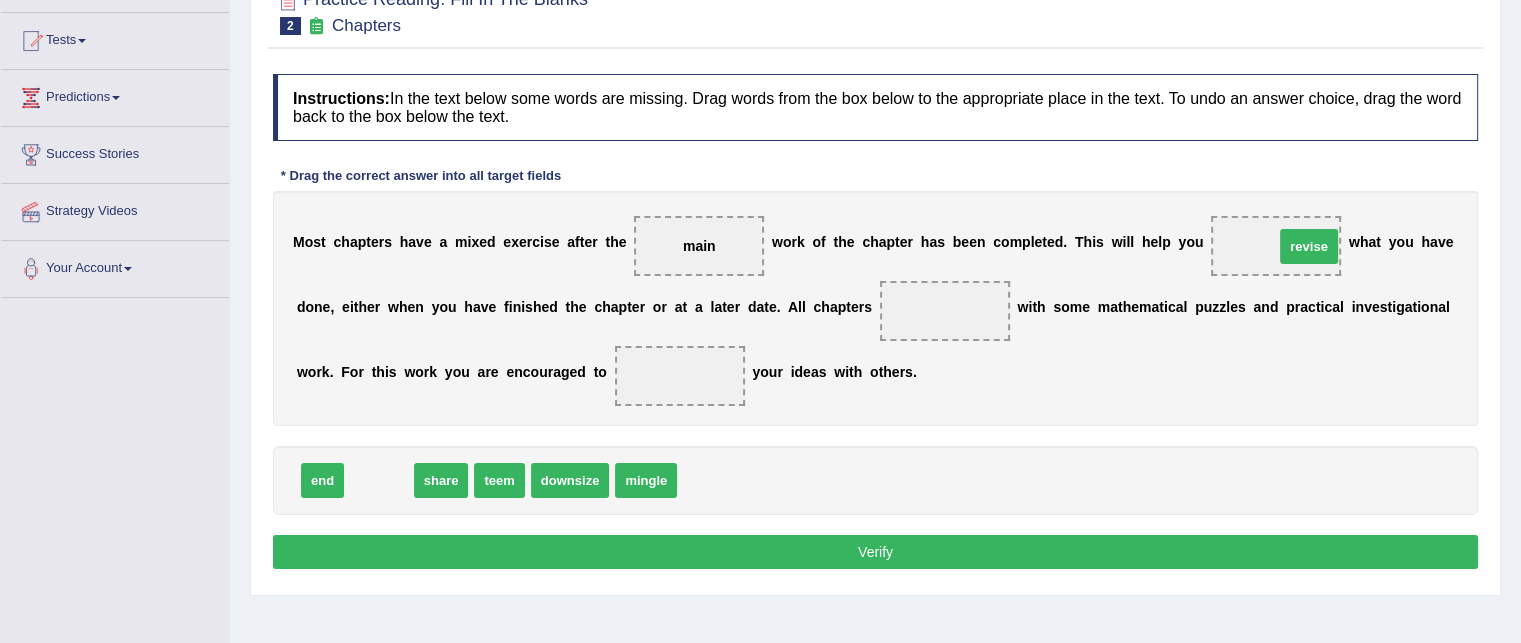 drag, startPoint x: 371, startPoint y: 481, endPoint x: 1301, endPoint y: 247, distance: 958.98694 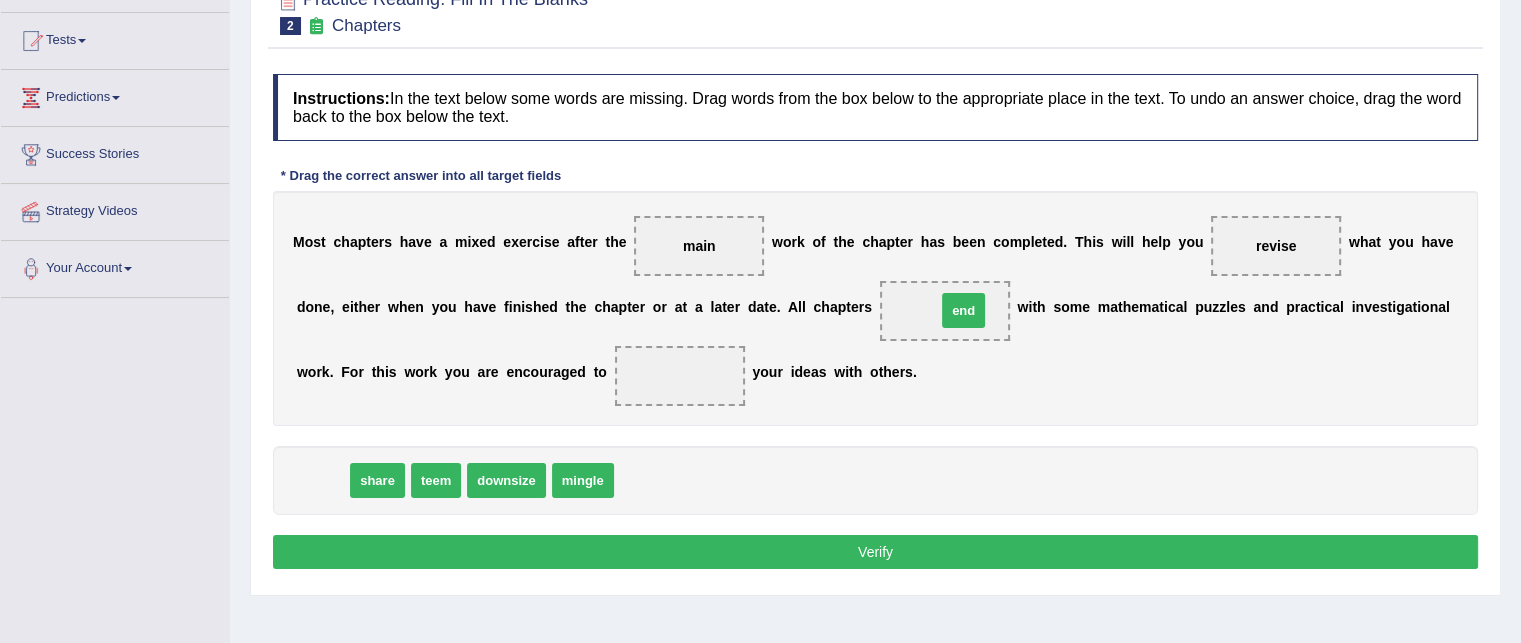 drag, startPoint x: 321, startPoint y: 475, endPoint x: 962, endPoint y: 305, distance: 663.15985 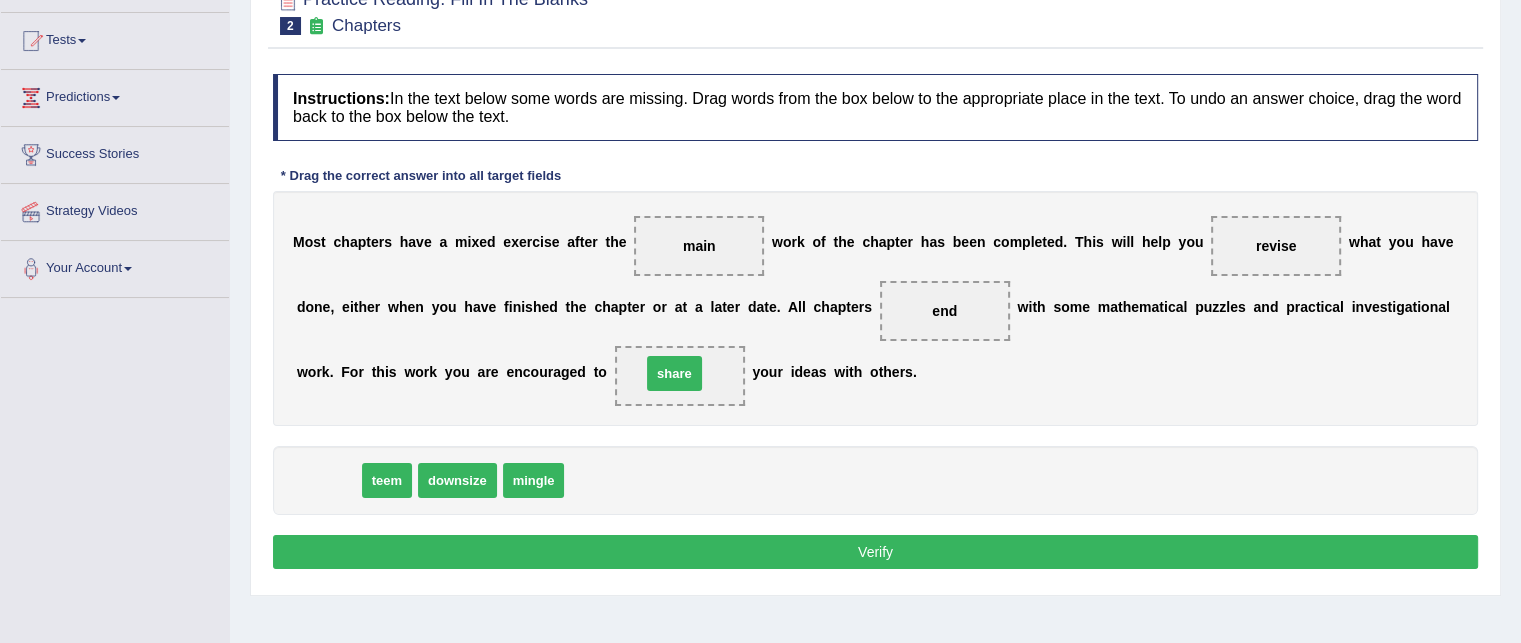 drag, startPoint x: 357, startPoint y: 478, endPoint x: 683, endPoint y: 375, distance: 341.8845 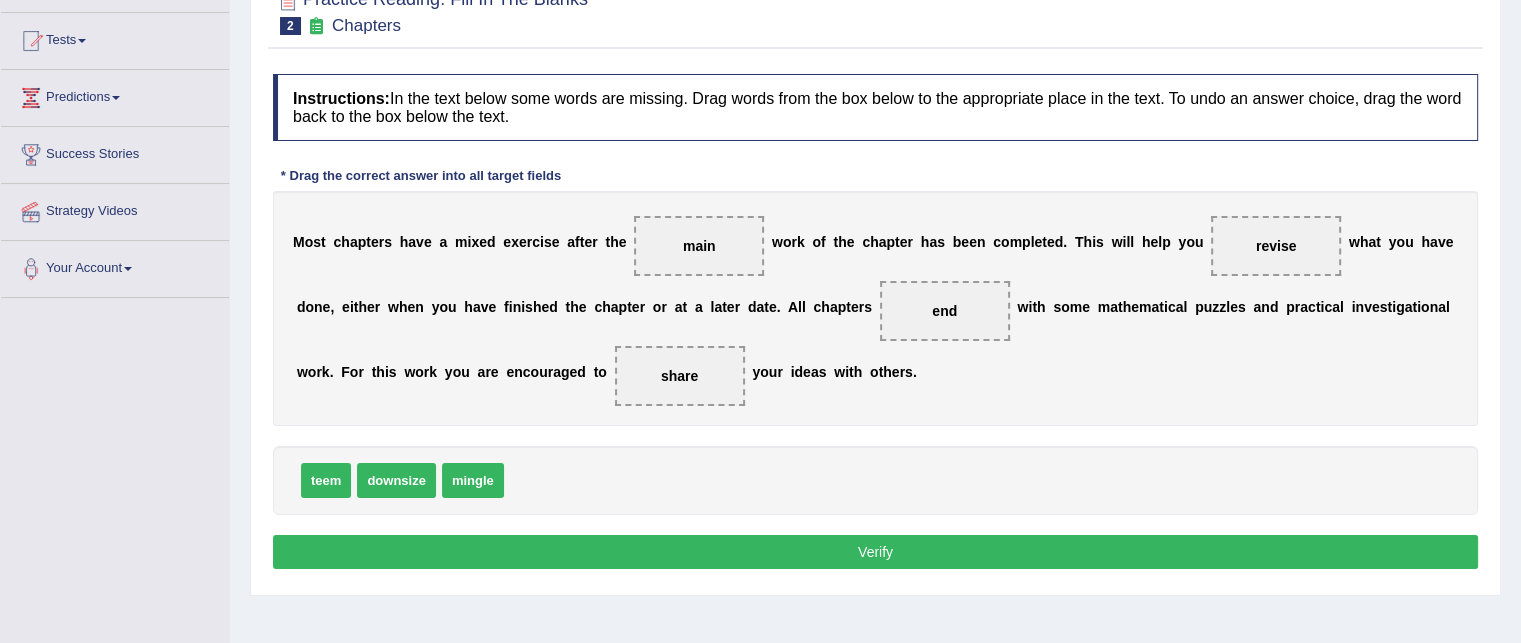 click on "Verify" at bounding box center [875, 552] 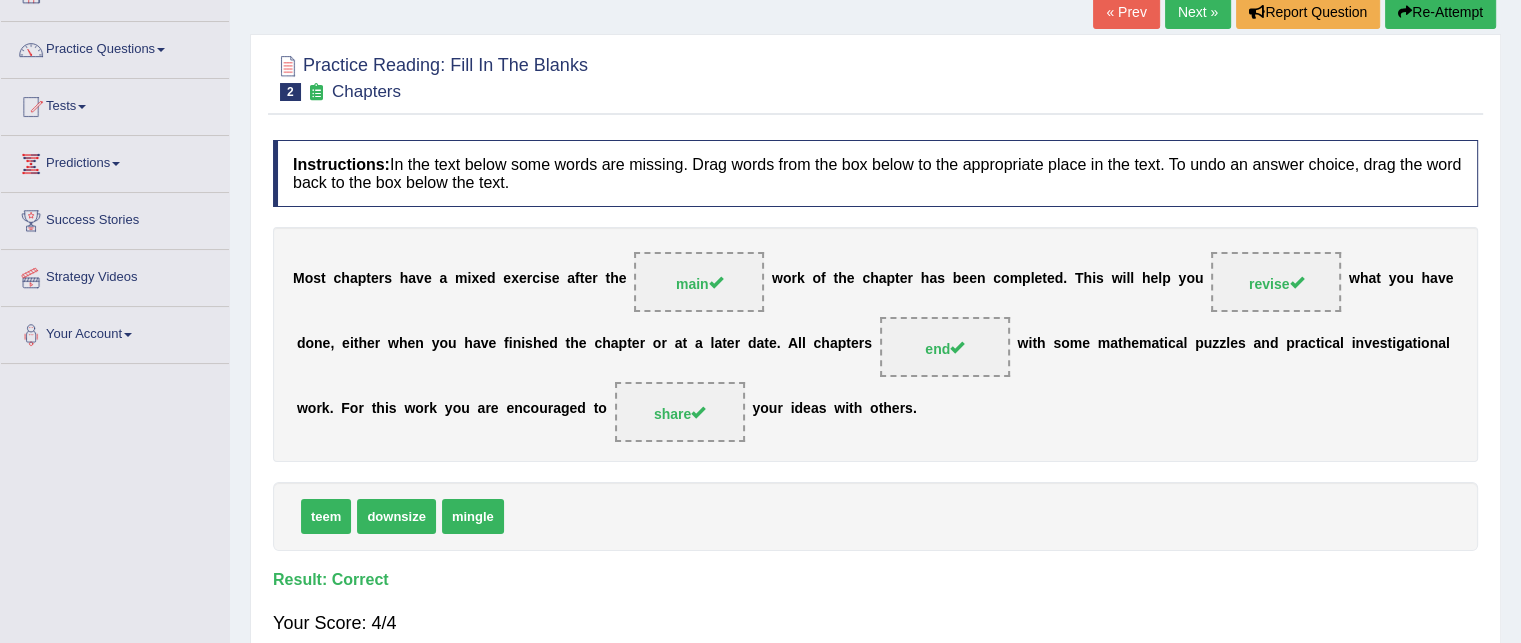 scroll, scrollTop: 100, scrollLeft: 0, axis: vertical 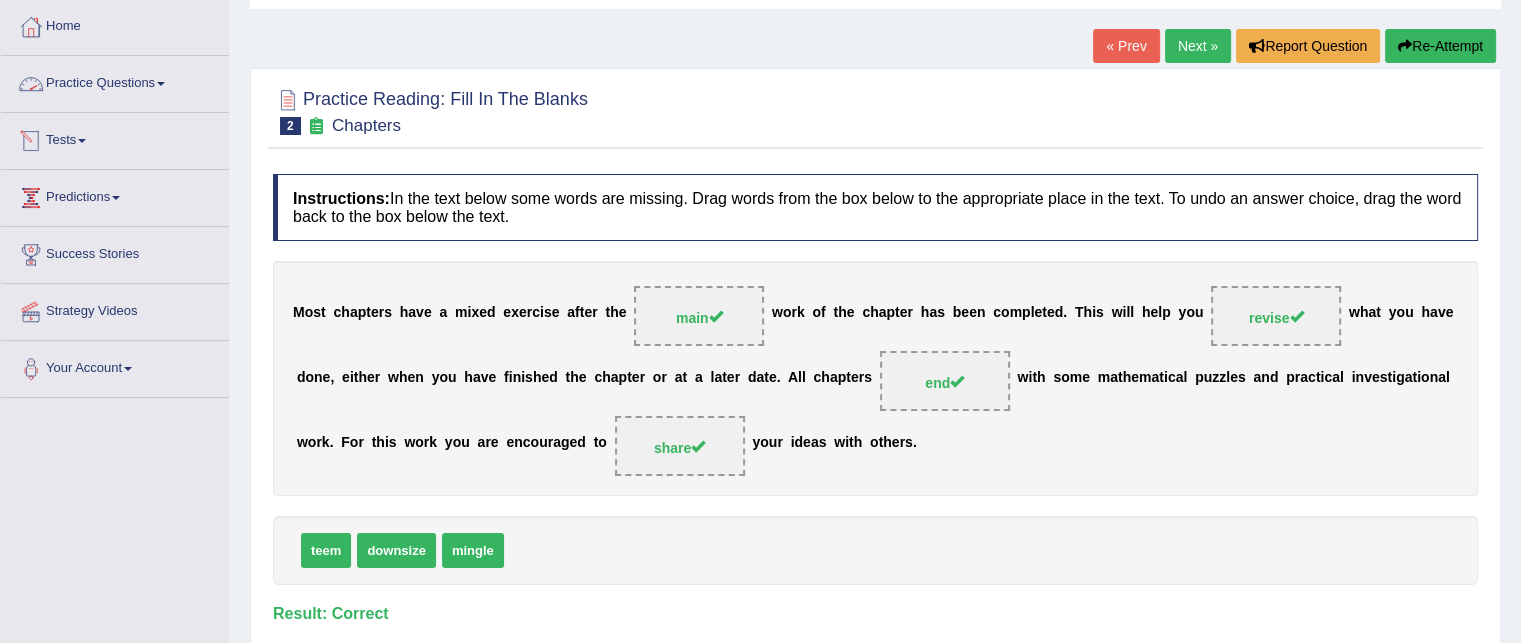 click on "Practice Questions" at bounding box center [115, 81] 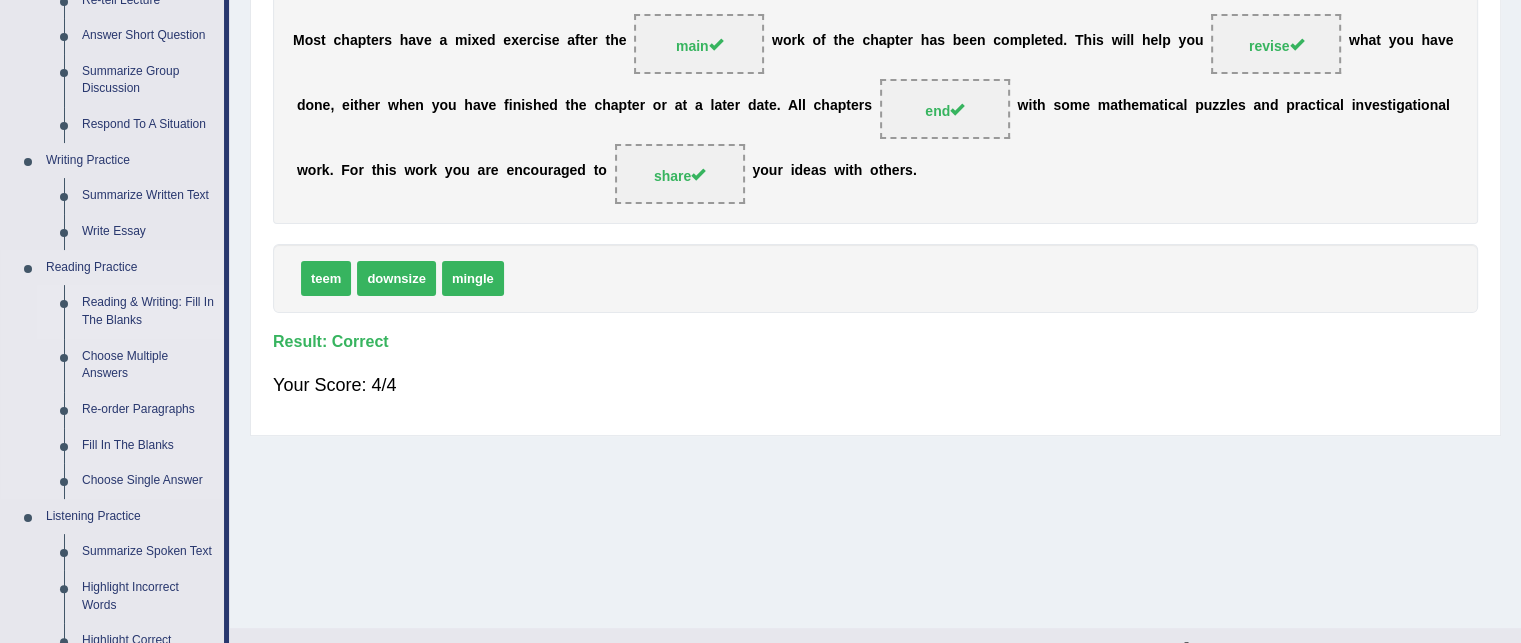 scroll, scrollTop: 300, scrollLeft: 0, axis: vertical 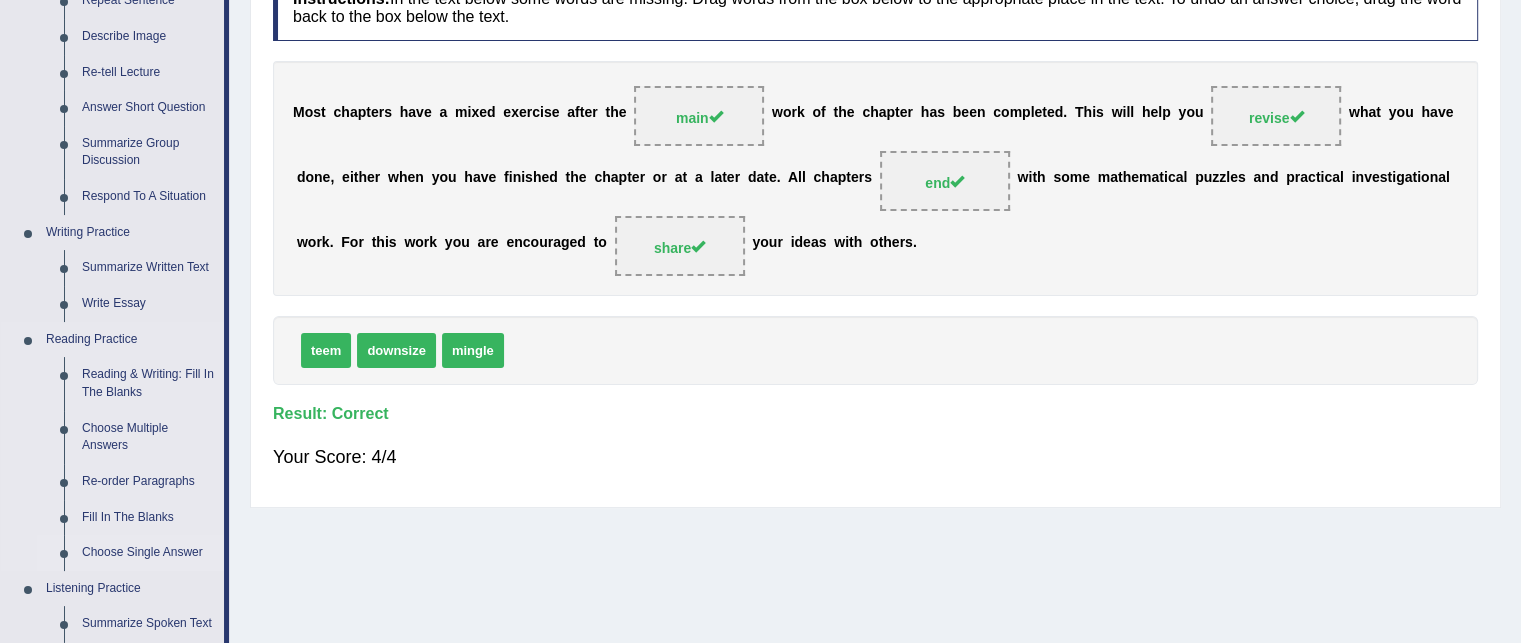 click on "Choose Single Answer" at bounding box center [148, 553] 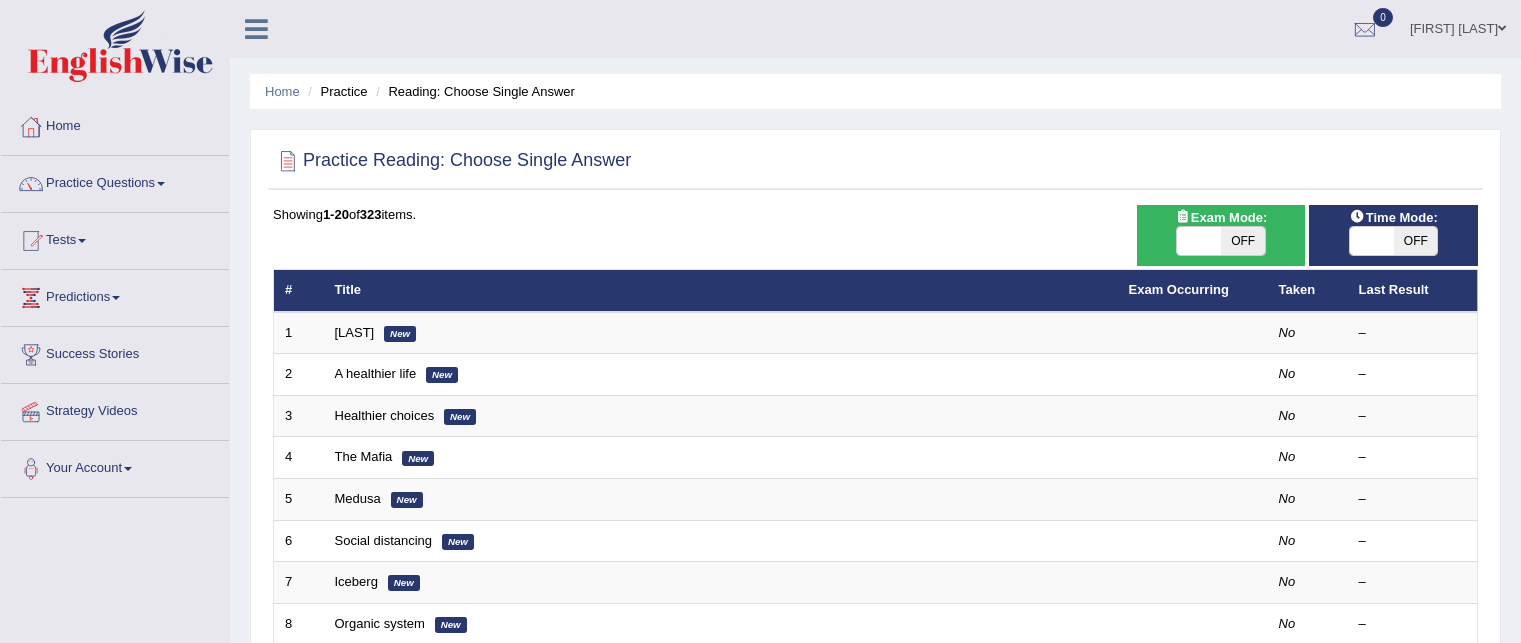 scroll, scrollTop: 0, scrollLeft: 0, axis: both 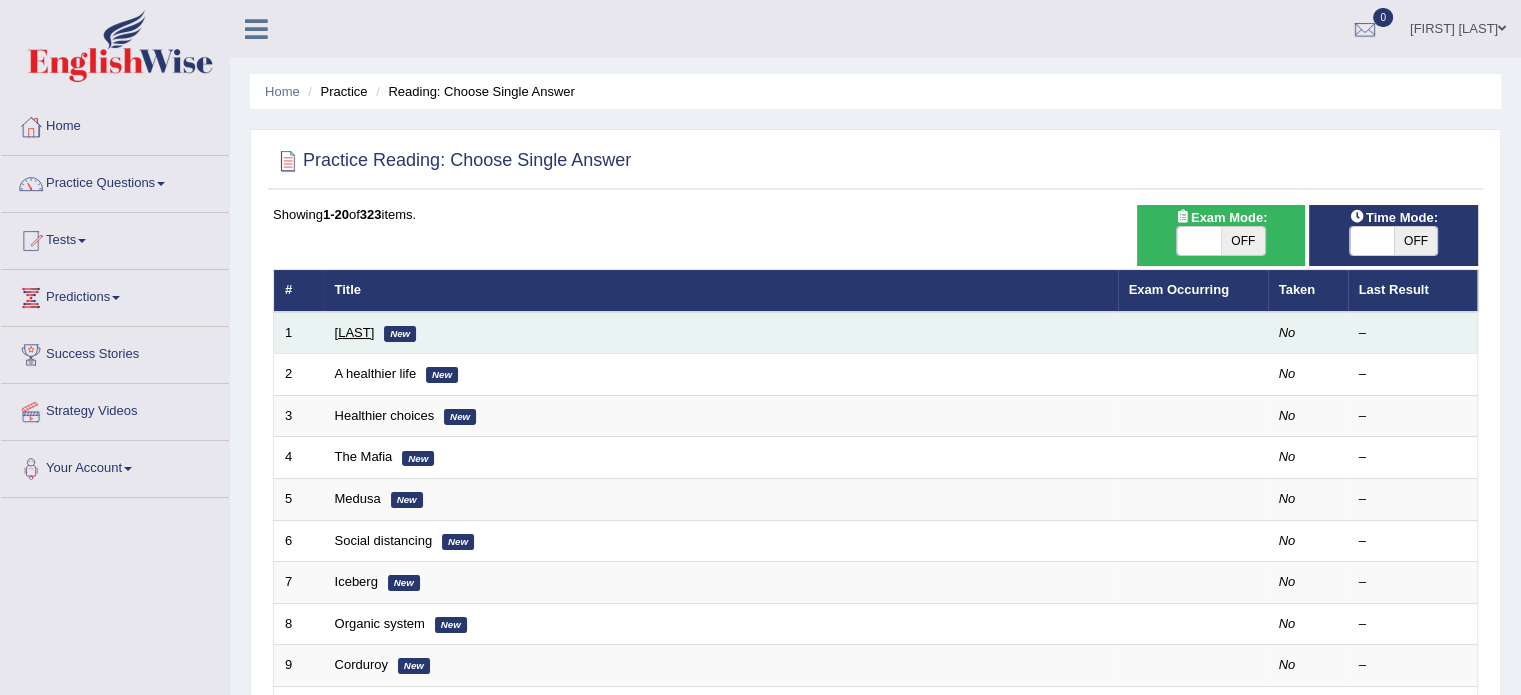 click on "[LAST]" at bounding box center [355, 332] 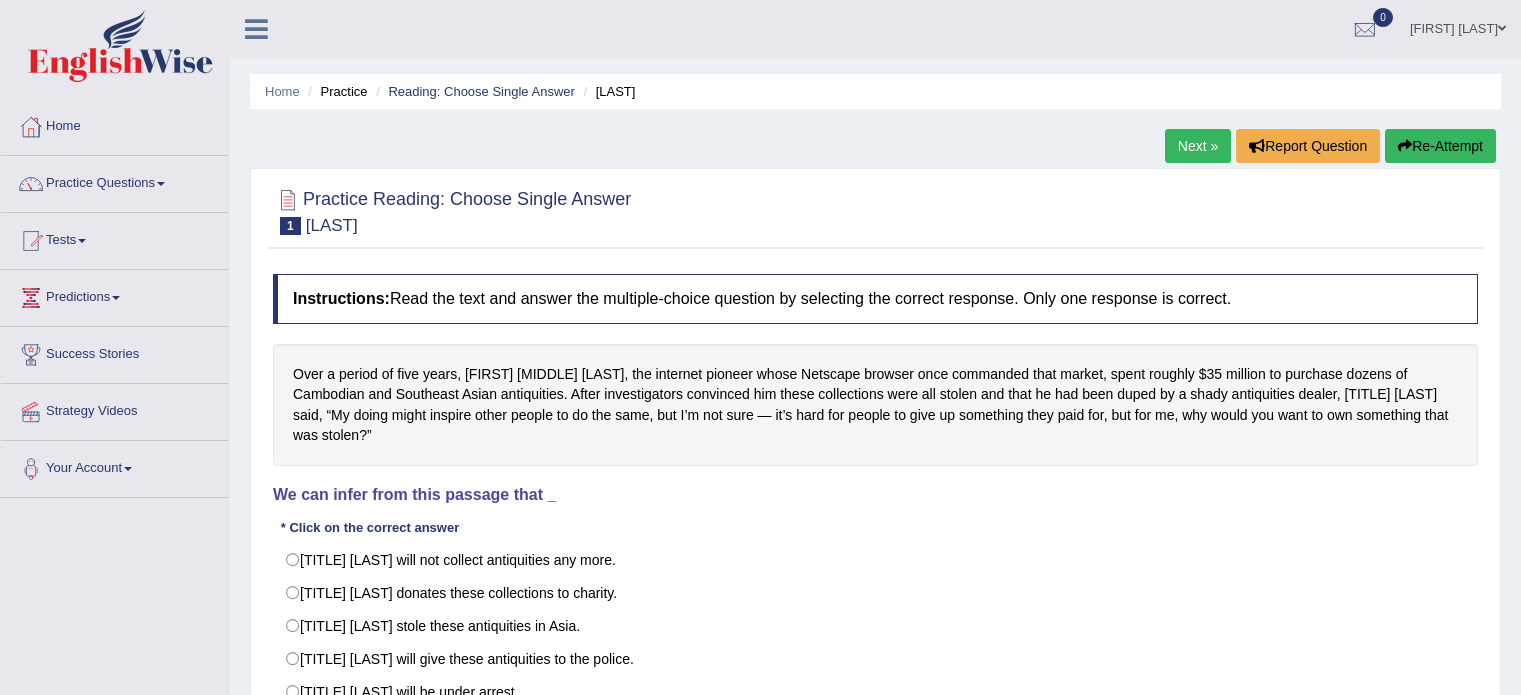 scroll, scrollTop: 0, scrollLeft: 0, axis: both 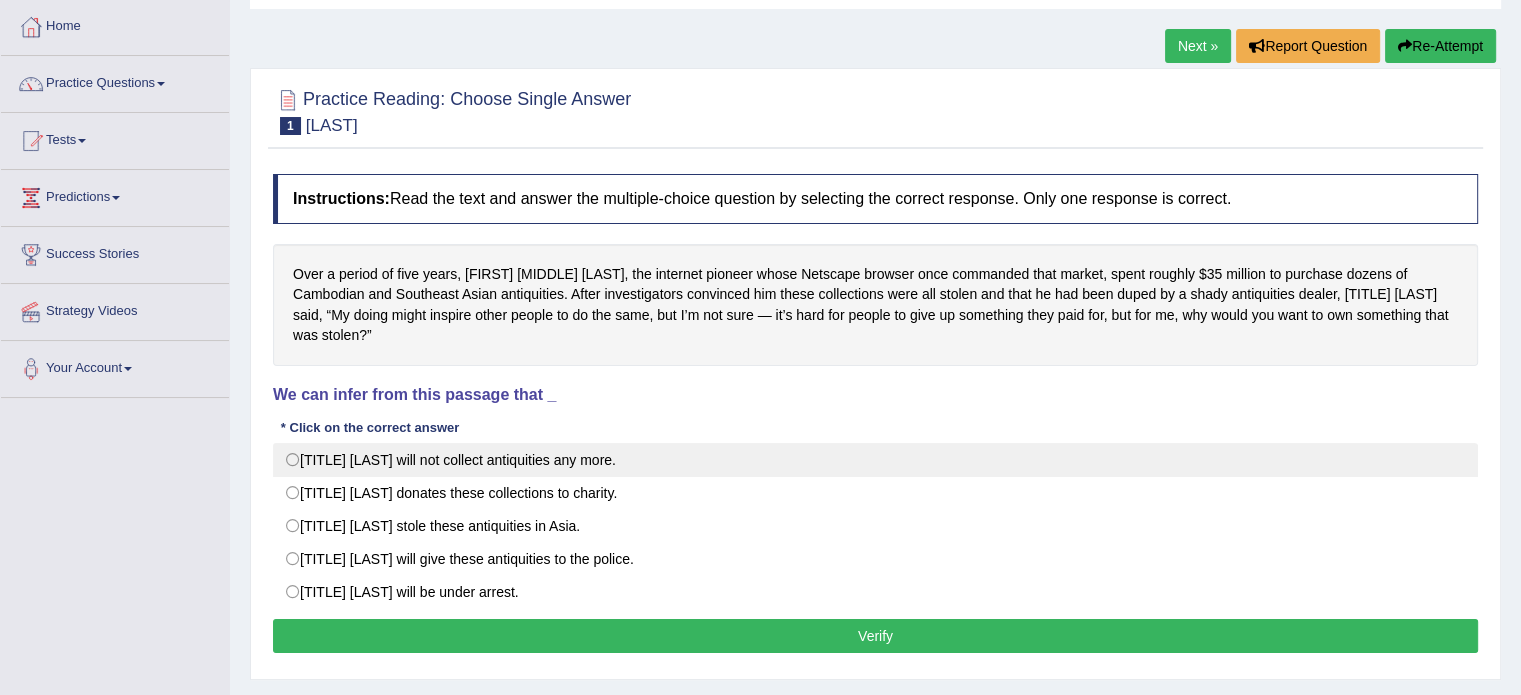 click on "[TITLE] [LAST] will not collect antiquities any more." at bounding box center [875, 460] 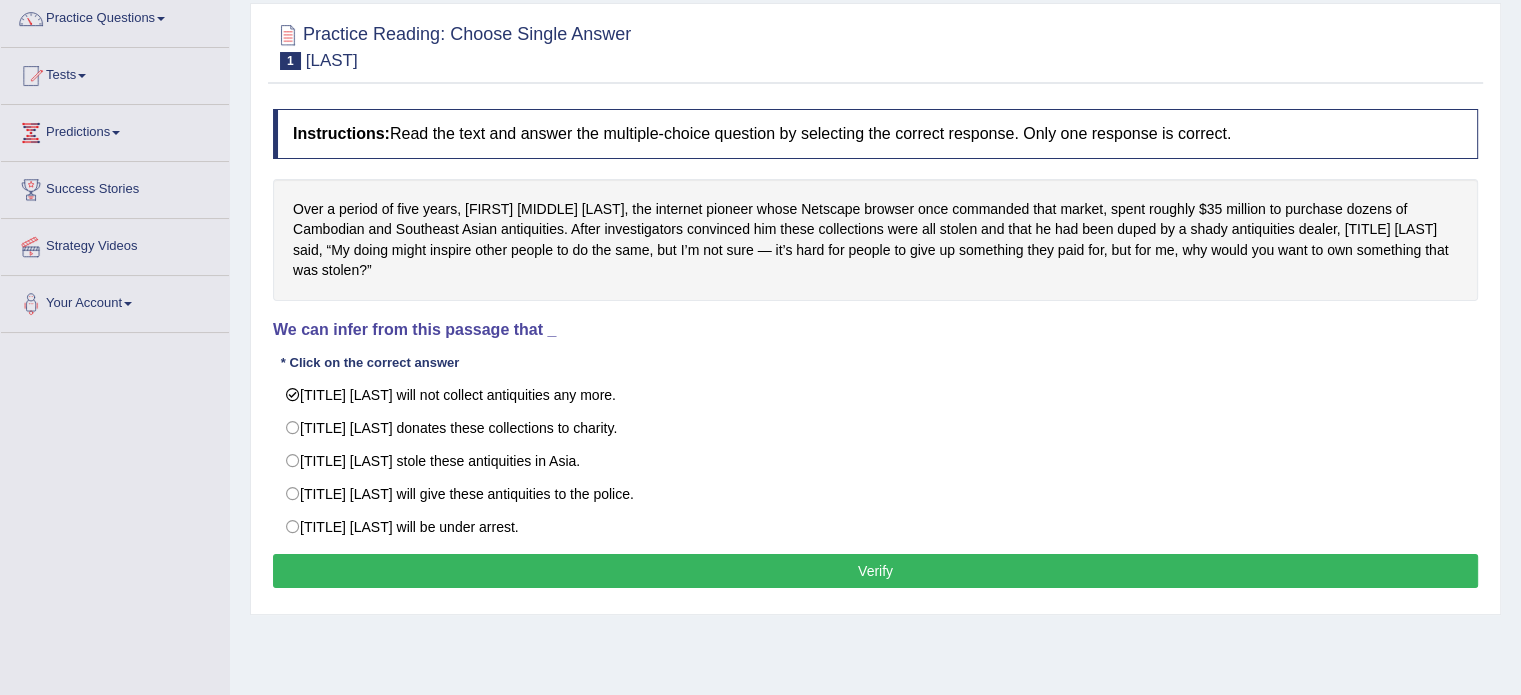 scroll, scrollTop: 200, scrollLeft: 0, axis: vertical 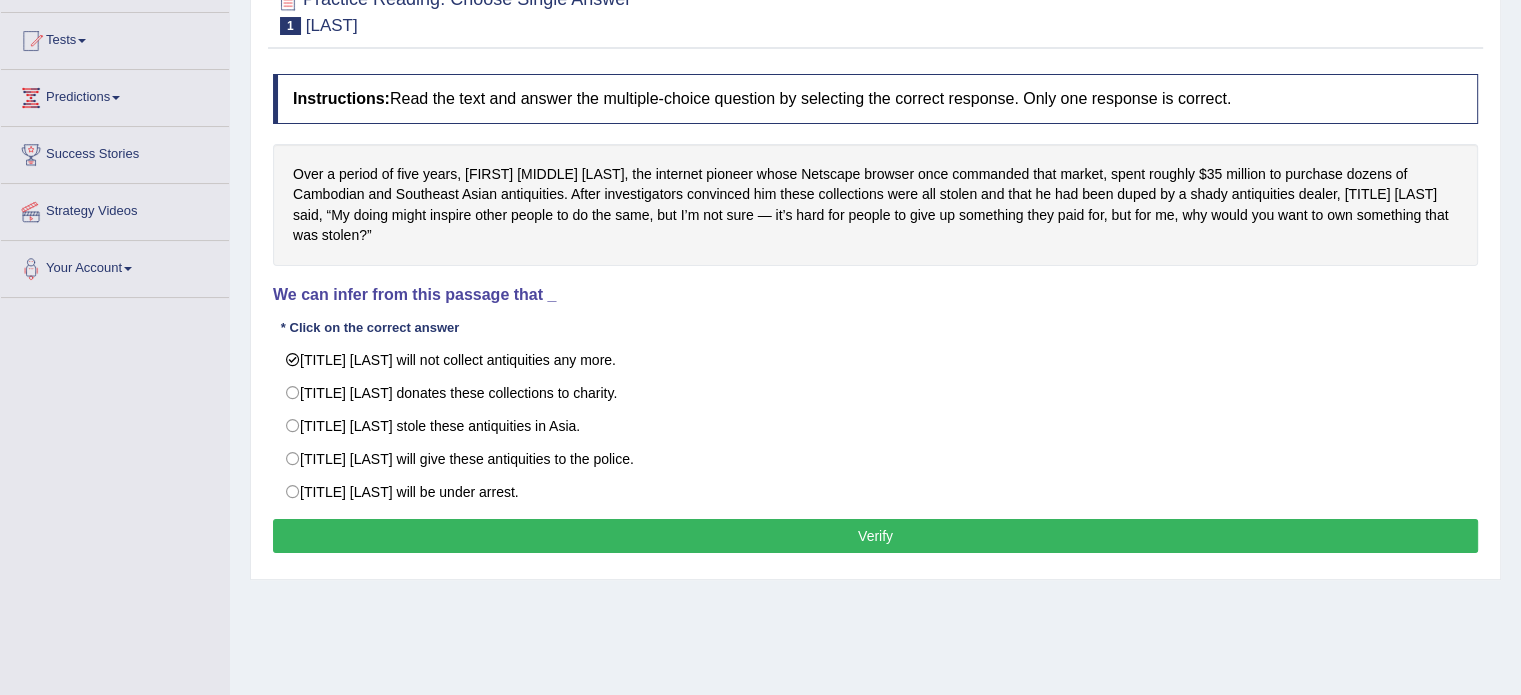 click on "Verify" at bounding box center (875, 536) 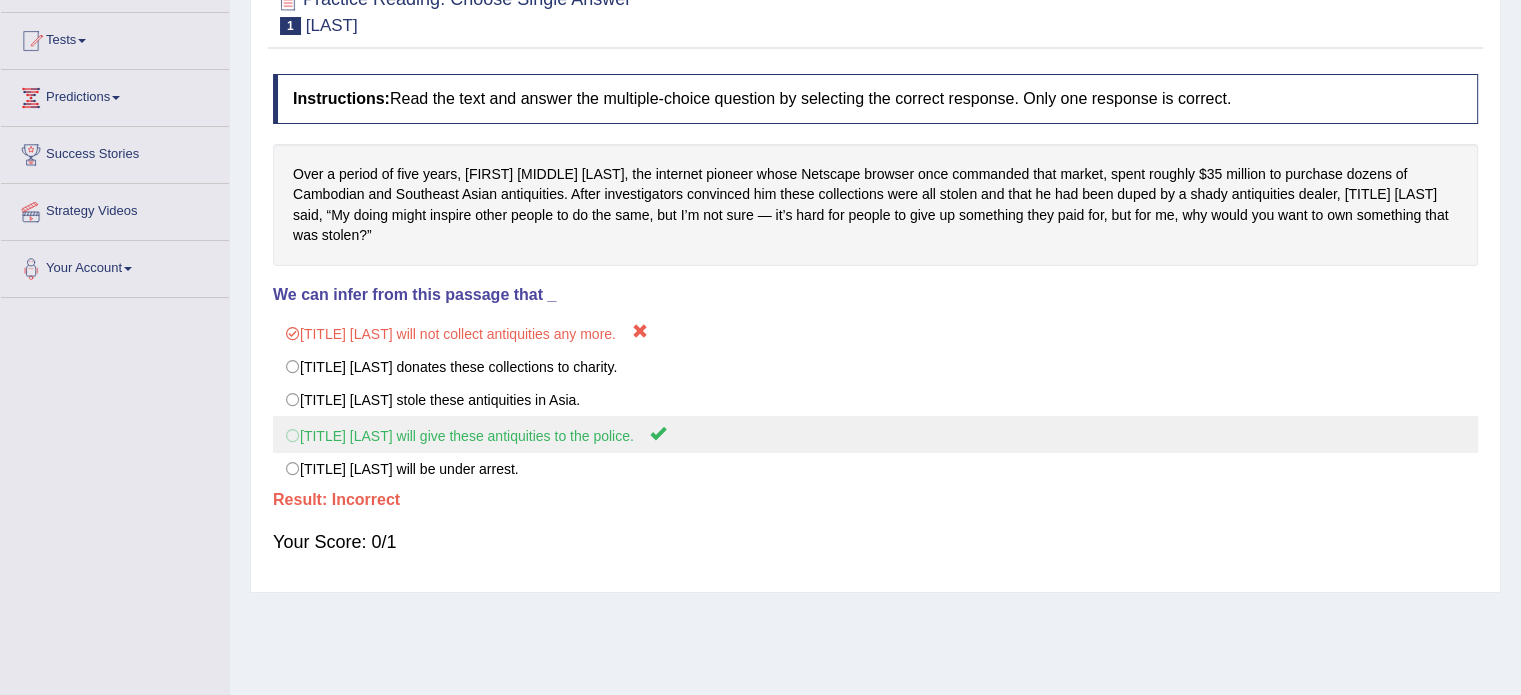 click on "[TITLE] [LAST] will give these antiquities to the police." at bounding box center (875, 434) 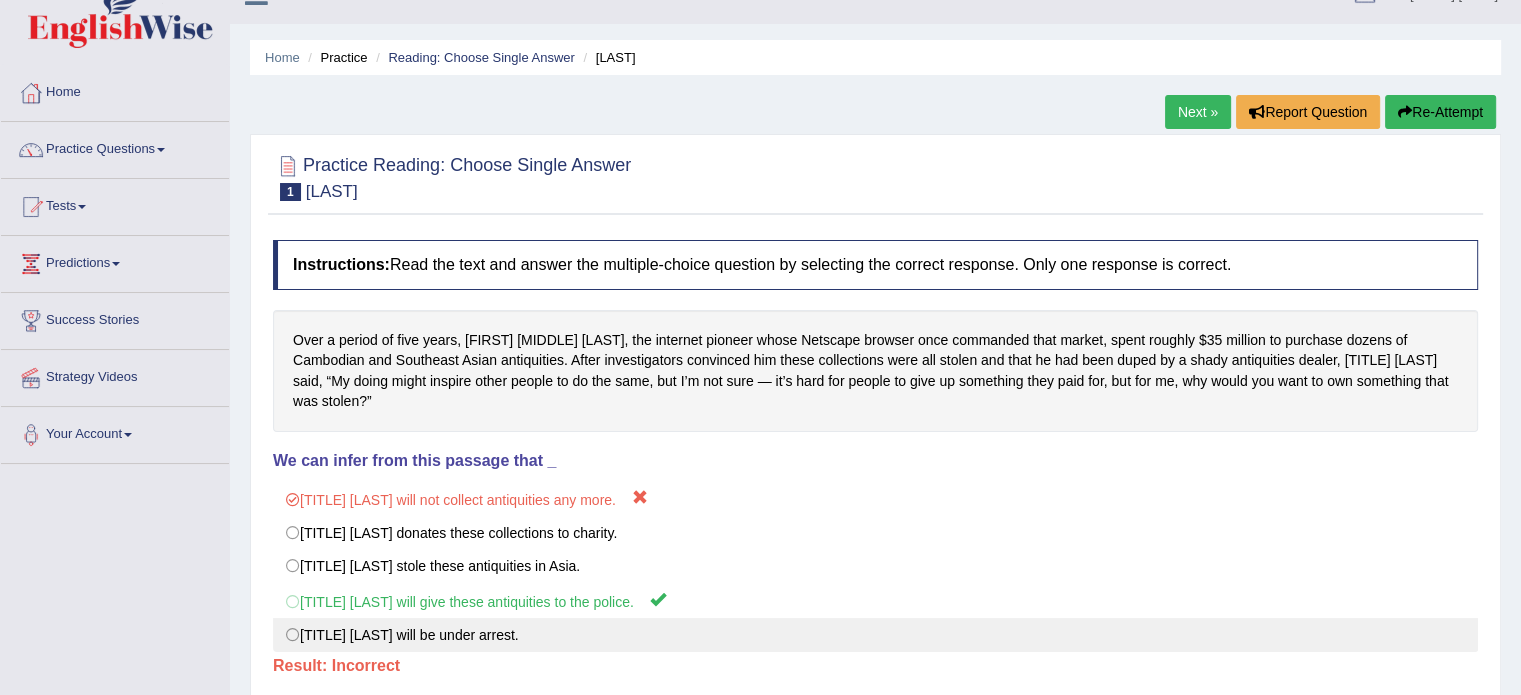 scroll, scrollTop: 0, scrollLeft: 0, axis: both 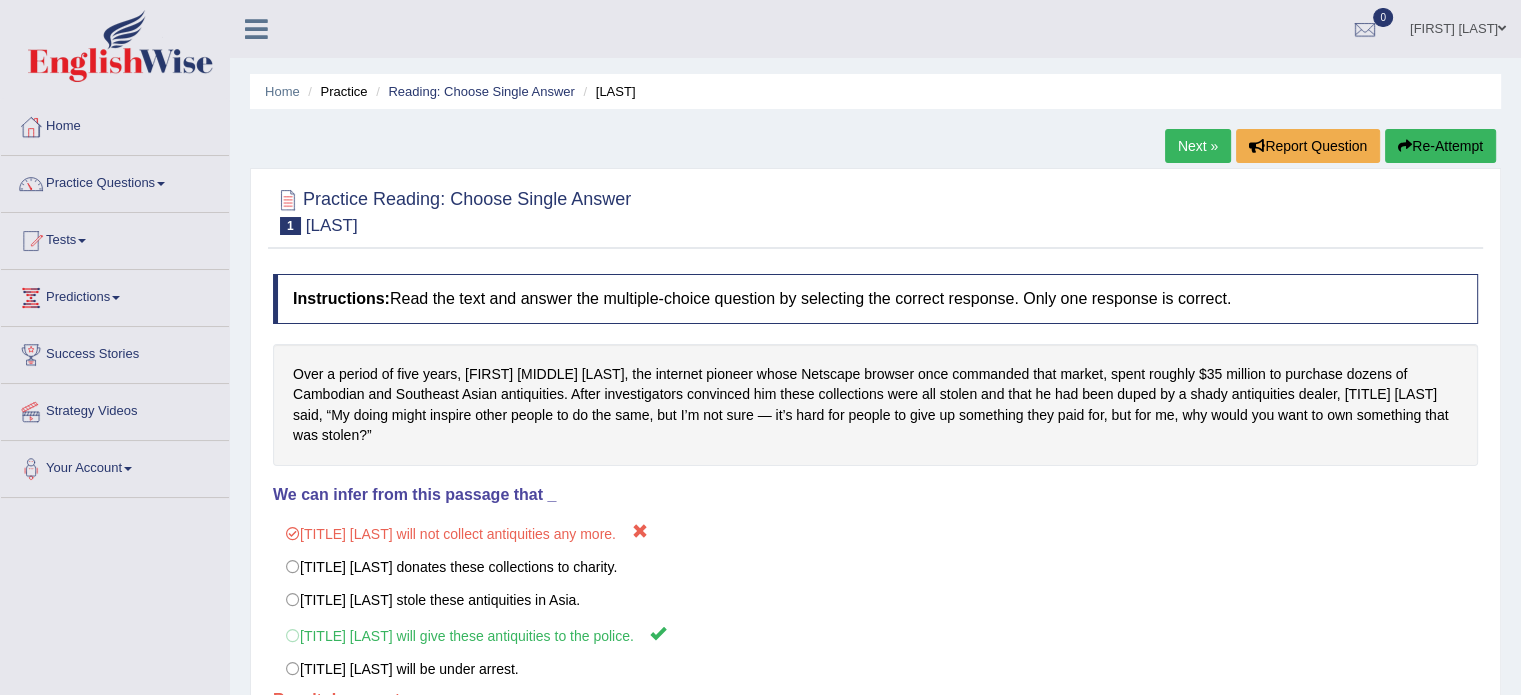 click on "Next »" at bounding box center [1198, 146] 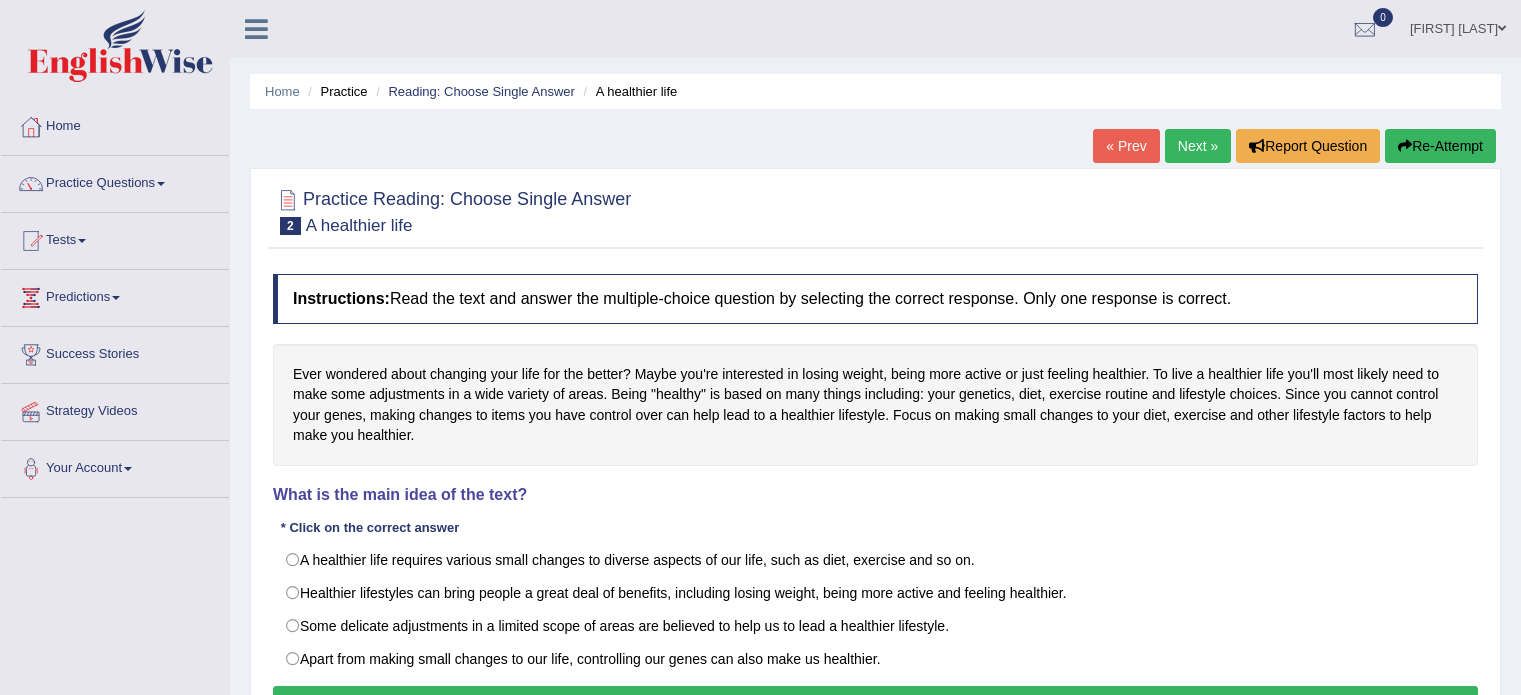 scroll, scrollTop: 100, scrollLeft: 0, axis: vertical 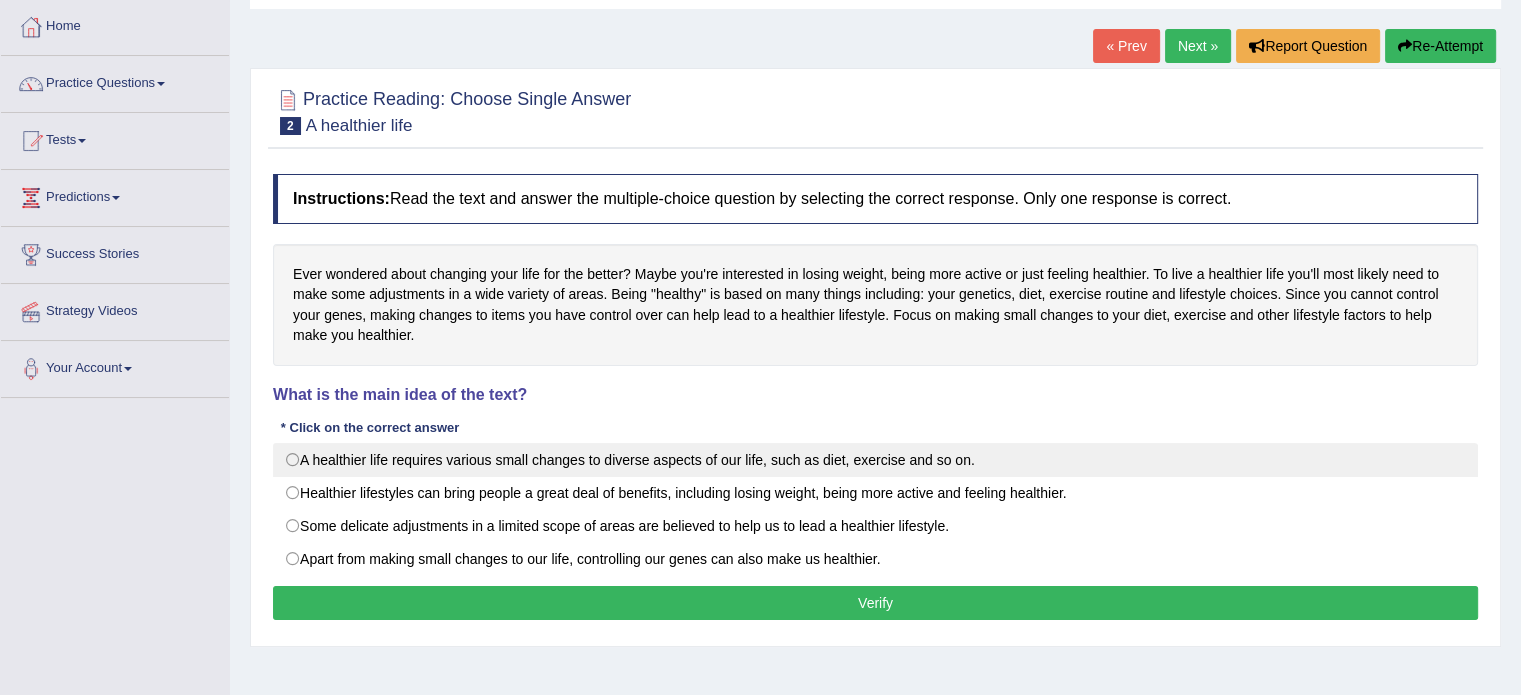 click on "A healthier life requires various small changes to diverse aspects of our life, such as diet, exercise and so on." at bounding box center [875, 460] 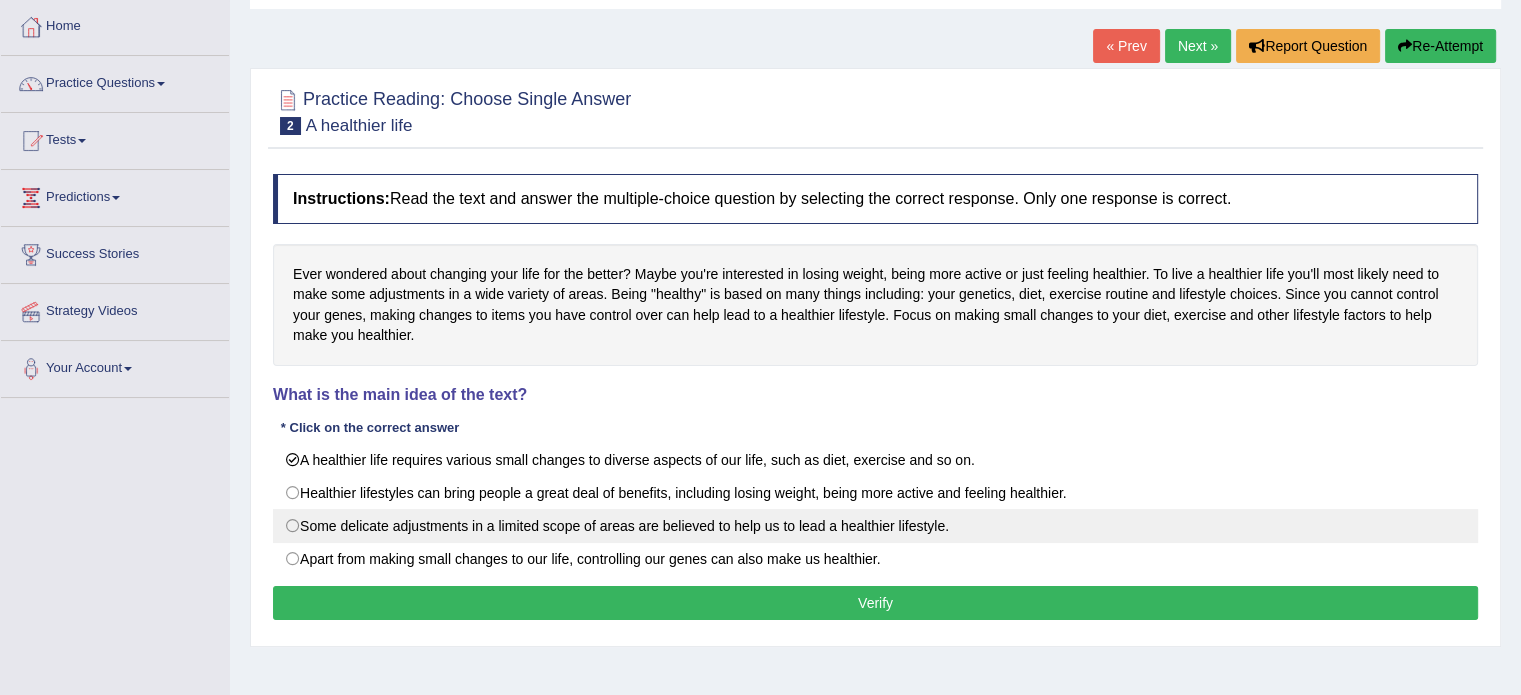 click on "Some delicate adjustments in a limited scope of areas are believed to help us to lead a healthier lifestyle." at bounding box center (875, 526) 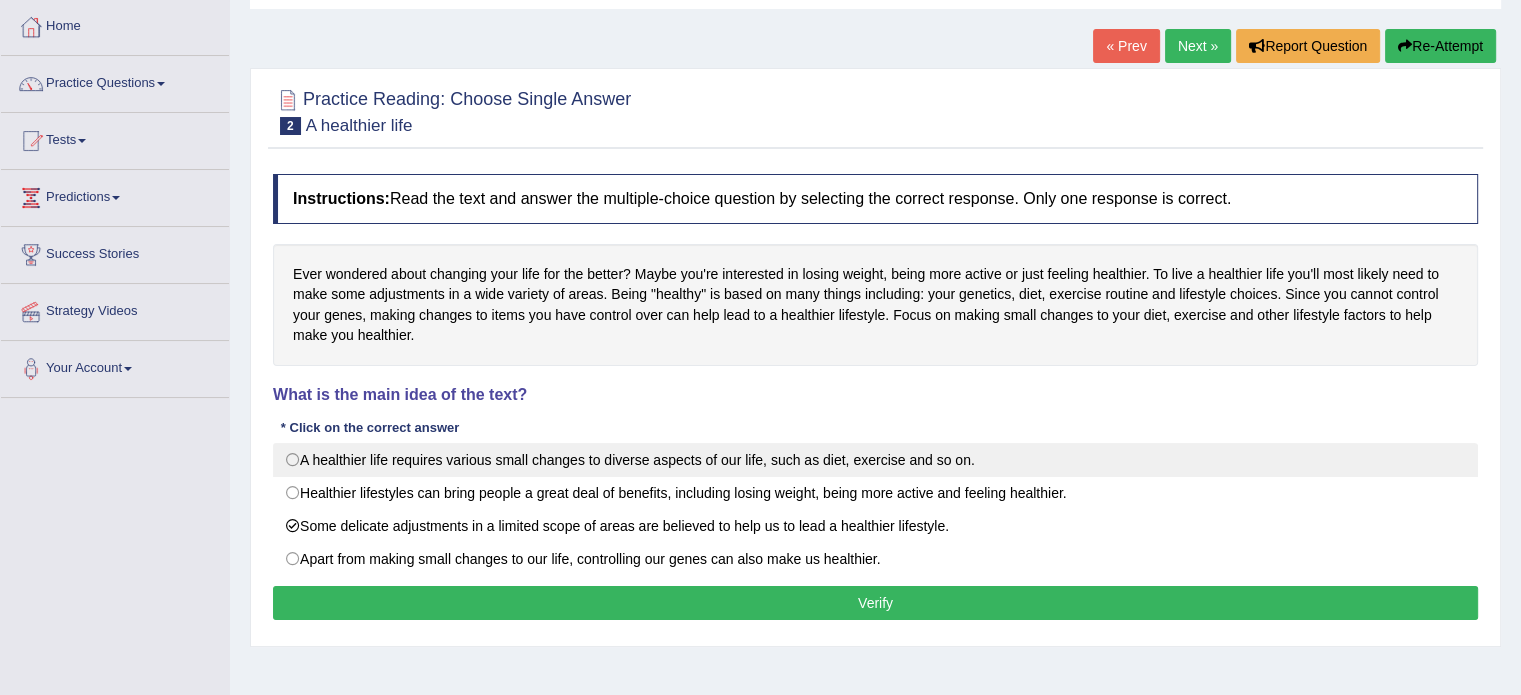 click on "A healthier life requires various small changes to diverse aspects of our life, such as diet, exercise and so on." at bounding box center (875, 460) 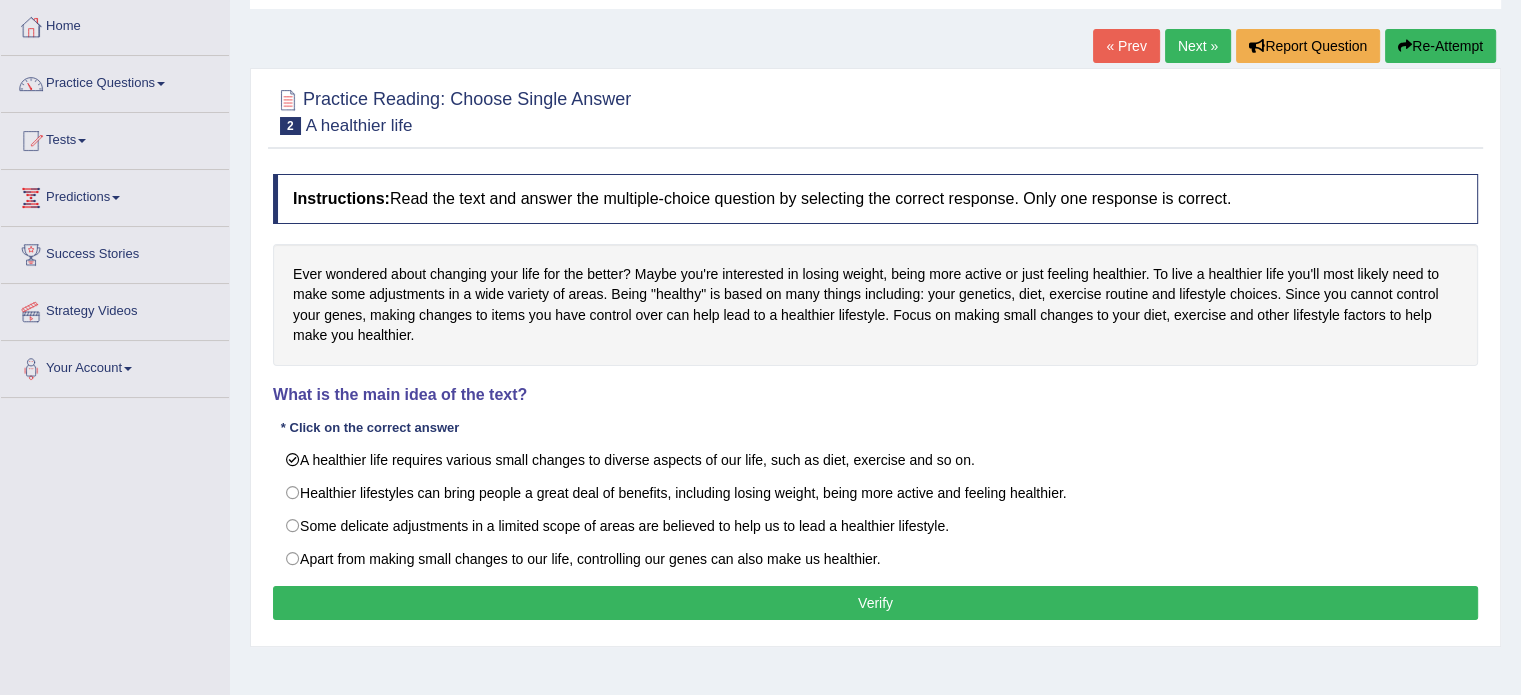 click on "Verify" at bounding box center [875, 603] 